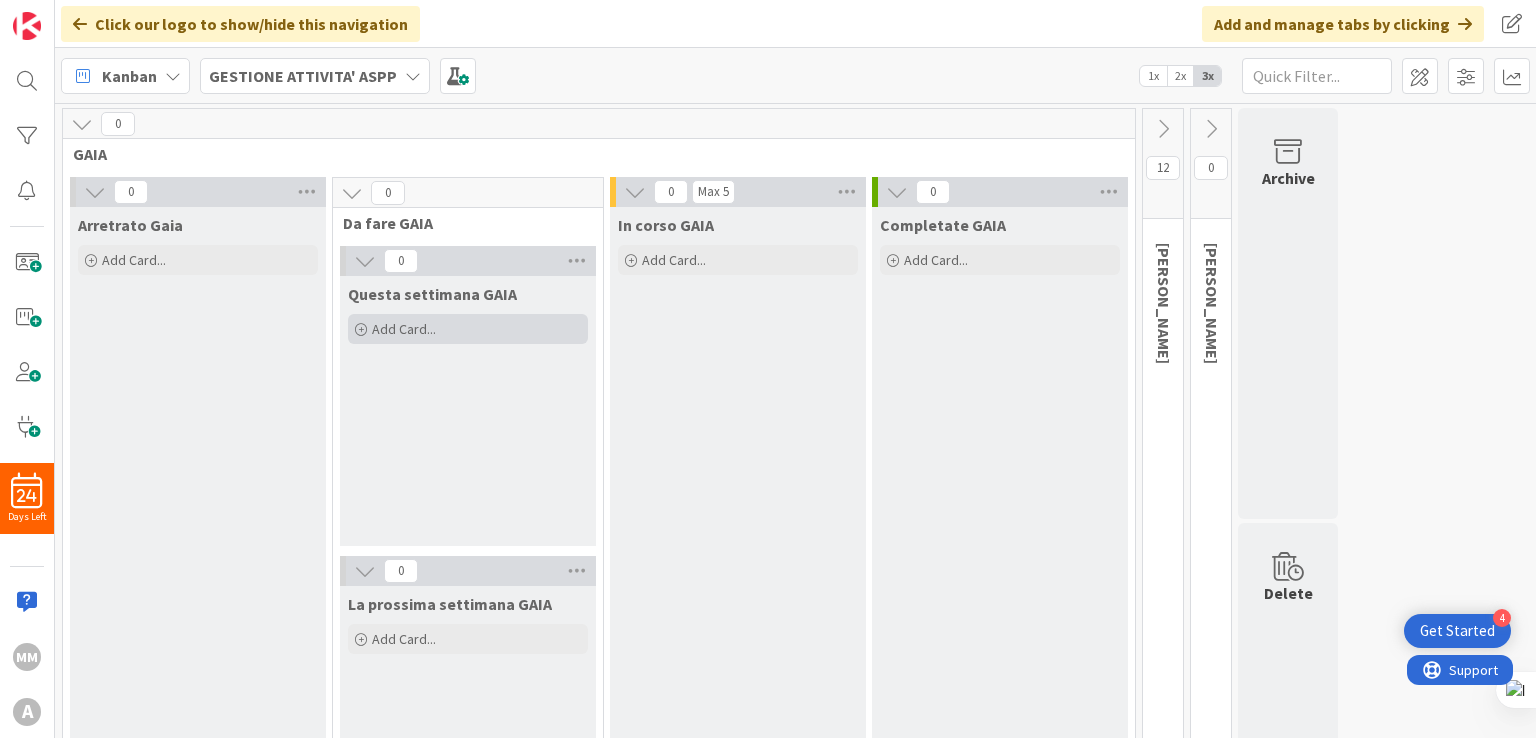 scroll, scrollTop: 0, scrollLeft: 0, axis: both 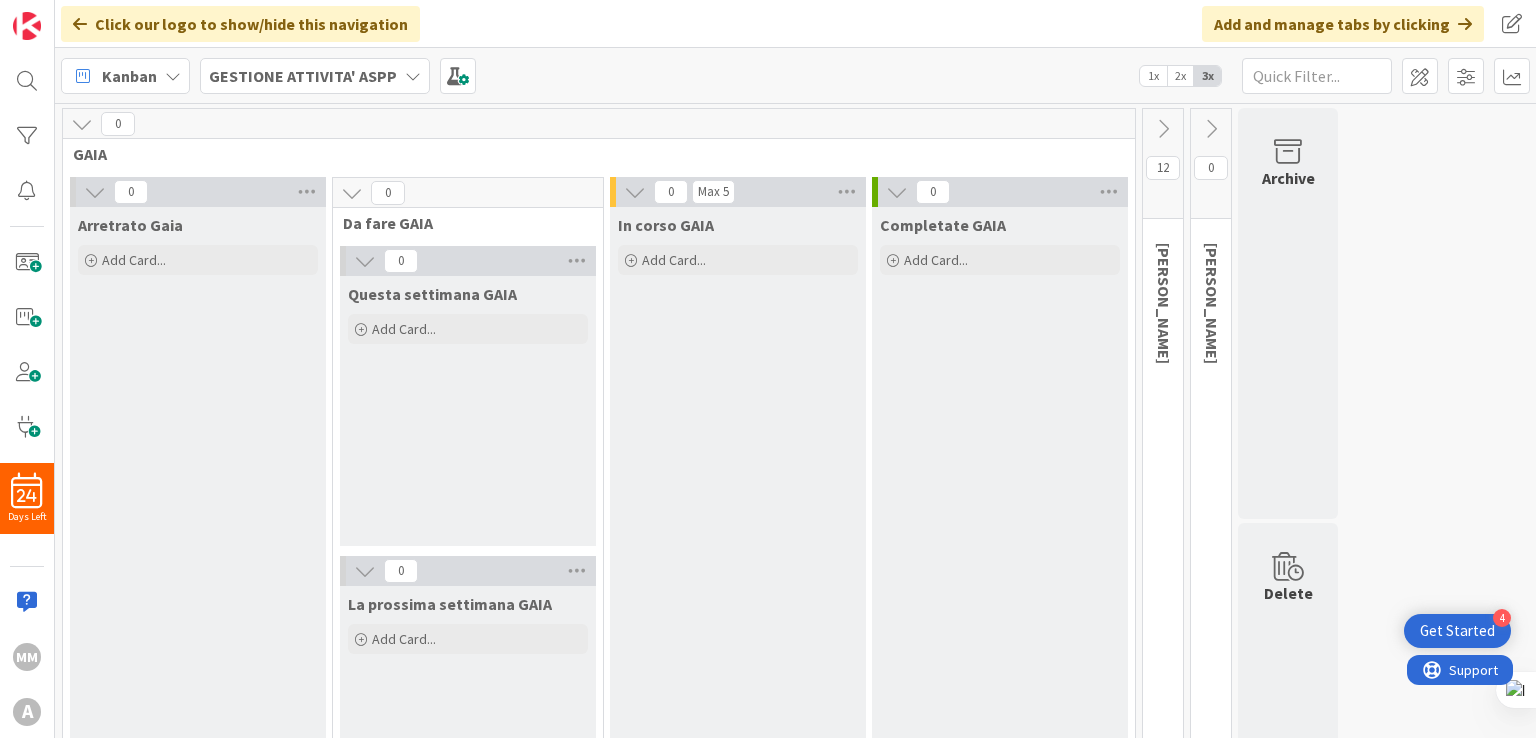 click at bounding box center (1163, 129) 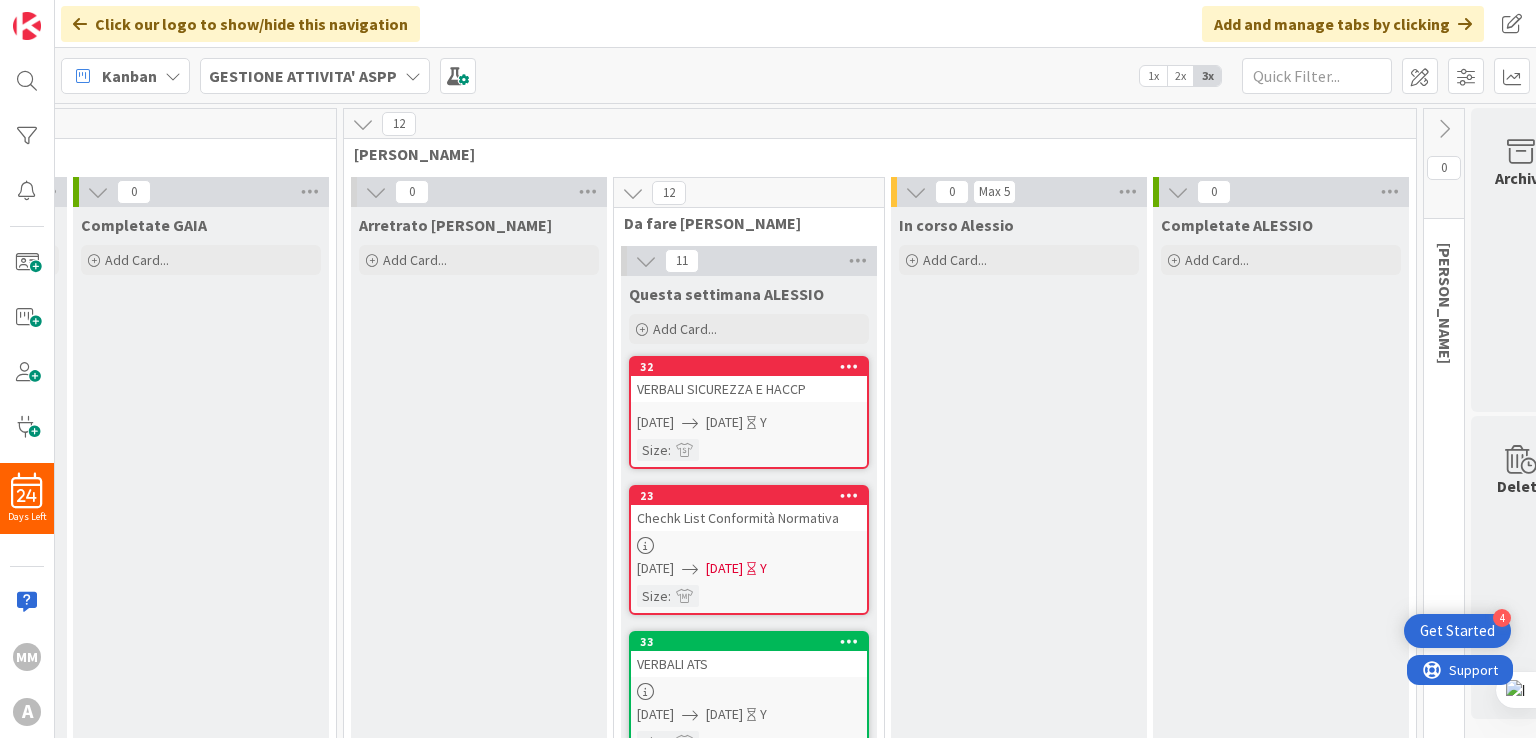 scroll, scrollTop: 0, scrollLeft: 844, axis: horizontal 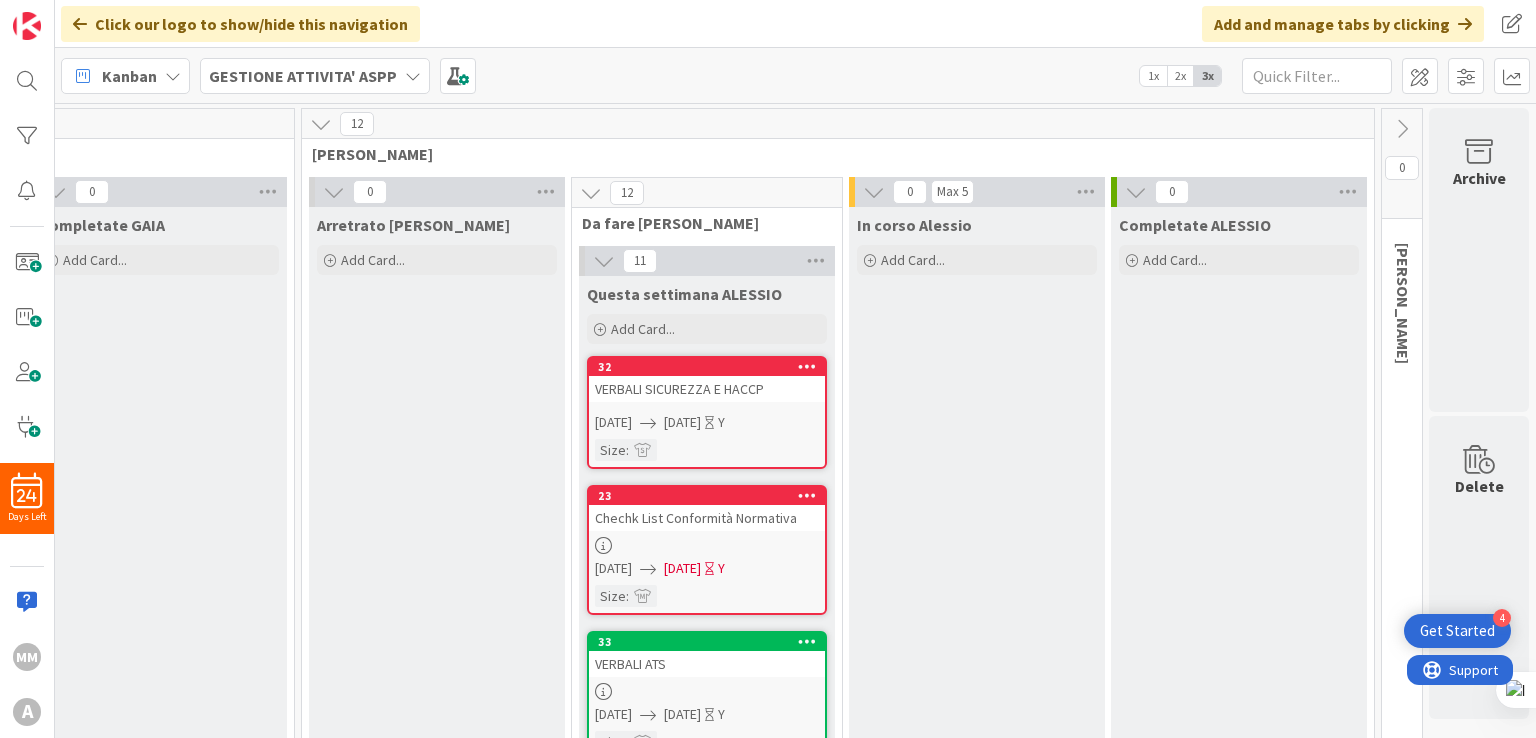 click at bounding box center [807, 366] 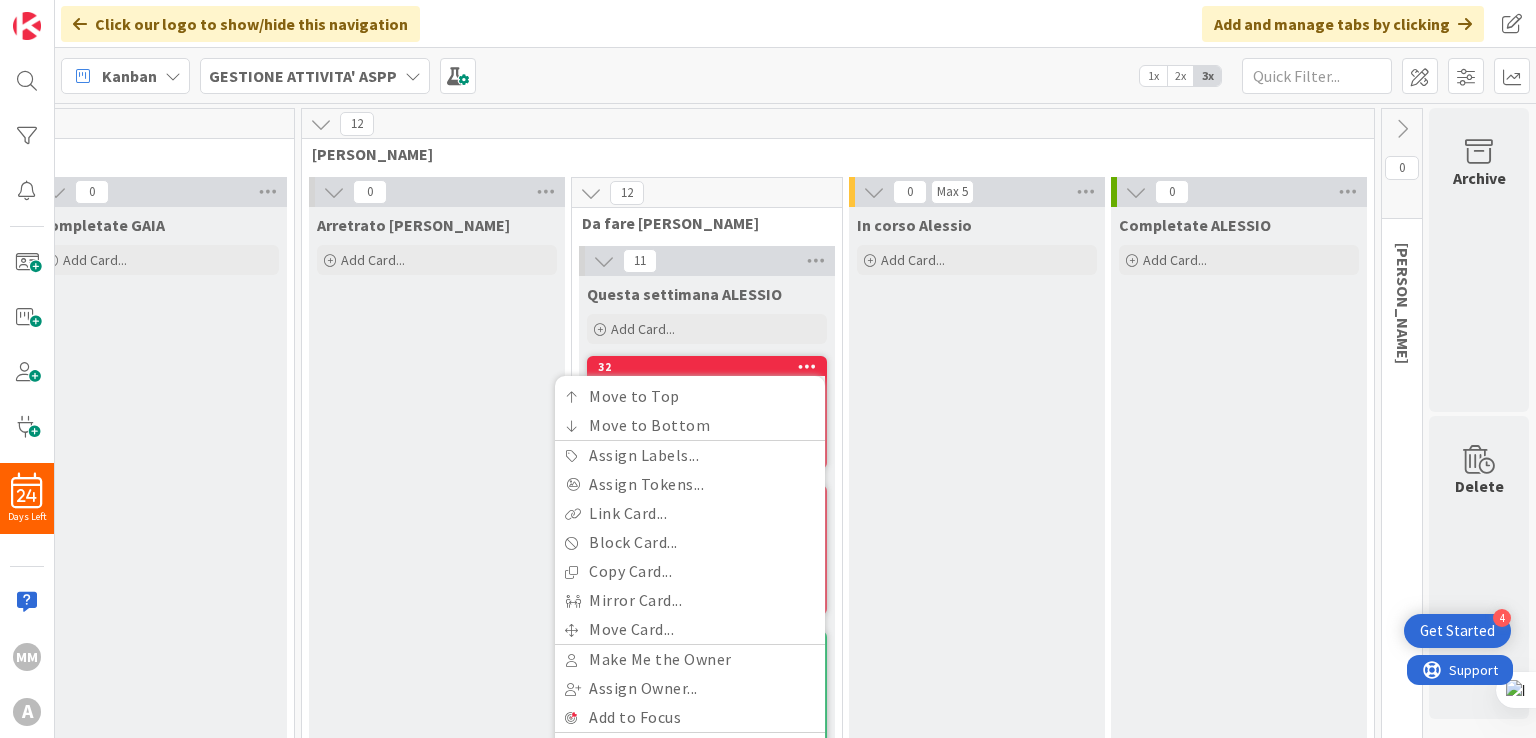 click at bounding box center [807, 366] 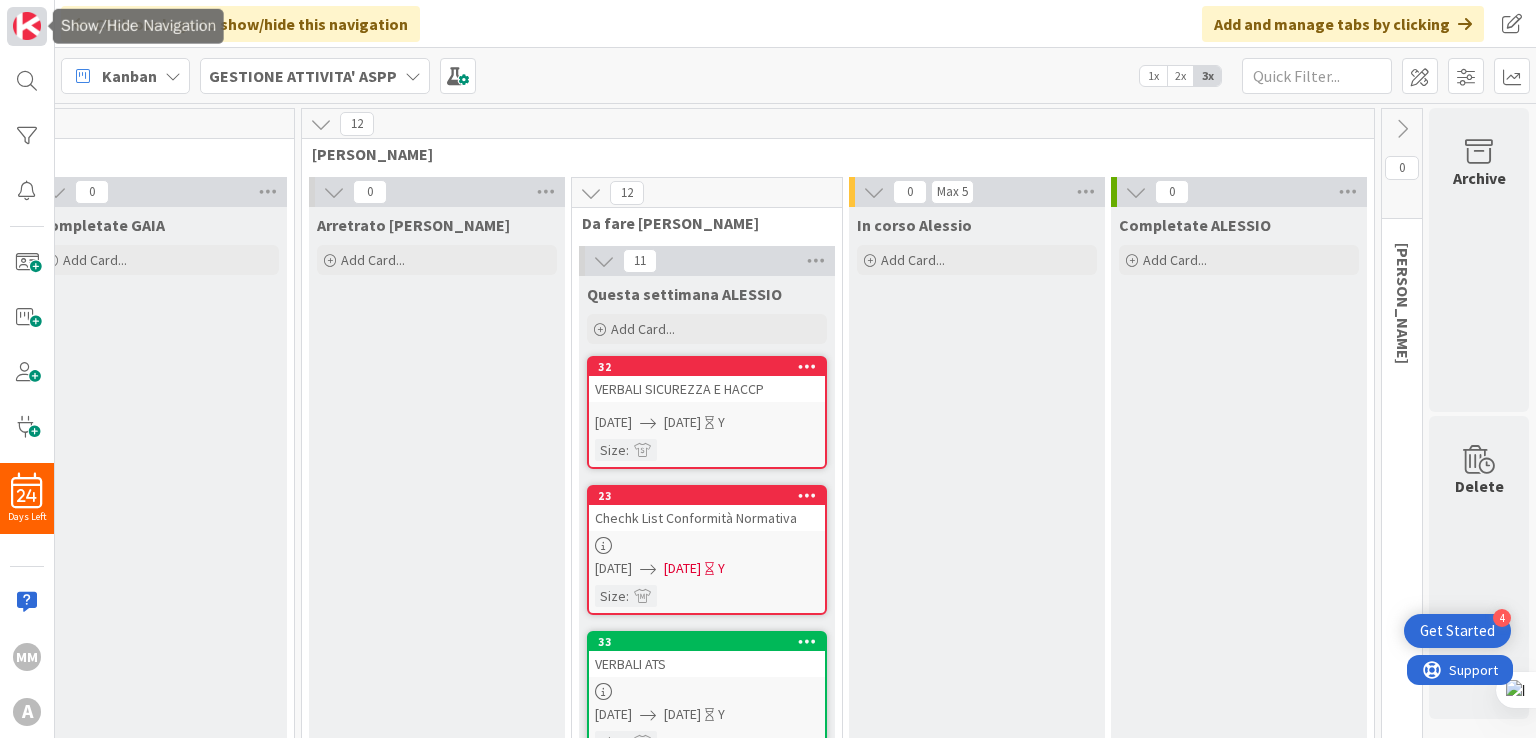 click at bounding box center [27, 26] 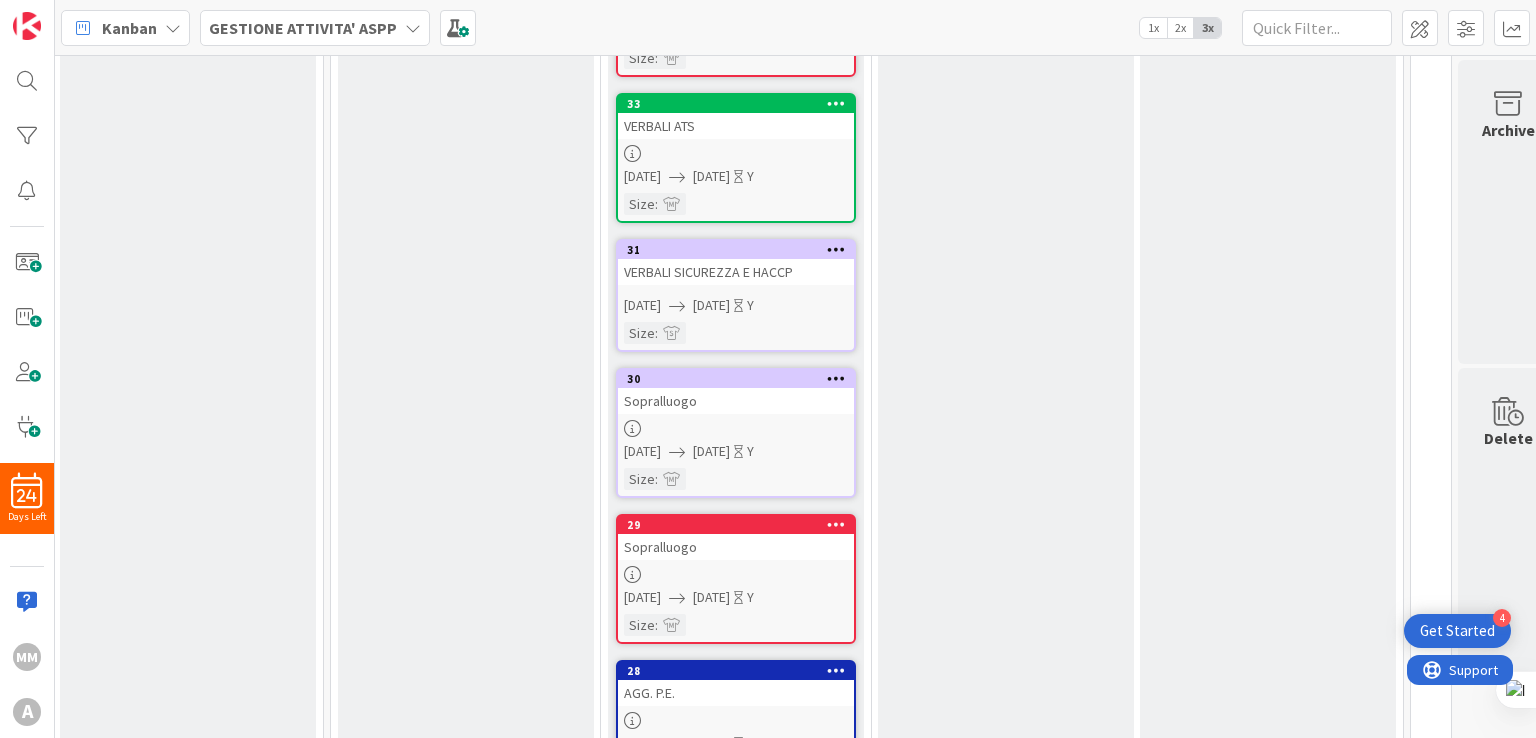 scroll, scrollTop: 503, scrollLeft: 812, axis: both 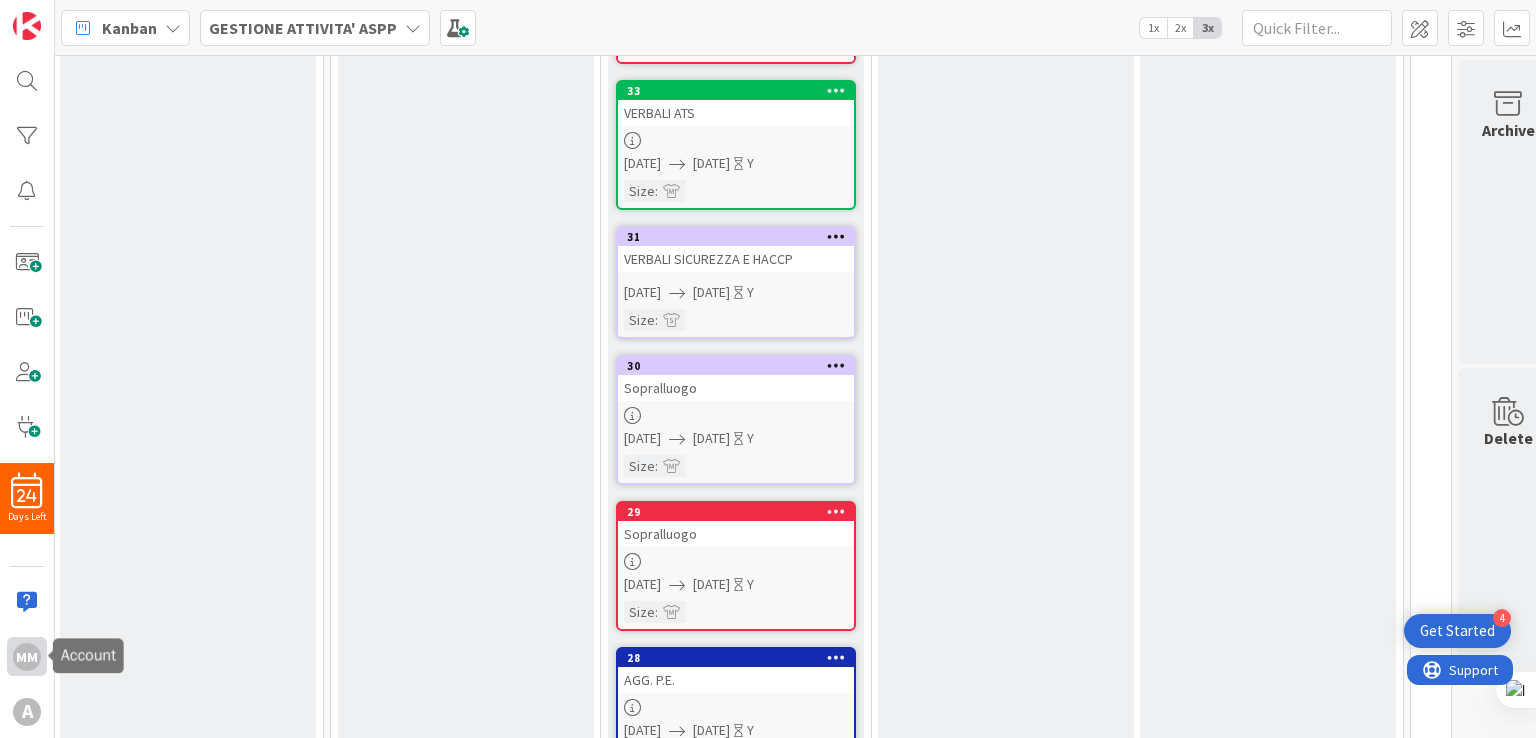 click on "mm" at bounding box center [27, 657] 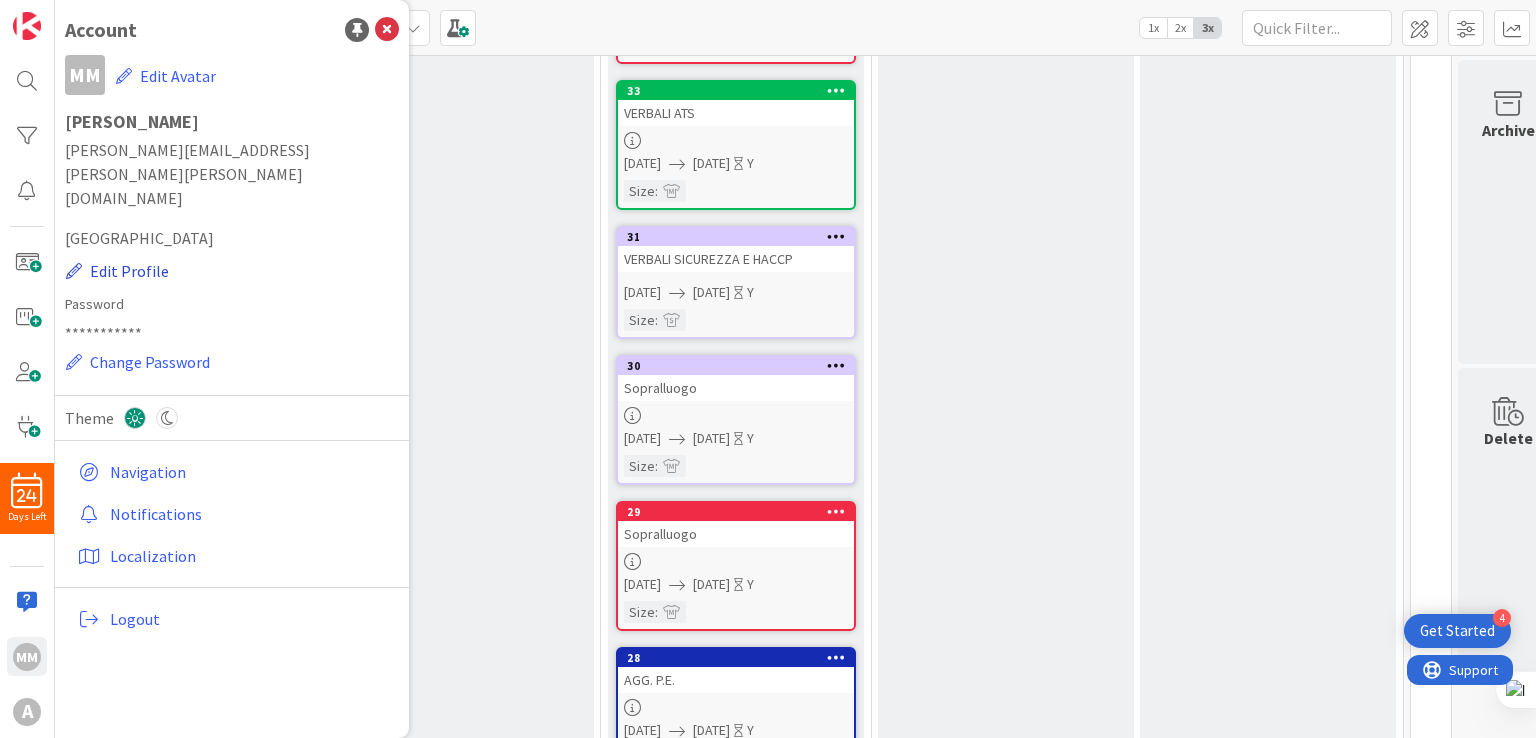 click on "Edit Profile" at bounding box center [117, 271] 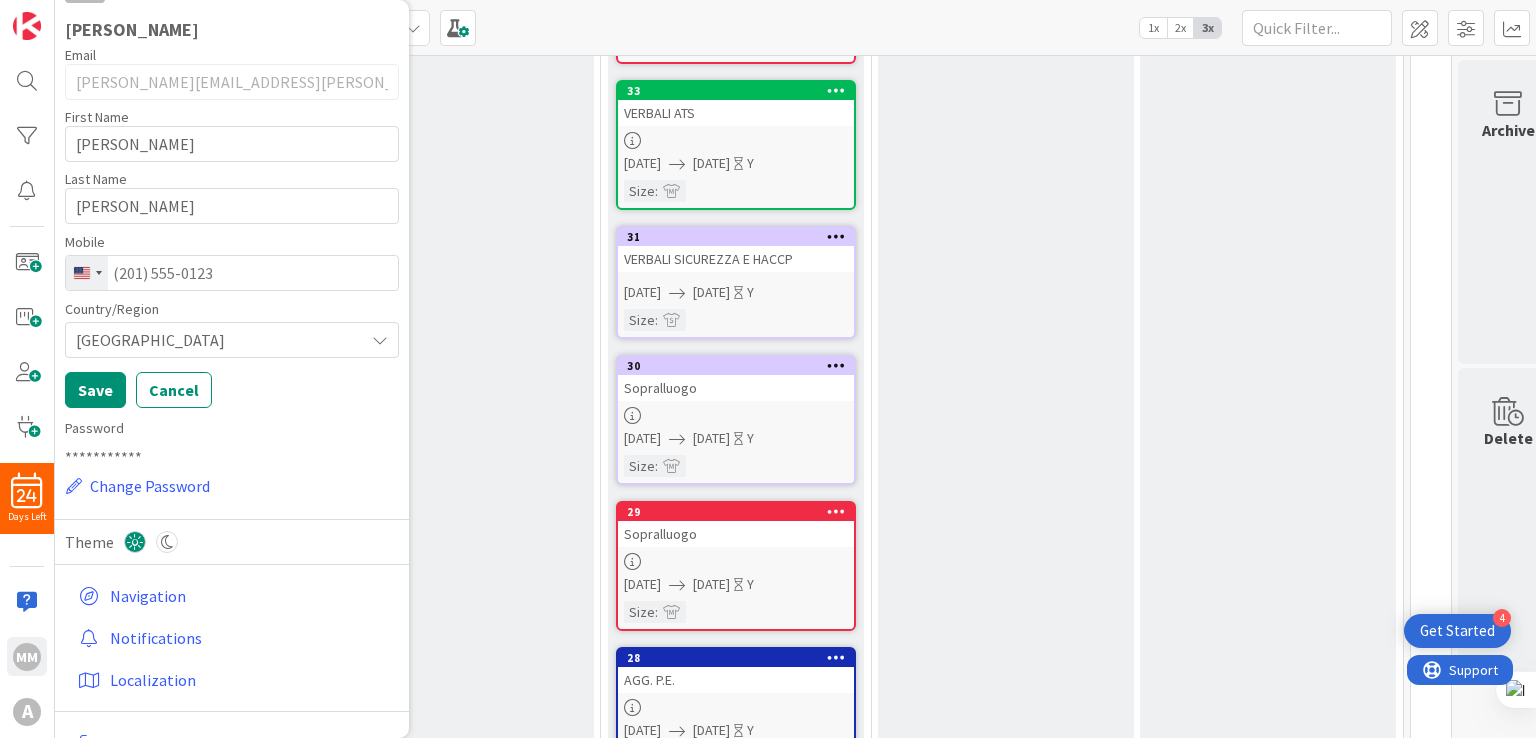 scroll, scrollTop: 130, scrollLeft: 0, axis: vertical 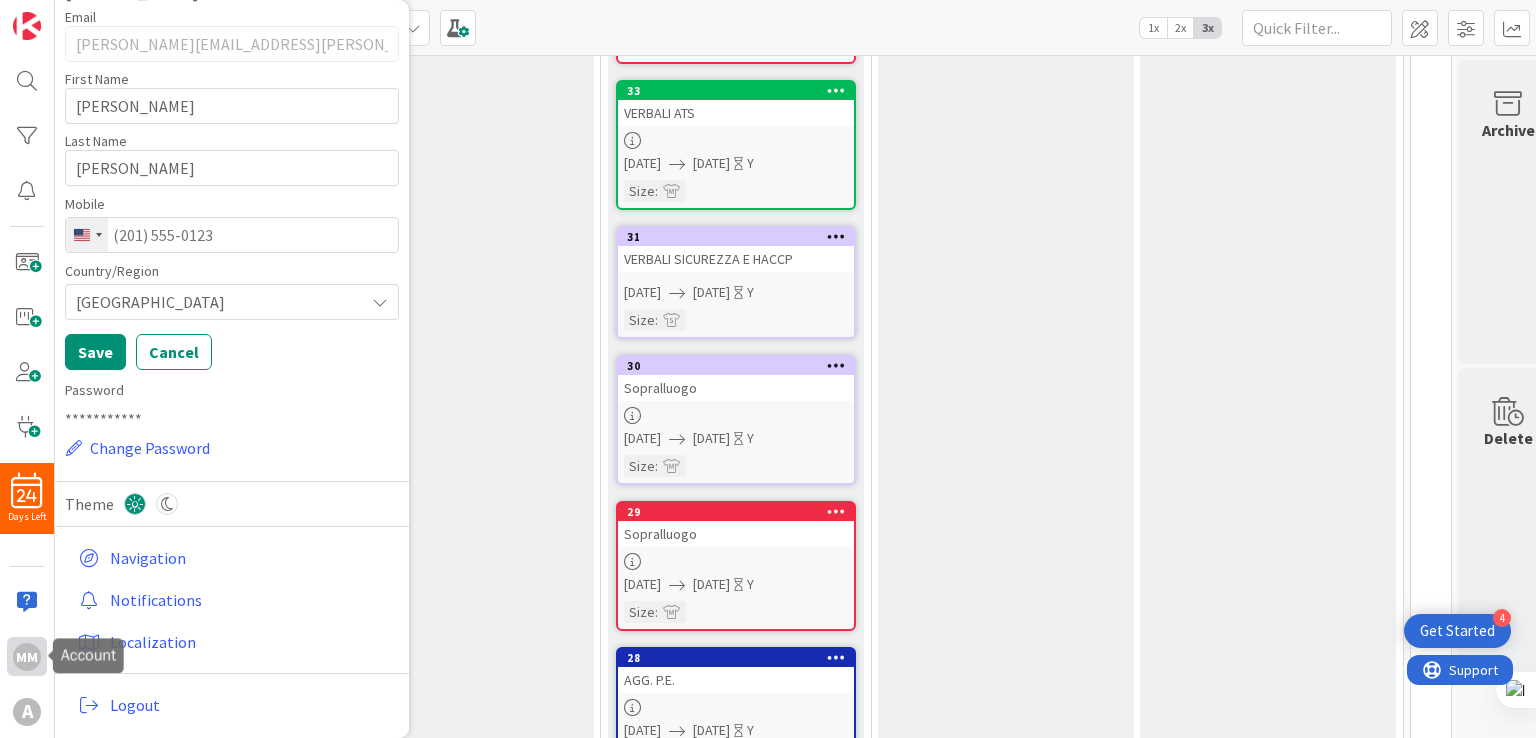click on "mm" at bounding box center [27, 657] 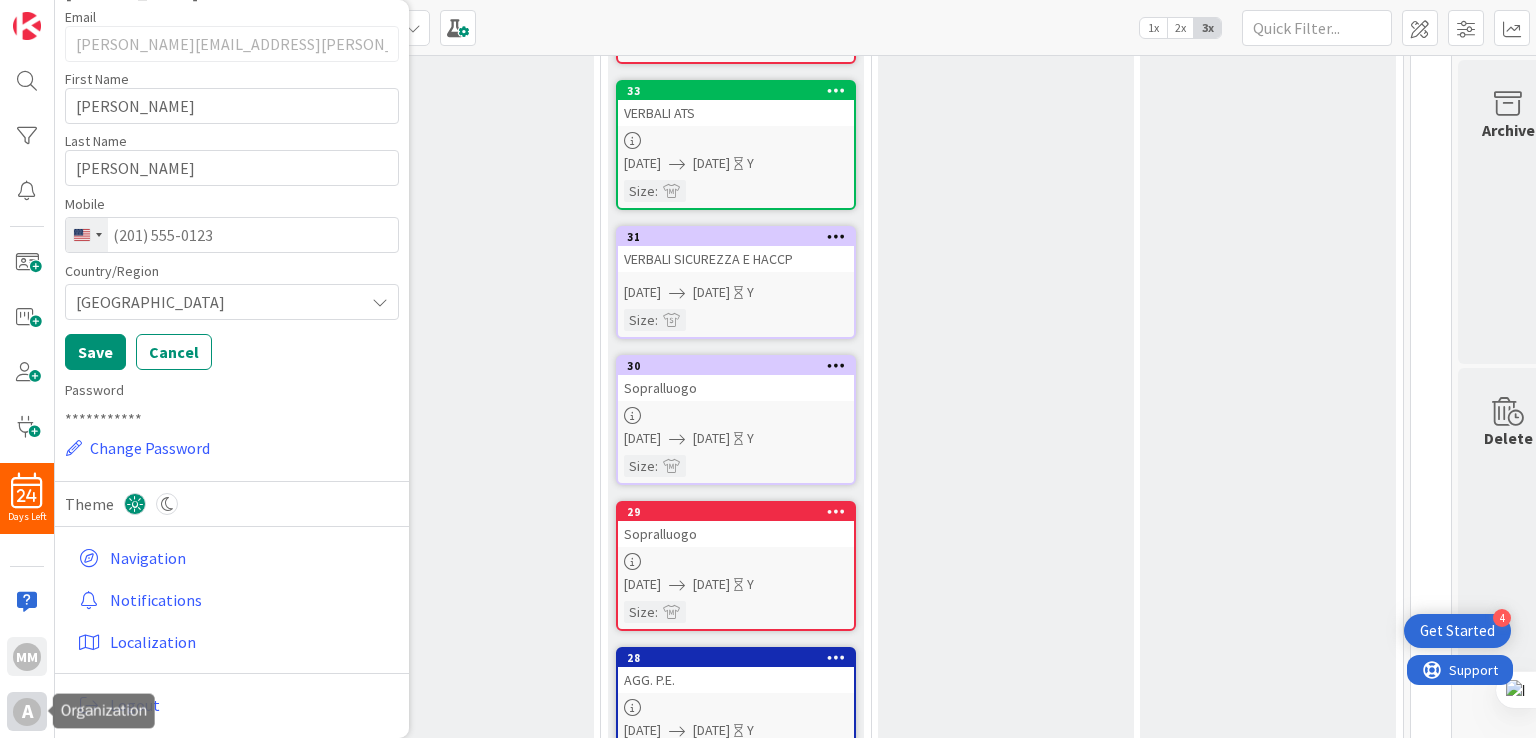 click on "A" at bounding box center [27, 712] 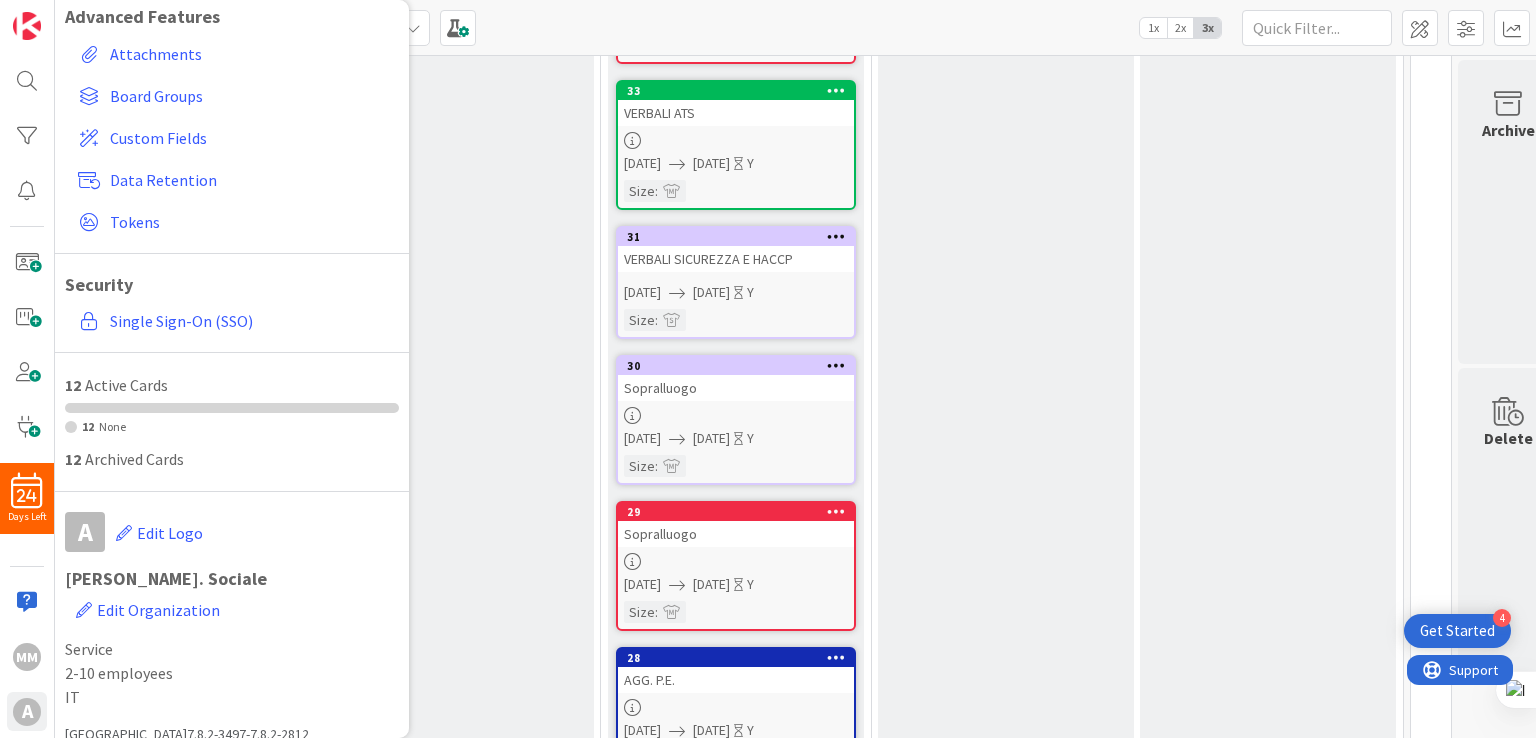 scroll, scrollTop: 221, scrollLeft: 0, axis: vertical 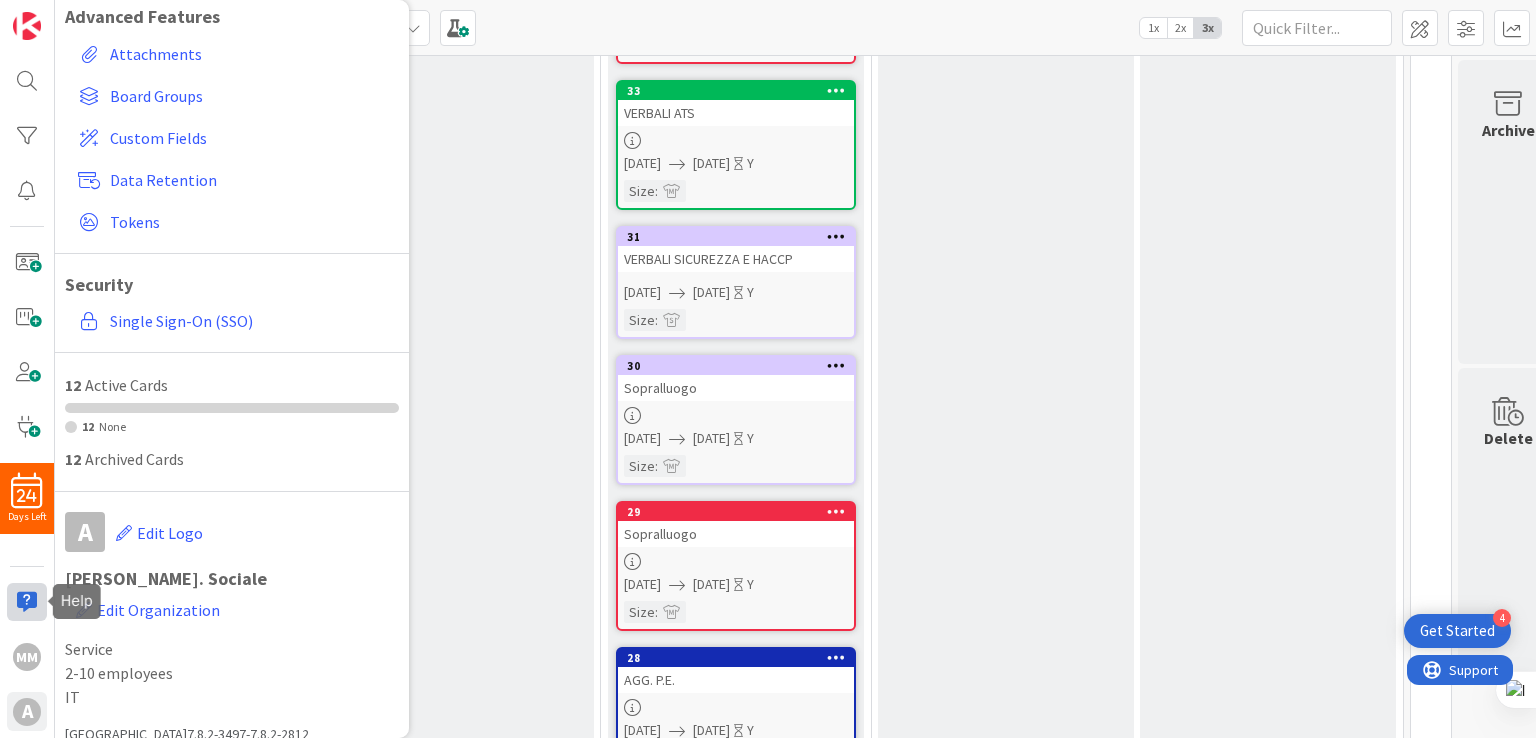 click at bounding box center [27, 602] 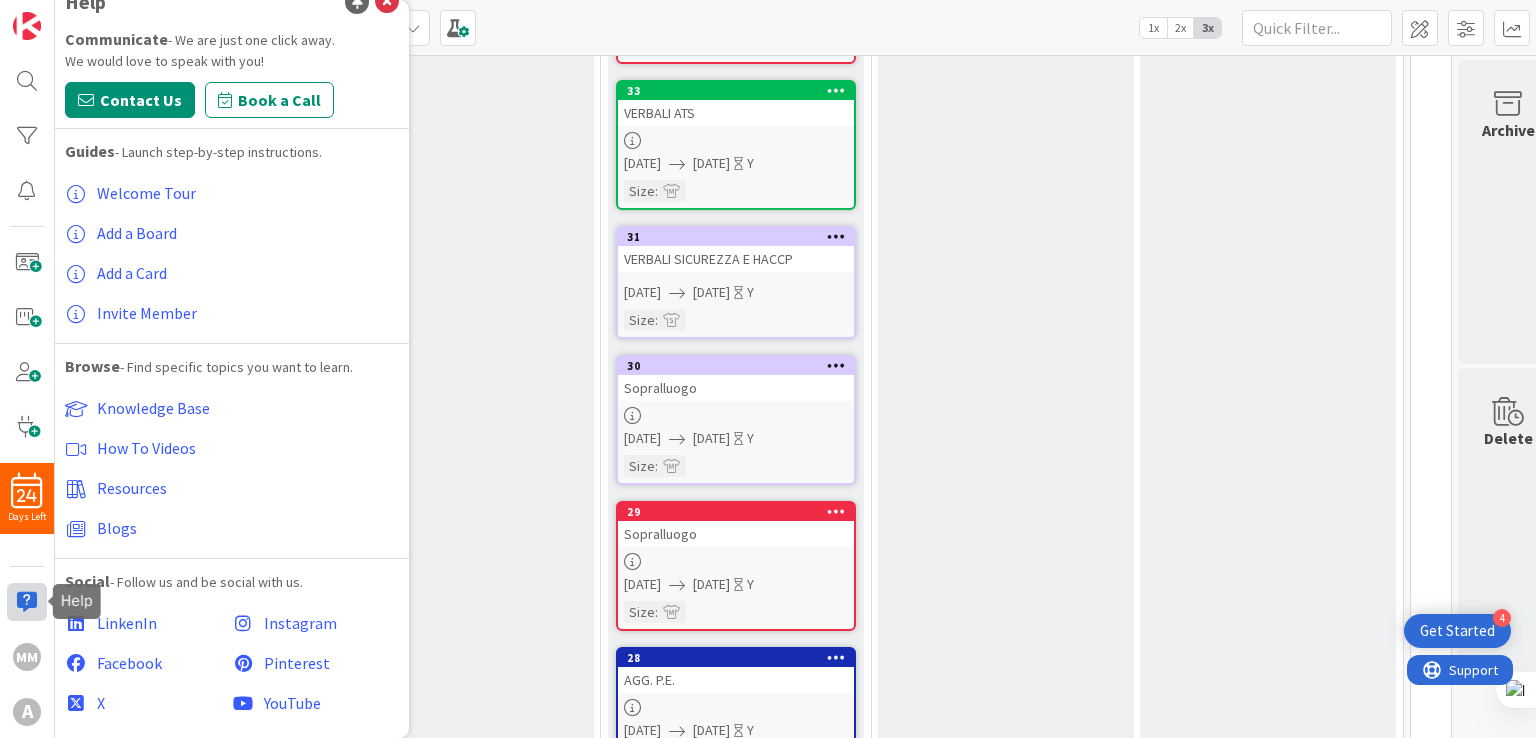 scroll, scrollTop: 27, scrollLeft: 0, axis: vertical 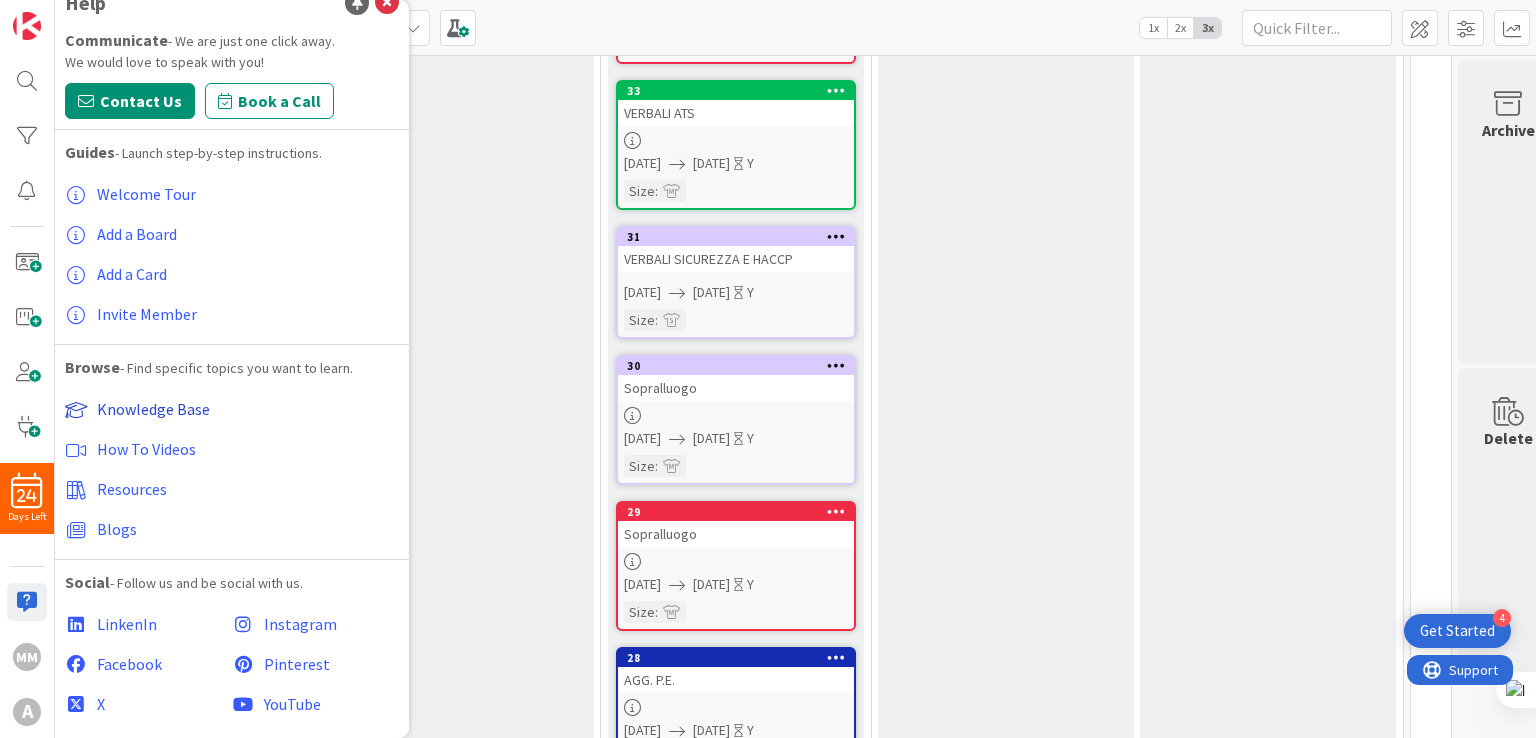 click on "Knowledge Base" at bounding box center (153, 409) 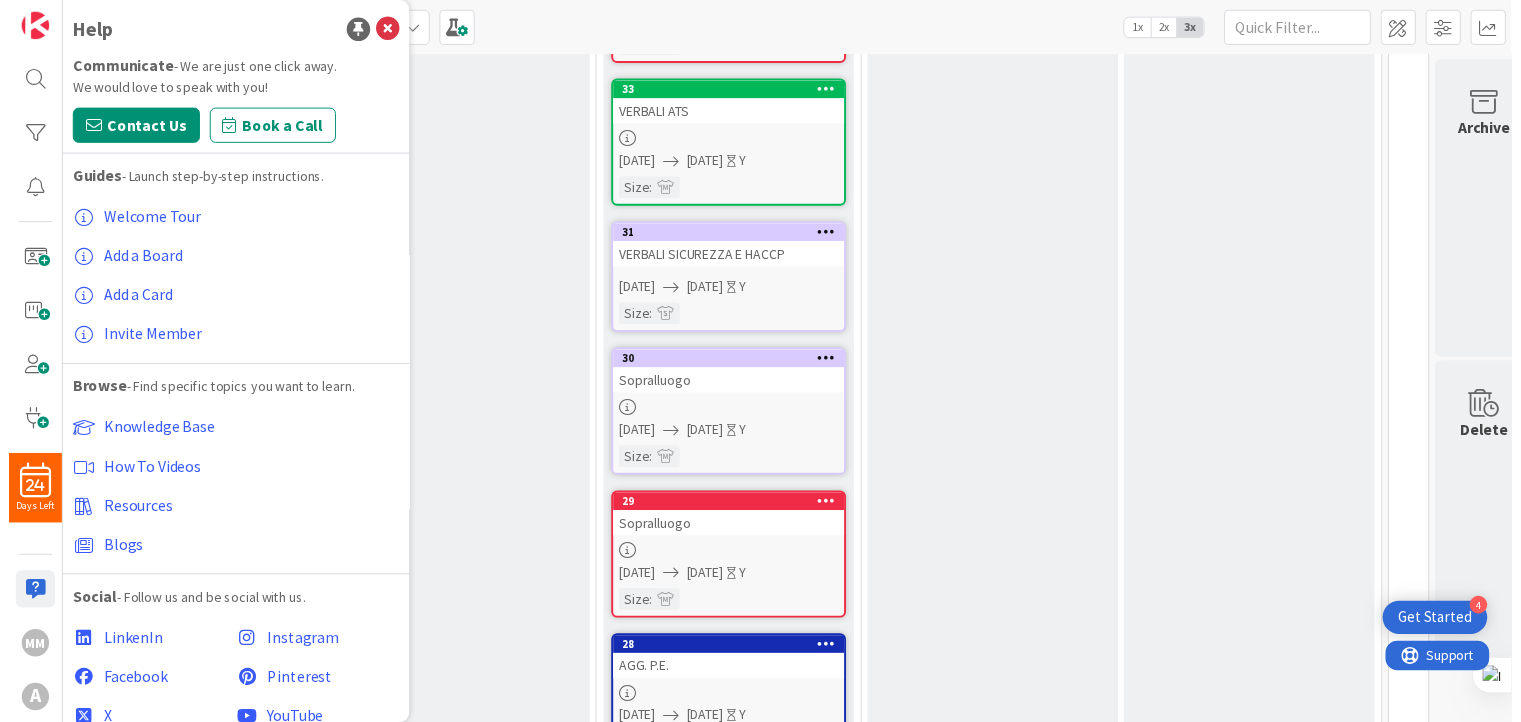 scroll, scrollTop: 0, scrollLeft: 0, axis: both 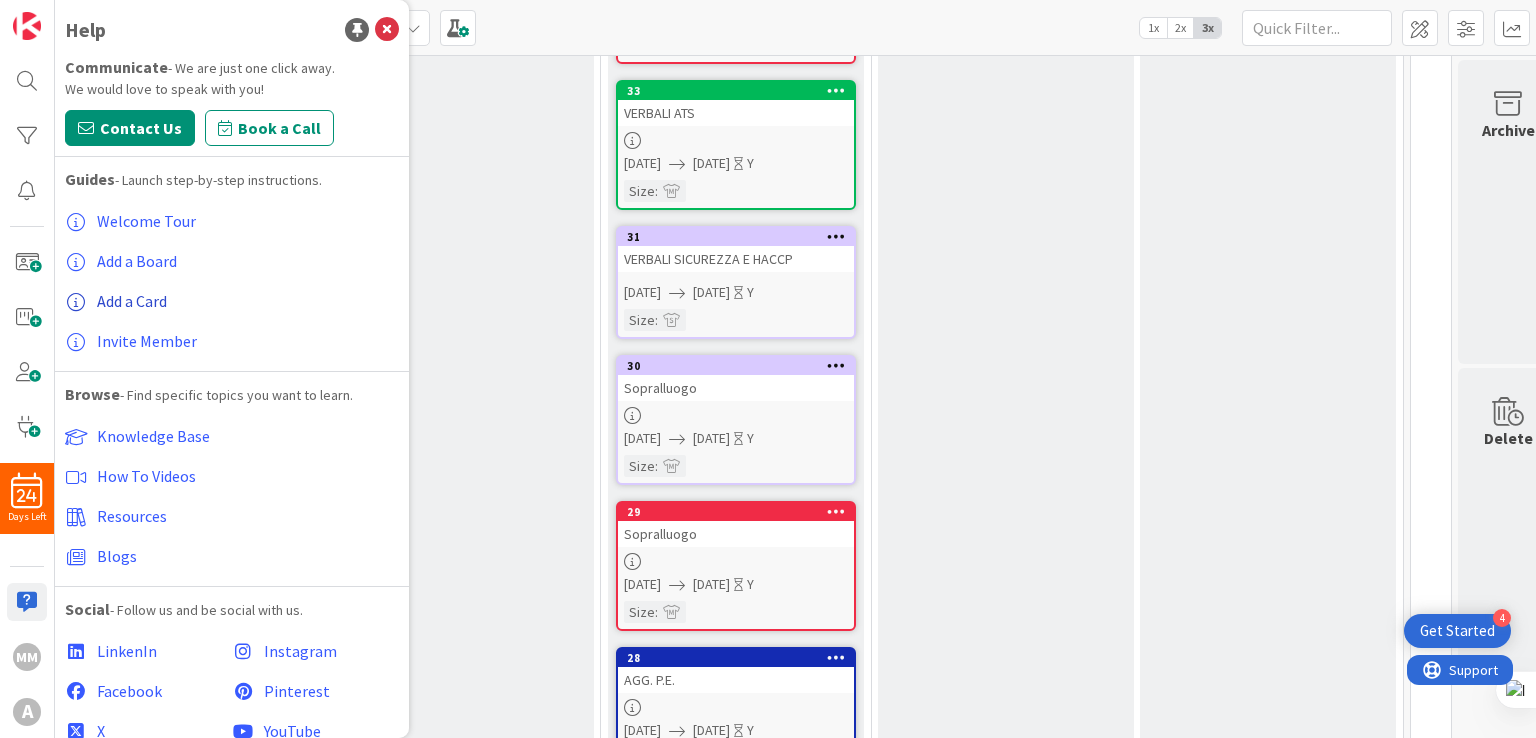 click at bounding box center (76, 302) 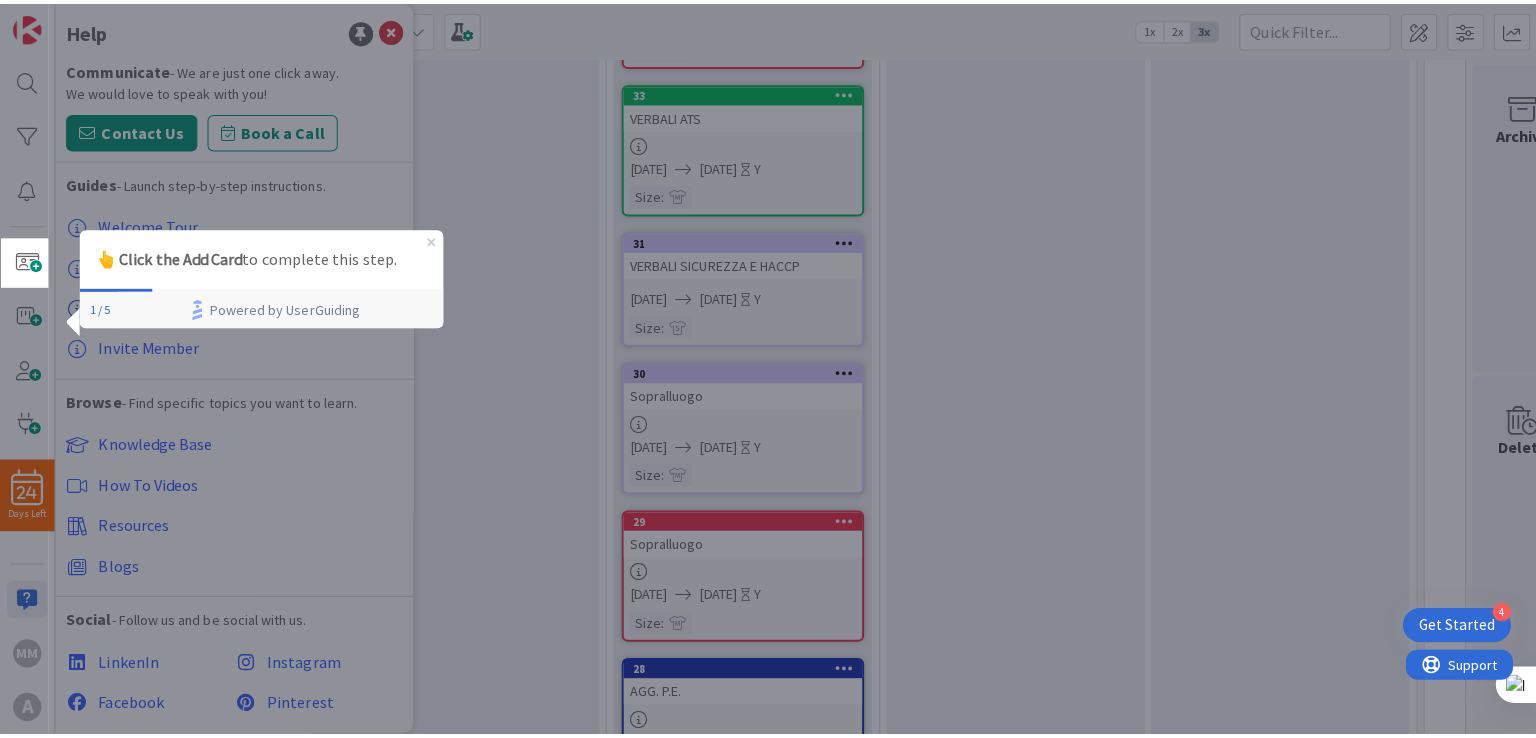scroll, scrollTop: 0, scrollLeft: 0, axis: both 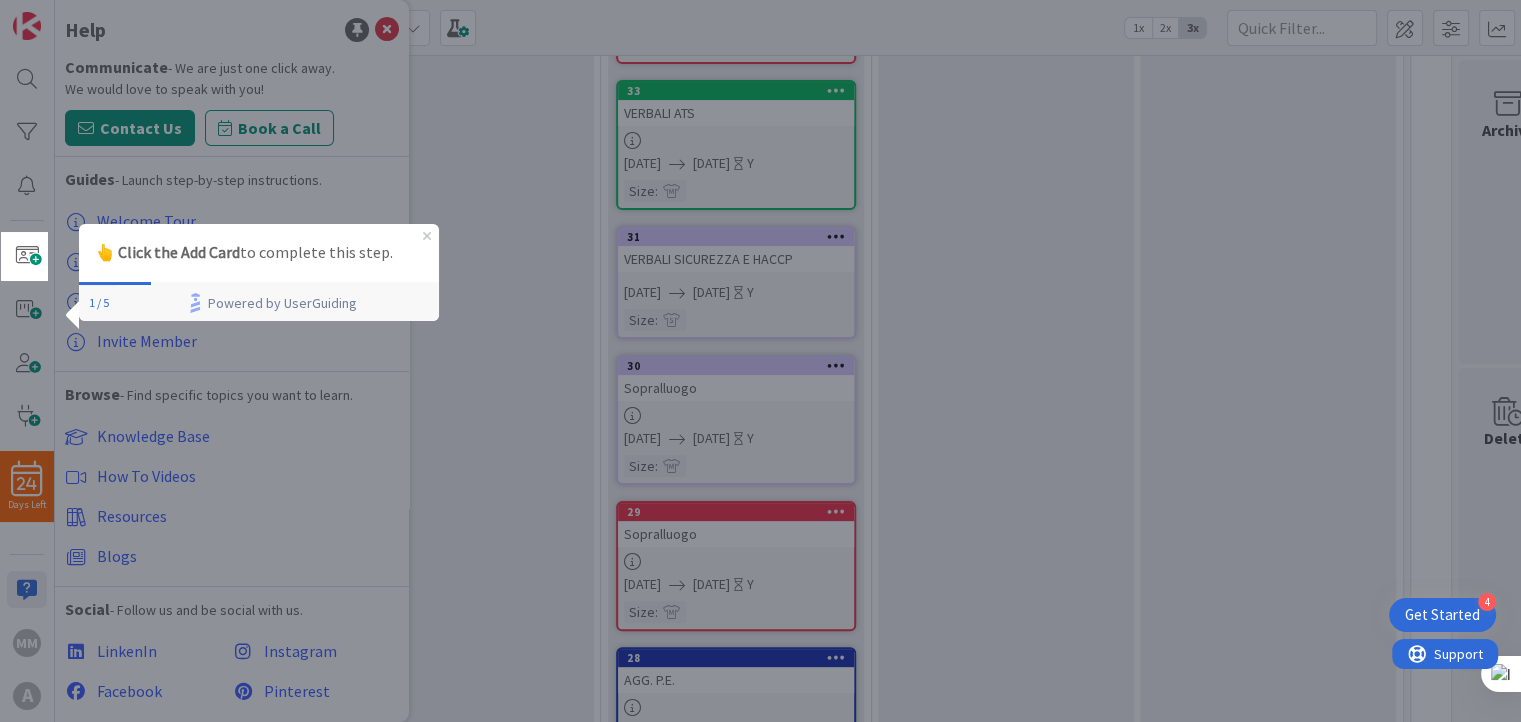 drag, startPoint x: 1451, startPoint y: 17, endPoint x: 761, endPoint y: 101, distance: 695.09424 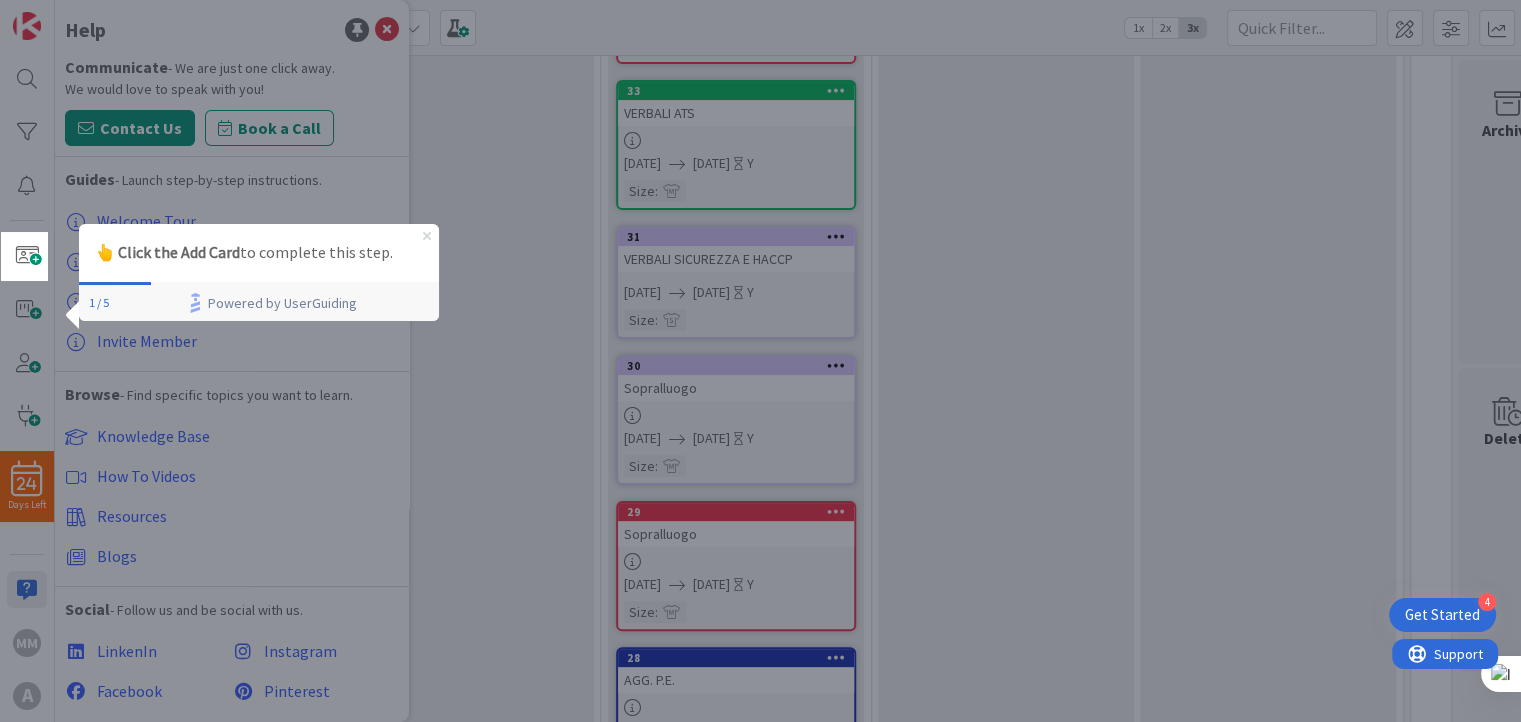 click 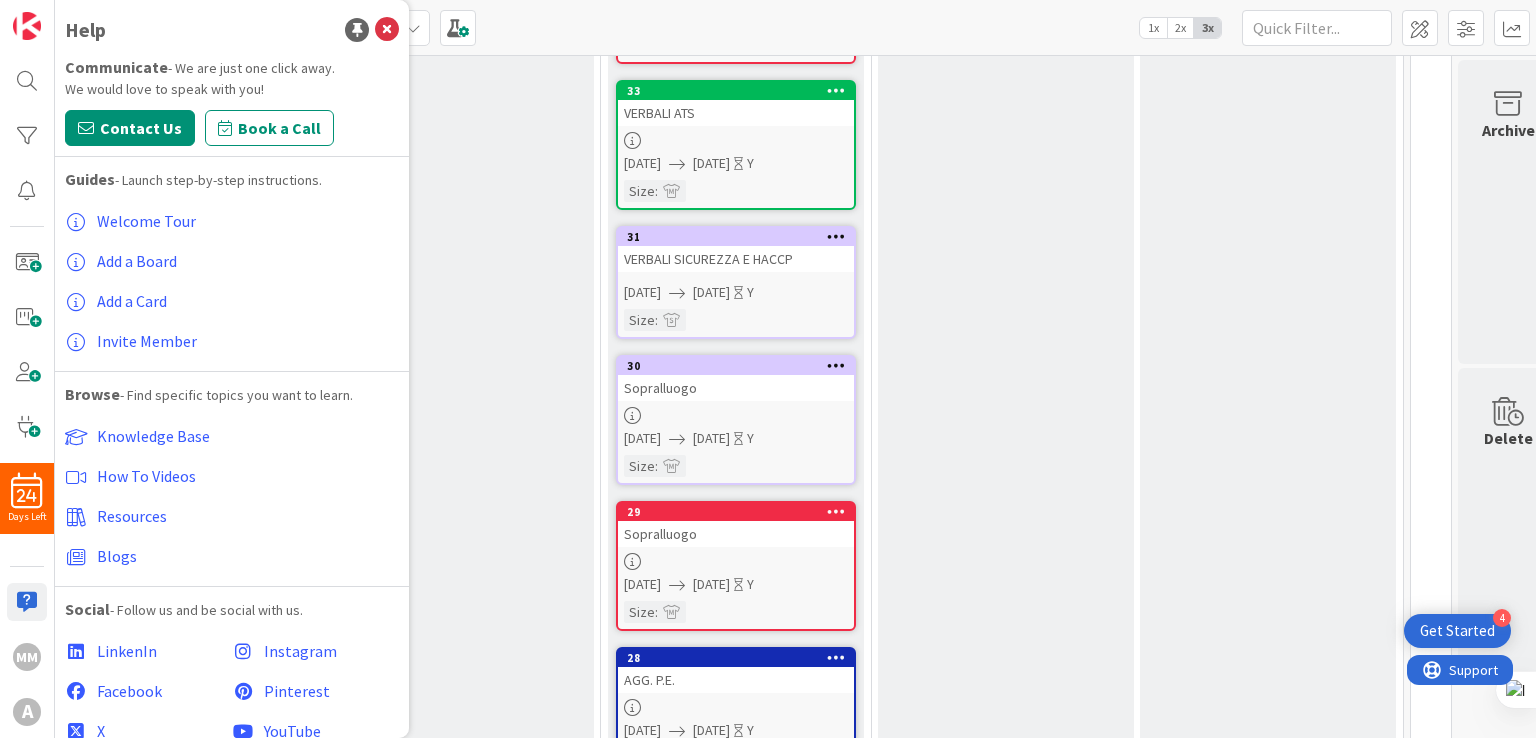 scroll, scrollTop: 0, scrollLeft: 0, axis: both 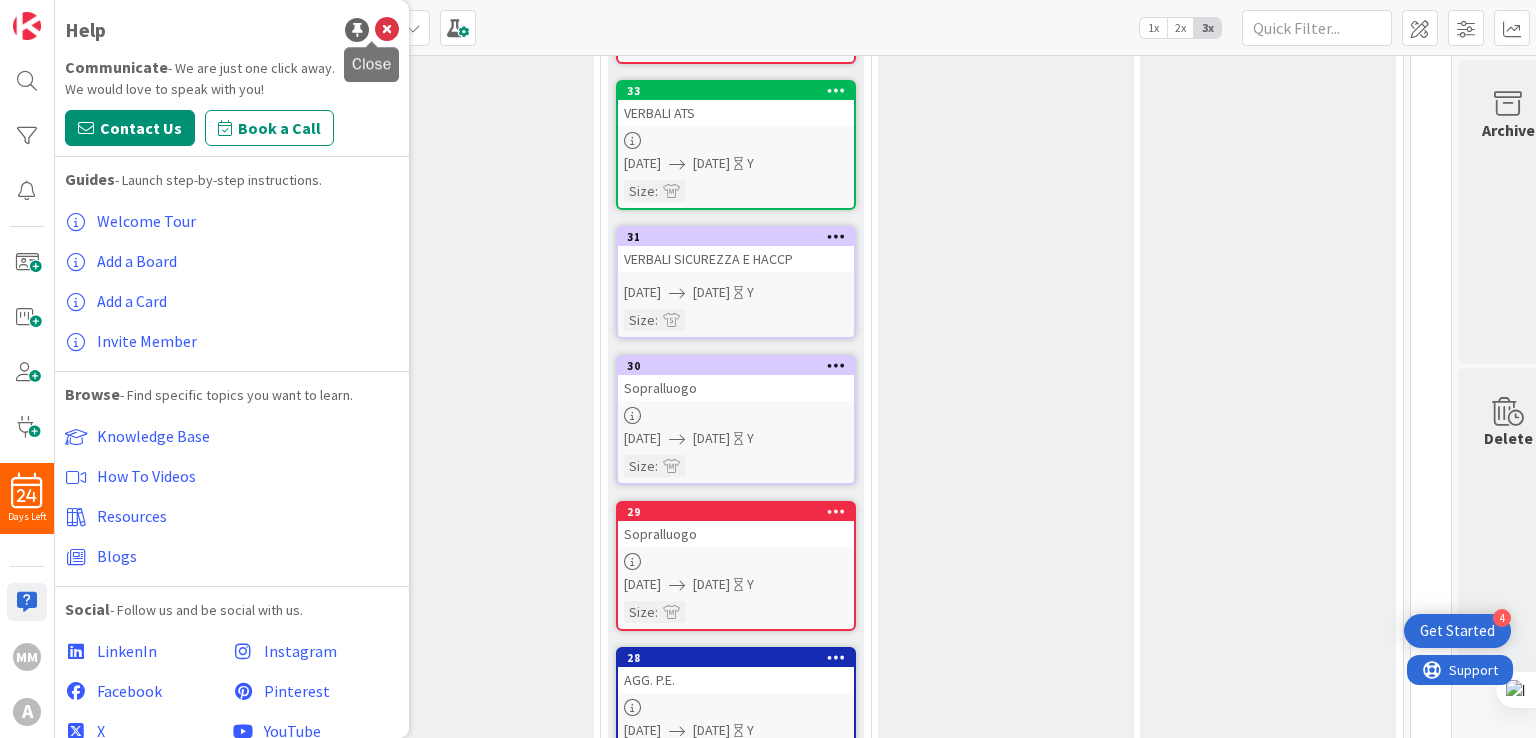 click at bounding box center [387, 30] 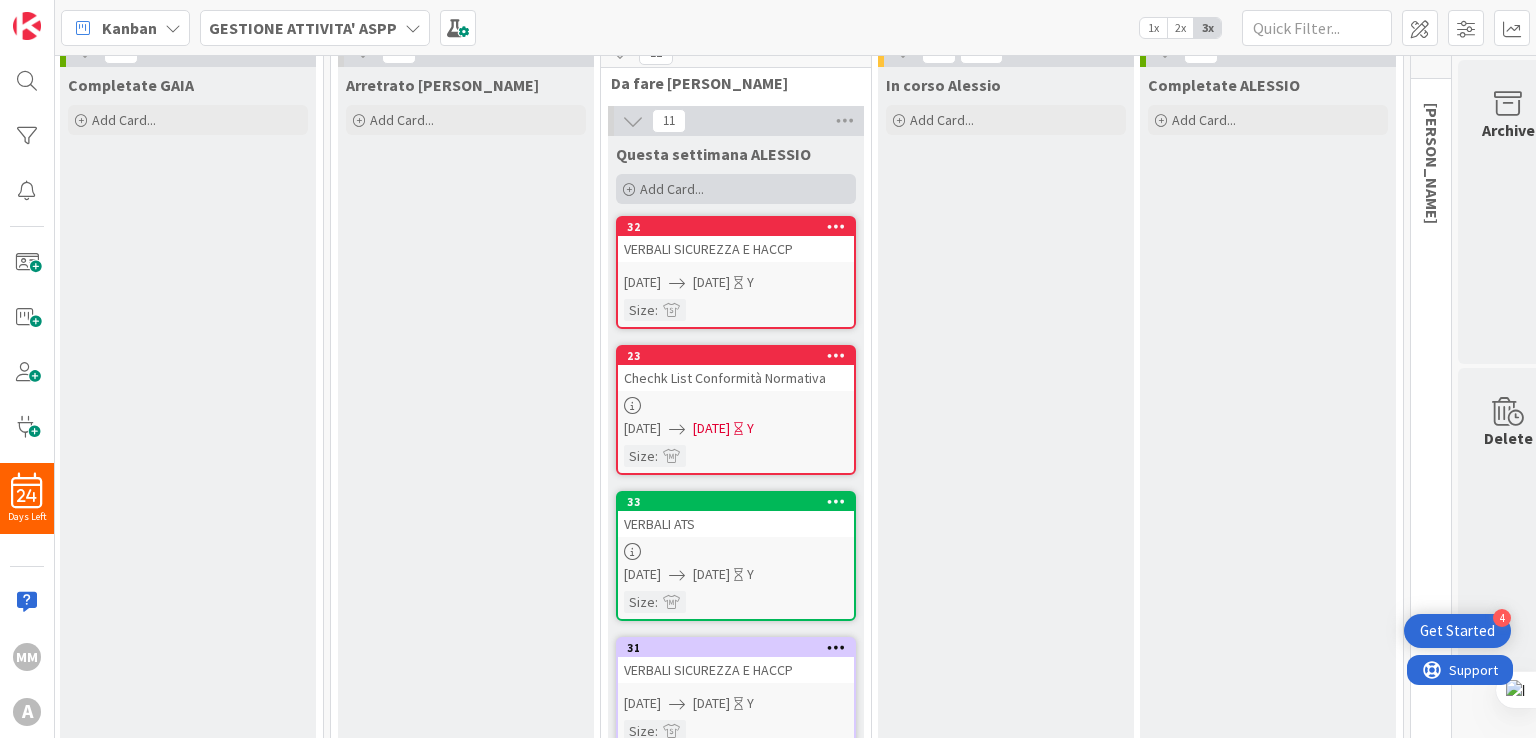 scroll, scrollTop: 200, scrollLeft: 812, axis: both 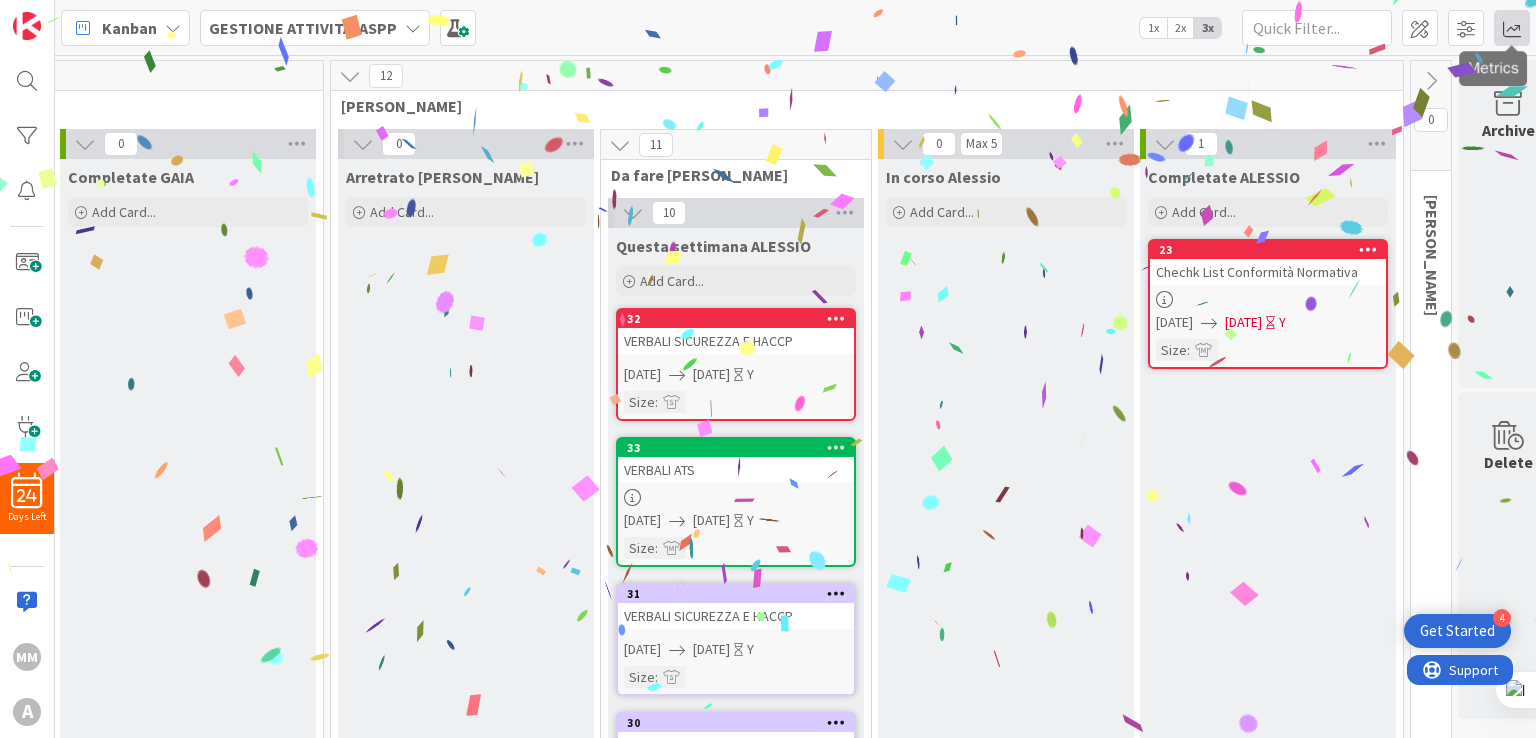 click at bounding box center (1512, 28) 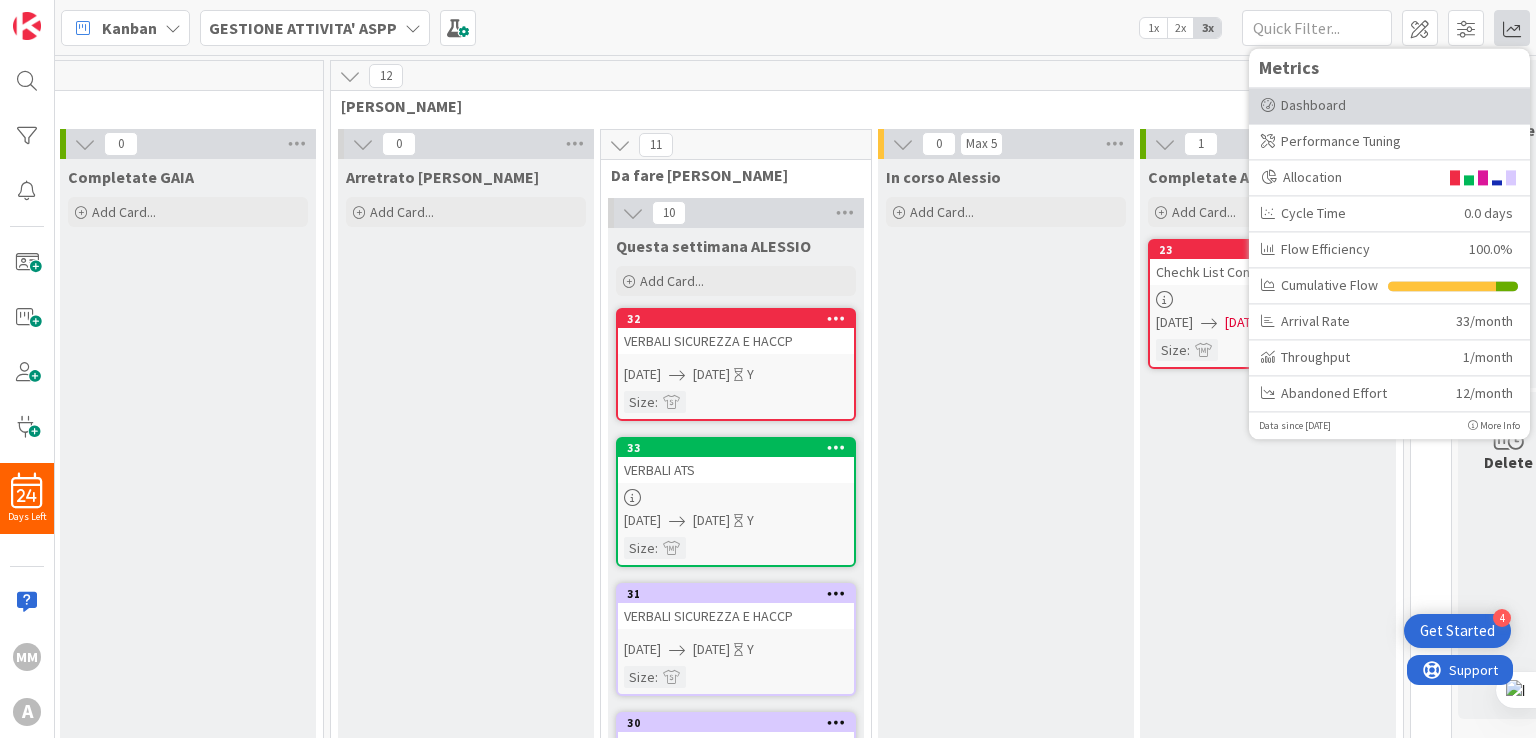 click on "Dashboard" at bounding box center [1389, 105] 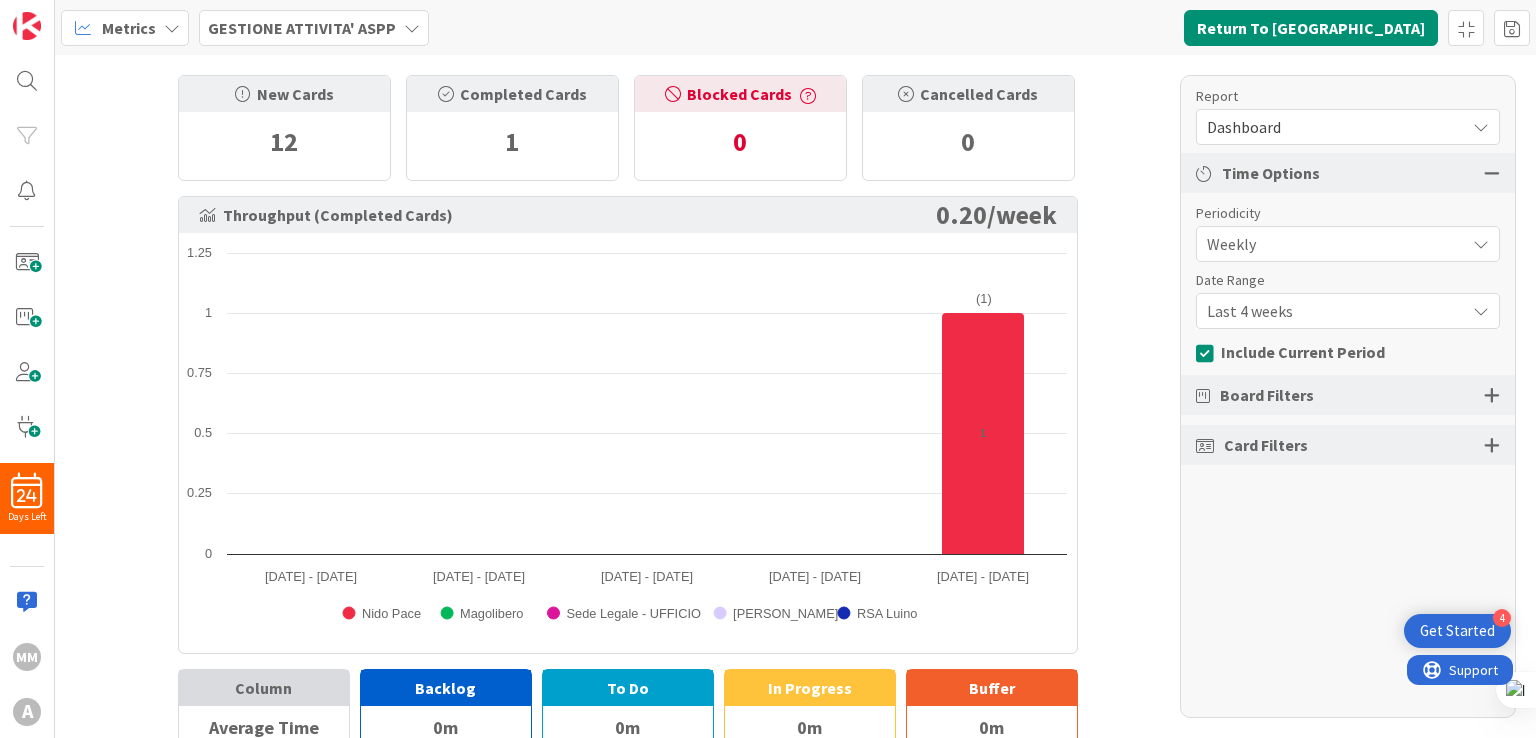 scroll, scrollTop: 0, scrollLeft: 0, axis: both 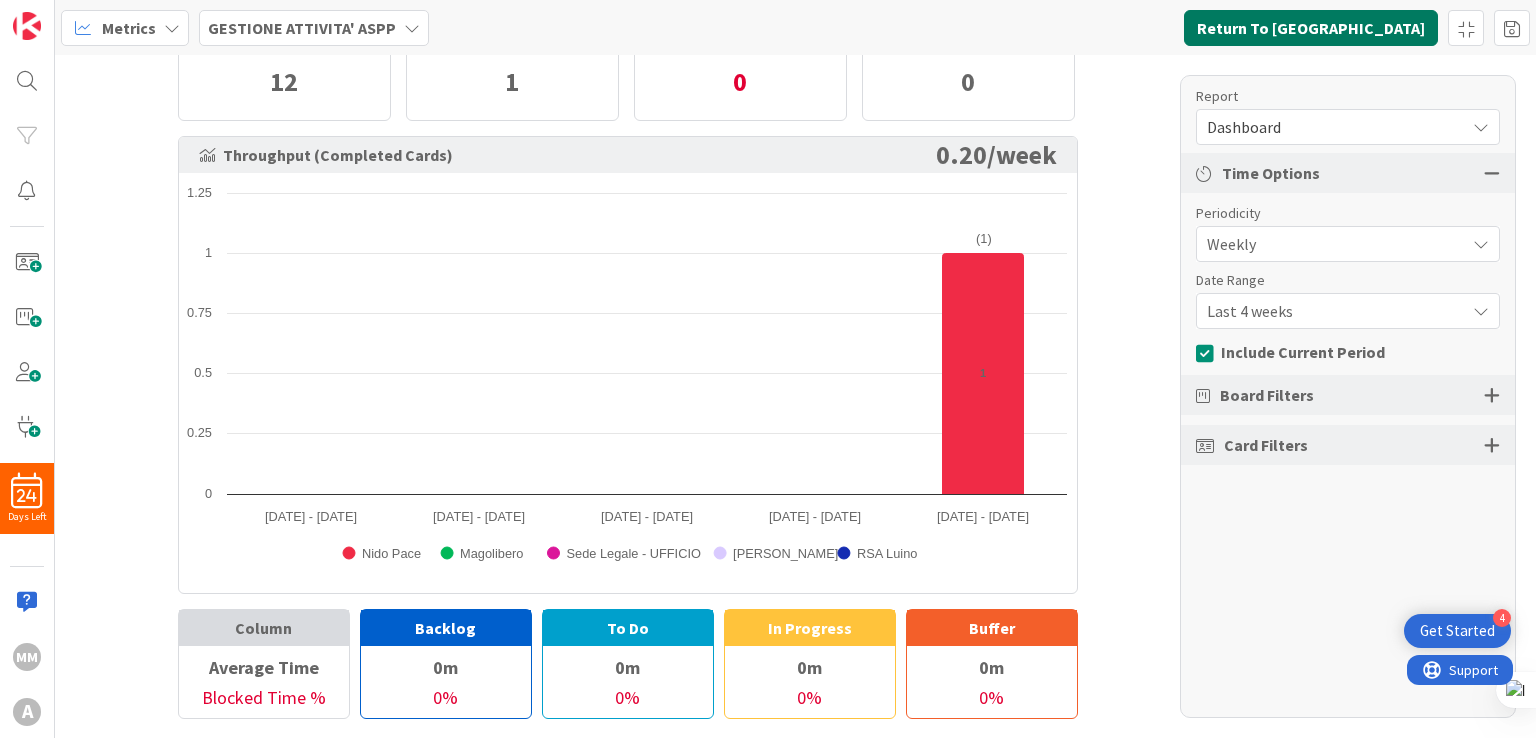click on "Return To [GEOGRAPHIC_DATA]" at bounding box center [1311, 28] 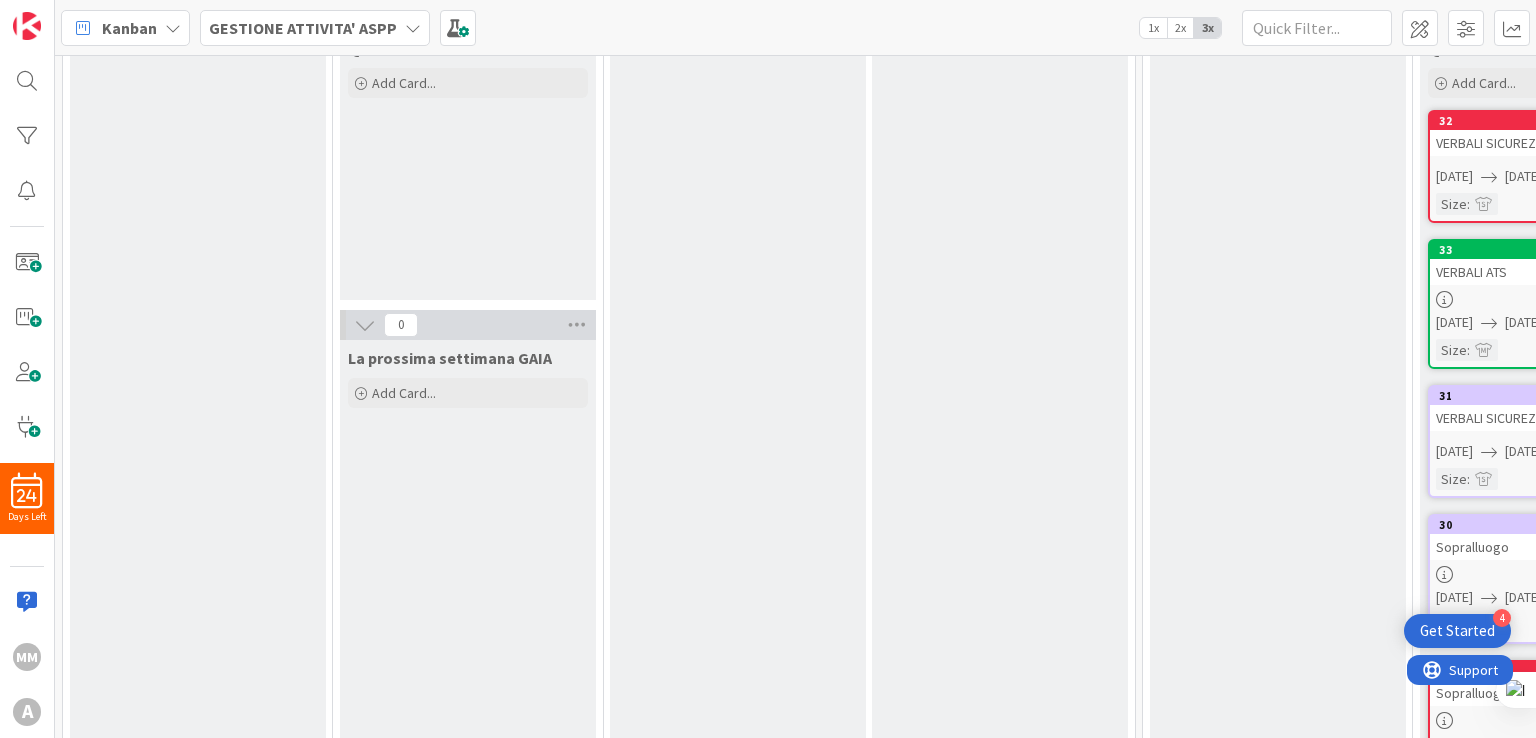 scroll, scrollTop: 200, scrollLeft: 0, axis: vertical 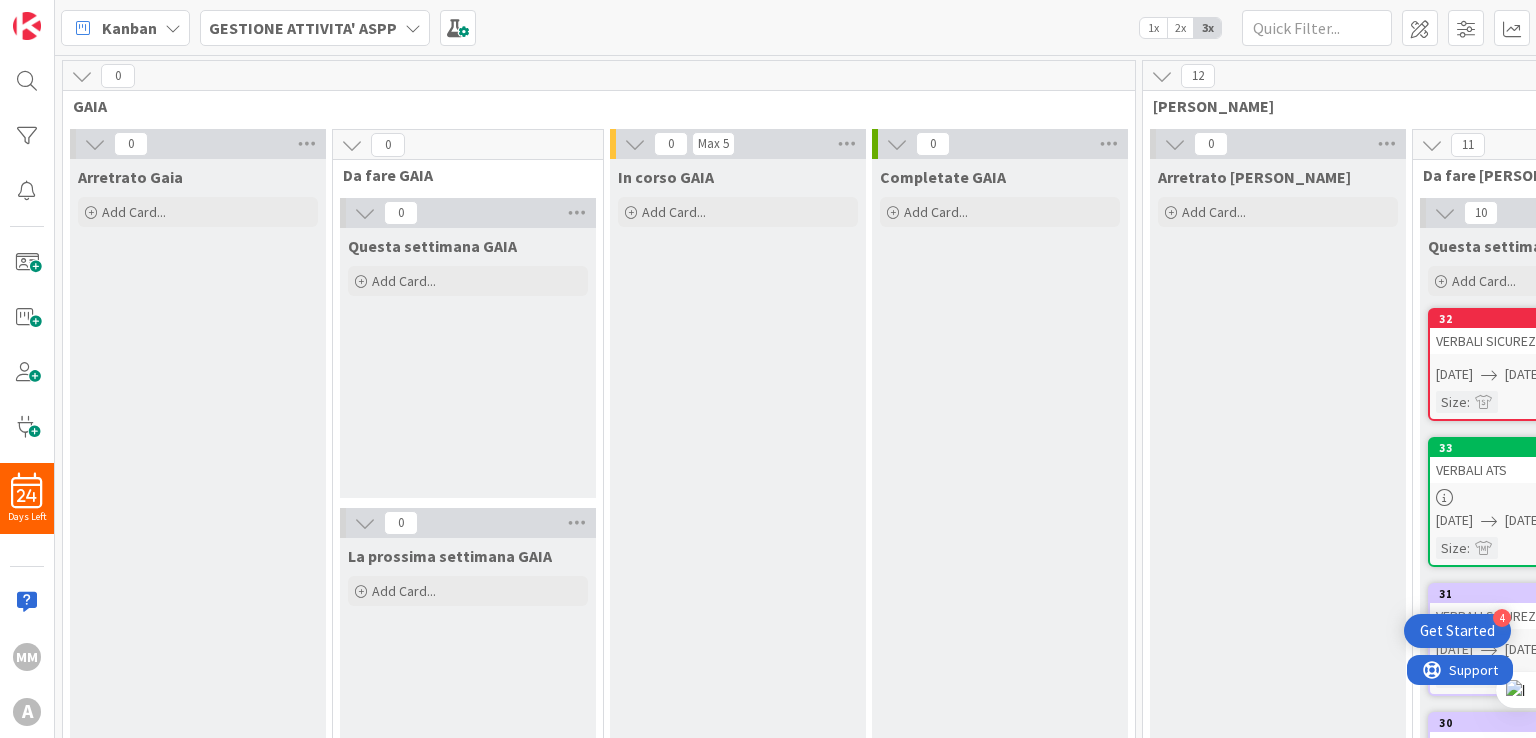 click at bounding box center [82, 76] 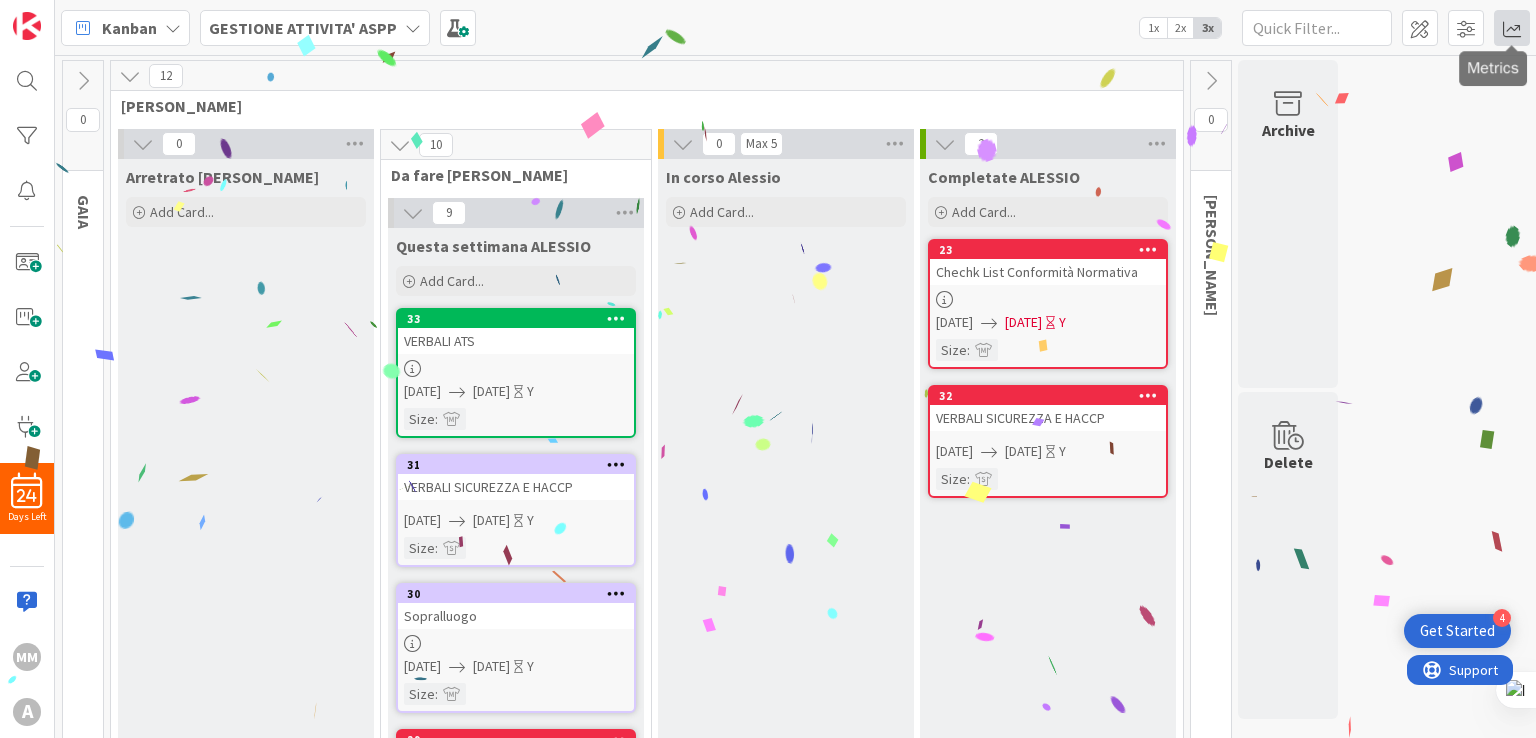 click at bounding box center [1512, 28] 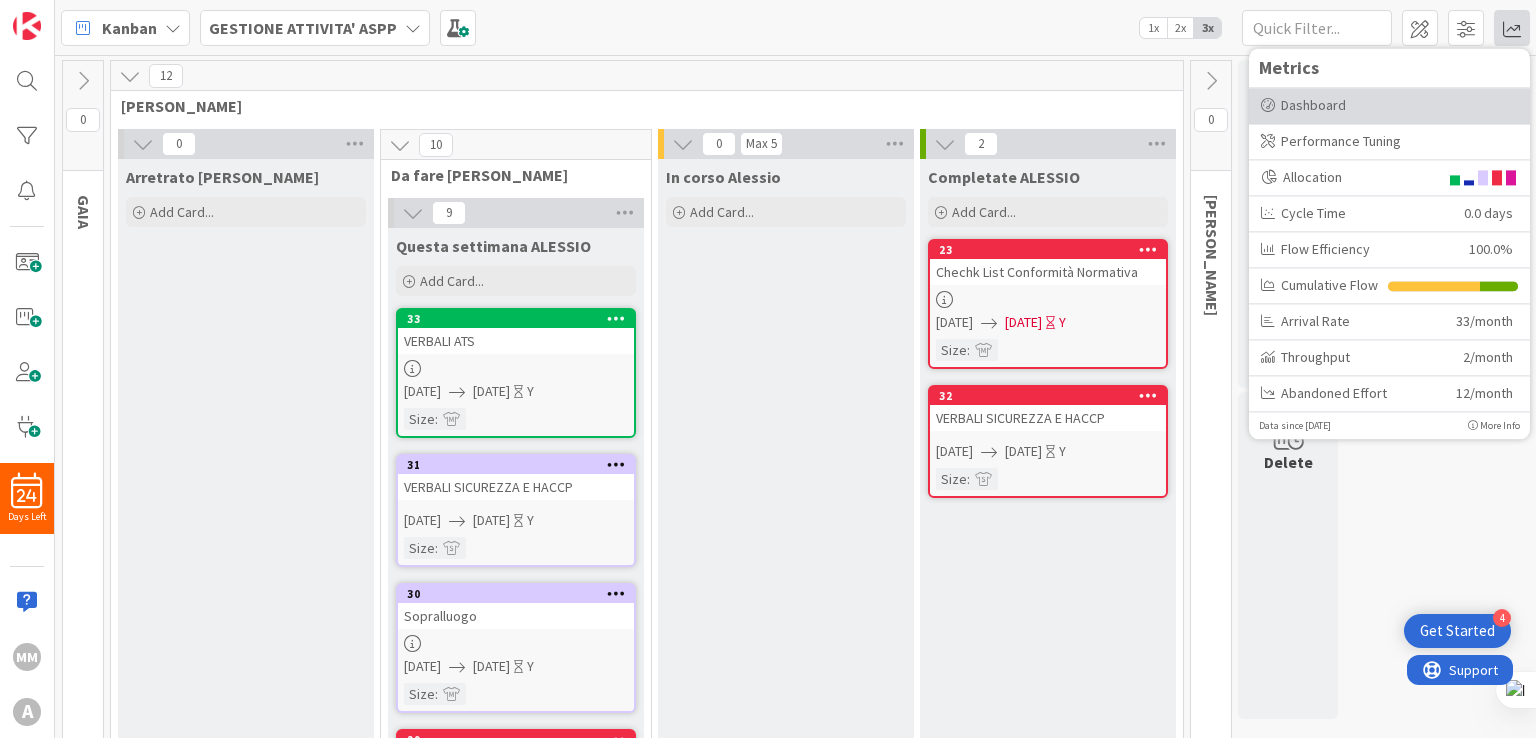 click on "Dashboard" at bounding box center [1389, 105] 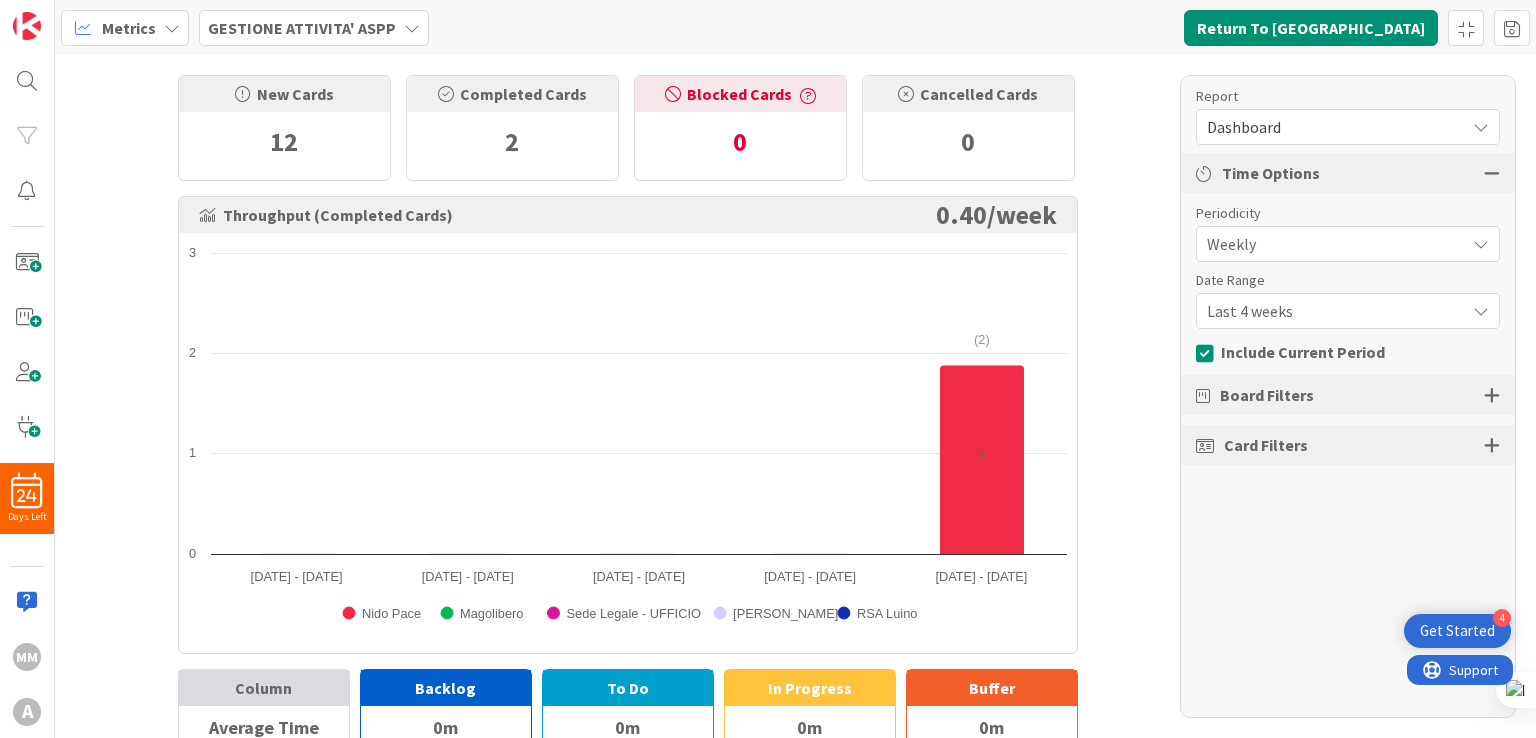 scroll, scrollTop: 0, scrollLeft: 0, axis: both 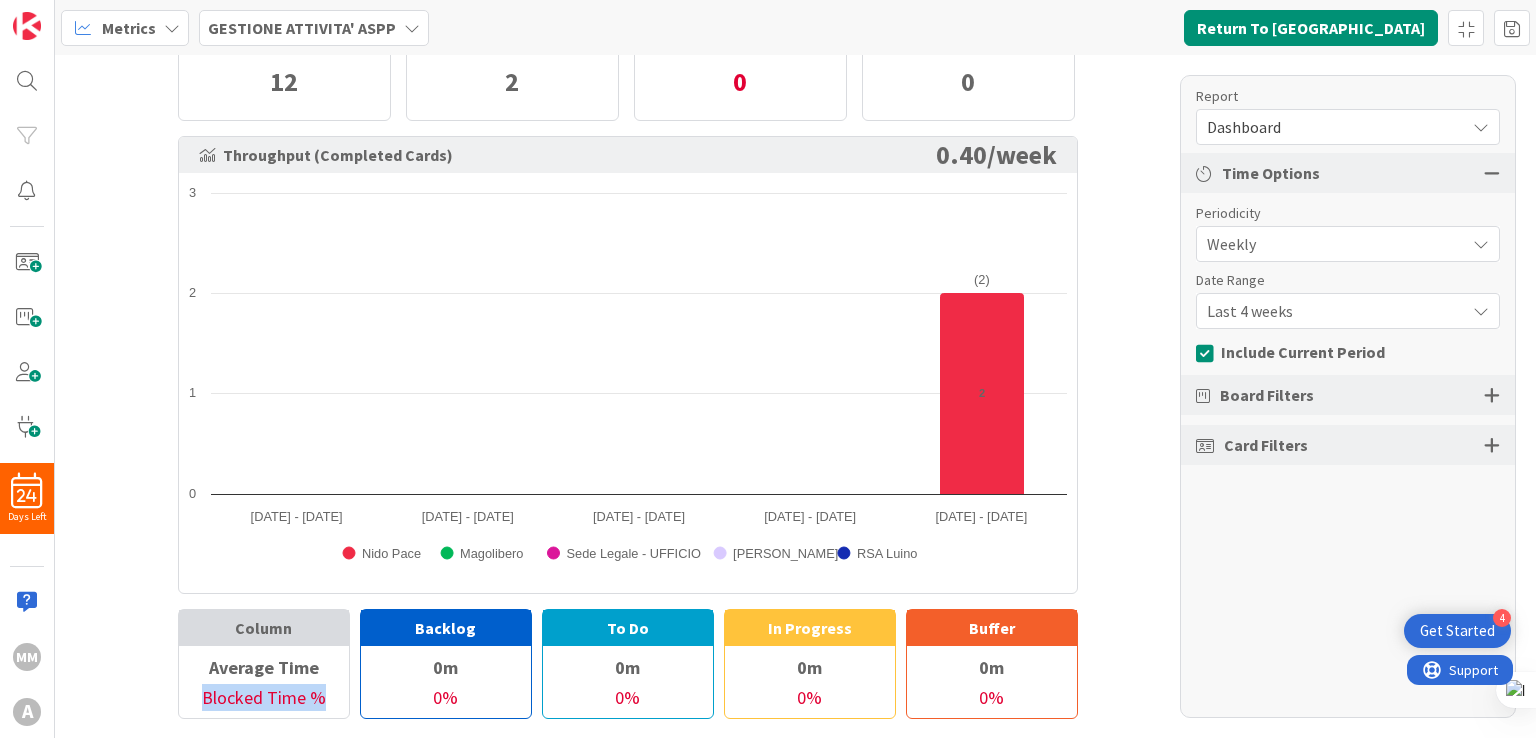 drag, startPoint x: 190, startPoint y: 696, endPoint x: 317, endPoint y: 689, distance: 127.192764 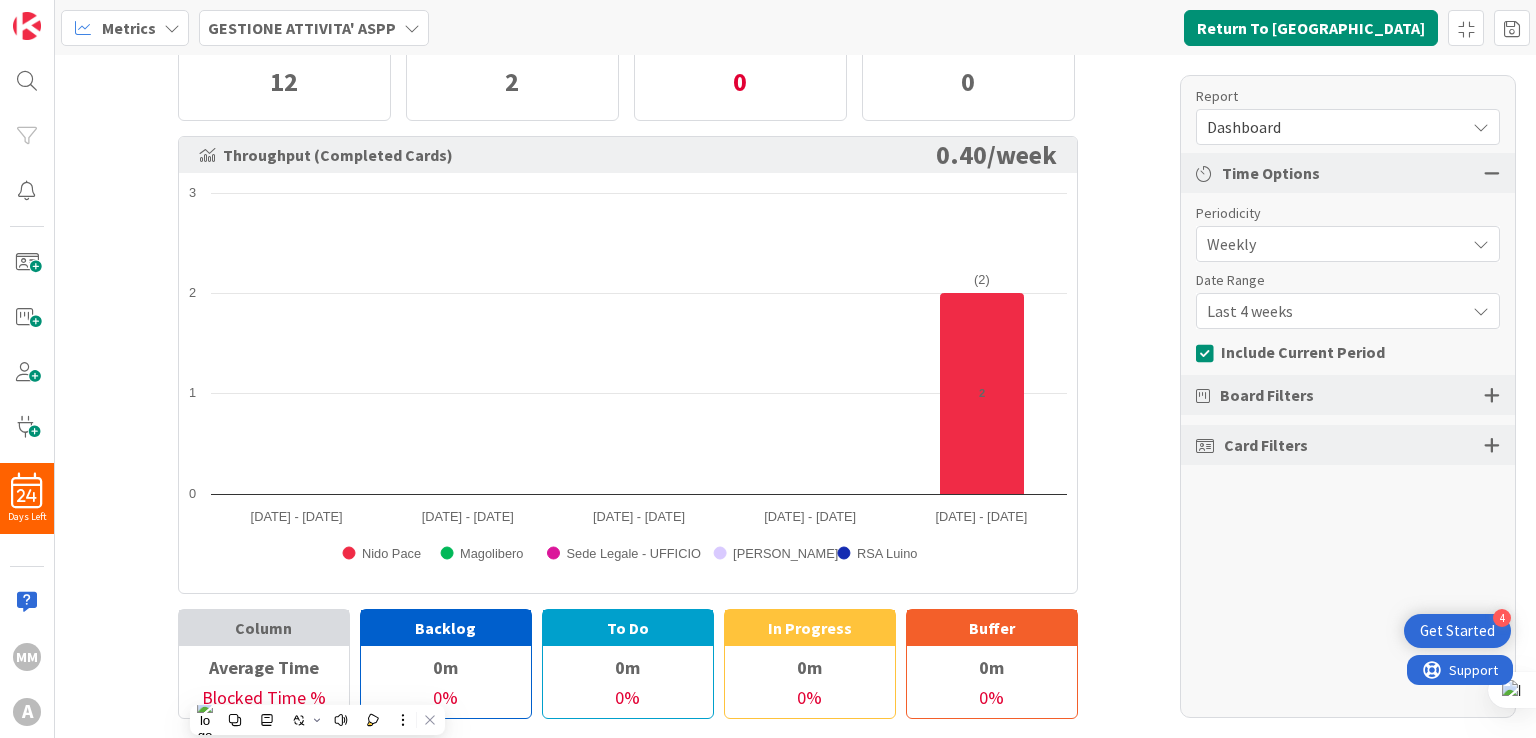 click on "0m" at bounding box center [446, 667] 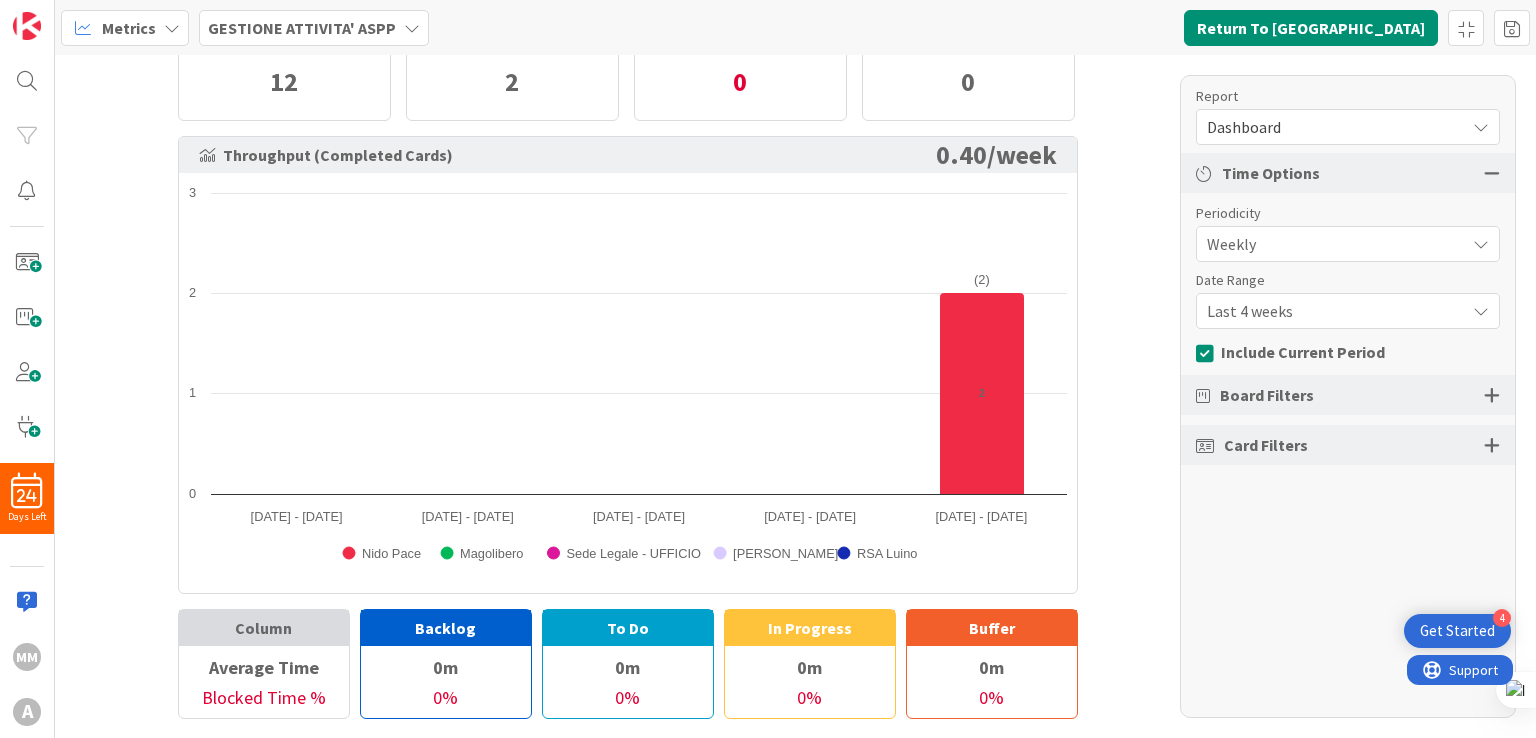 click on "Dashboard" at bounding box center [1348, 127] 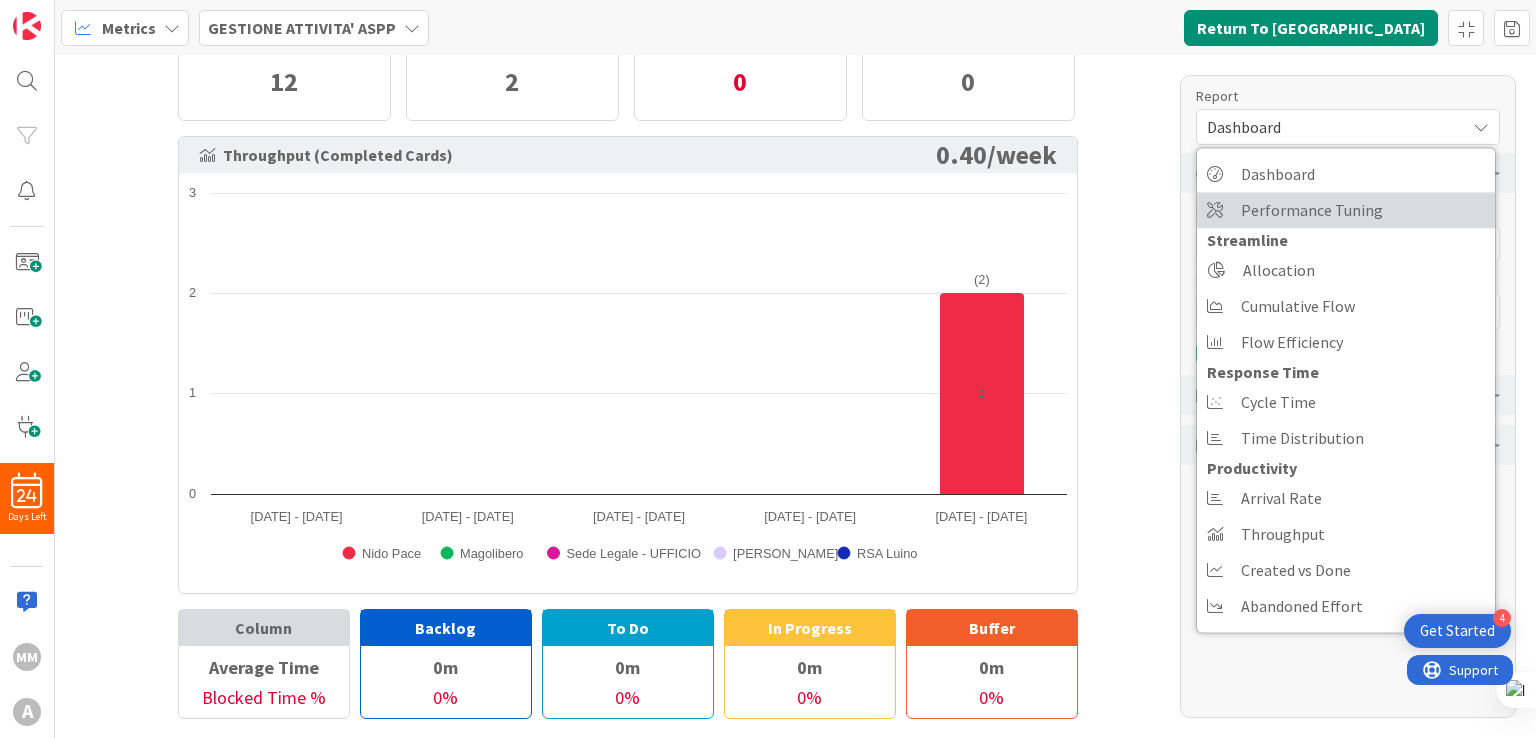 click on "Performance Tuning" at bounding box center (1312, 210) 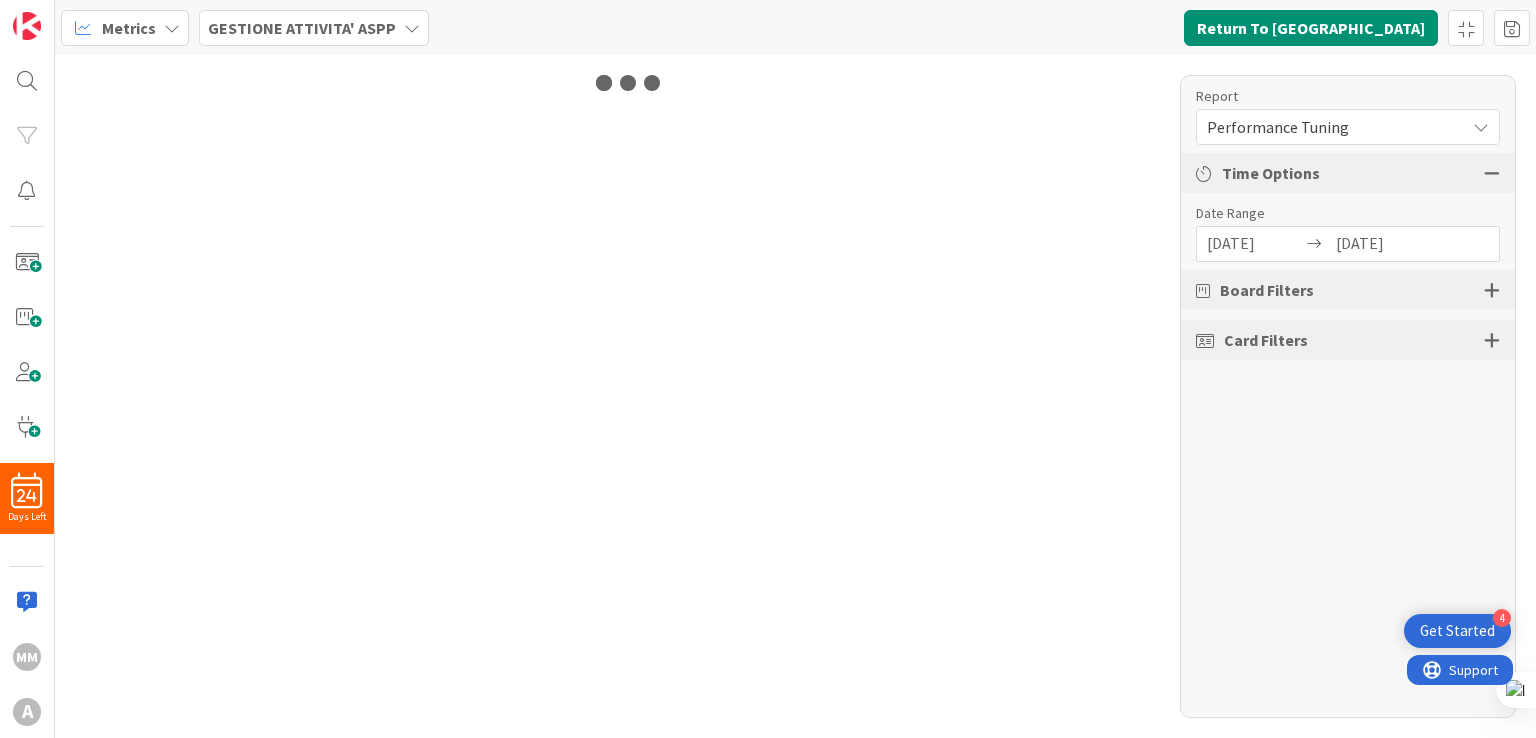 scroll, scrollTop: 0, scrollLeft: 0, axis: both 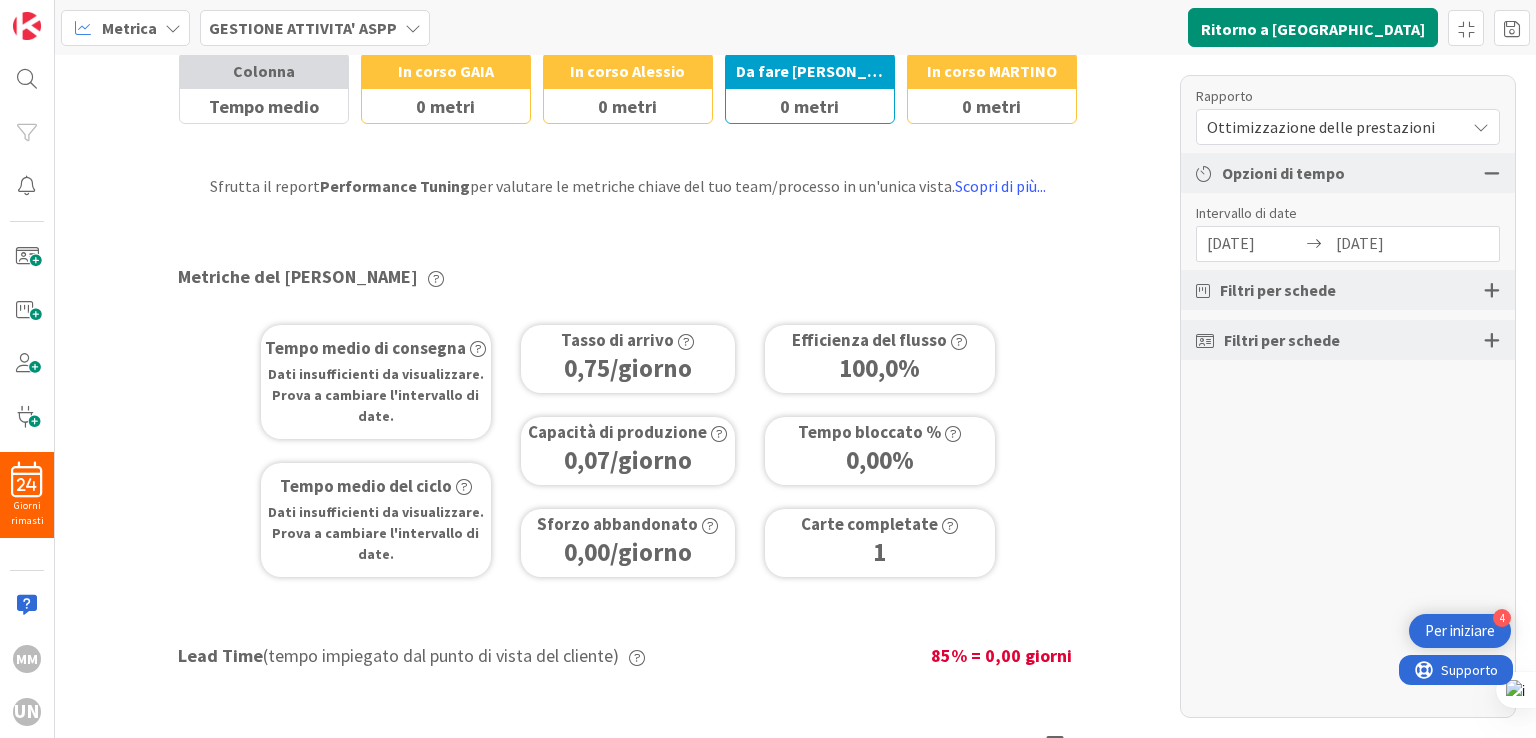 click on "Metriche [PERSON_NAME] Mostra tempo bloccato Processo (Inizio - Fine) [PERSON_NAME] Tempo medio Blocked Time % In corso GAIA 0 metri 0 % In corso Alessio 0 metri 0 % Da fare [PERSON_NAME] 0 metri 0 % In corso MARTINO 0 metri 0 % Sfrutta il report  Performance Tuning  per valutare le metriche chiave del tuo team/processo in un'unica vista.  Scopri di più... Metriche del [PERSON_NAME] Tempo medio di consegna Dati insufficienti da visualizzare. Prova a cambiare l'intervallo di date. Tempo medio del ciclo Dati insufficienti da visualizzare. Prova a cambiare l'intervallo di date. Tasso di arrivo 0,75/giorno Capacità di produzione 0,07/giorno Sforzo abbandonato 0,00/giorno Efficienza del flusso 100,0  % Tempo bloccato % 0,00  % Carte completate 1 Lead Time  (tempo impiegato dal punto di vista del cliente) 85% = 0,00 giorni Created with Highcharts 11.4.3 Days Cards Count Chart context menu [DOMAIN_NAME] Tempo di ciclo  (quanto tempo è trascorso una volta che il lavoro era in corso) 85% = 0,00 giorni Created with Highcharts 11.4.3" at bounding box center (628, 792) 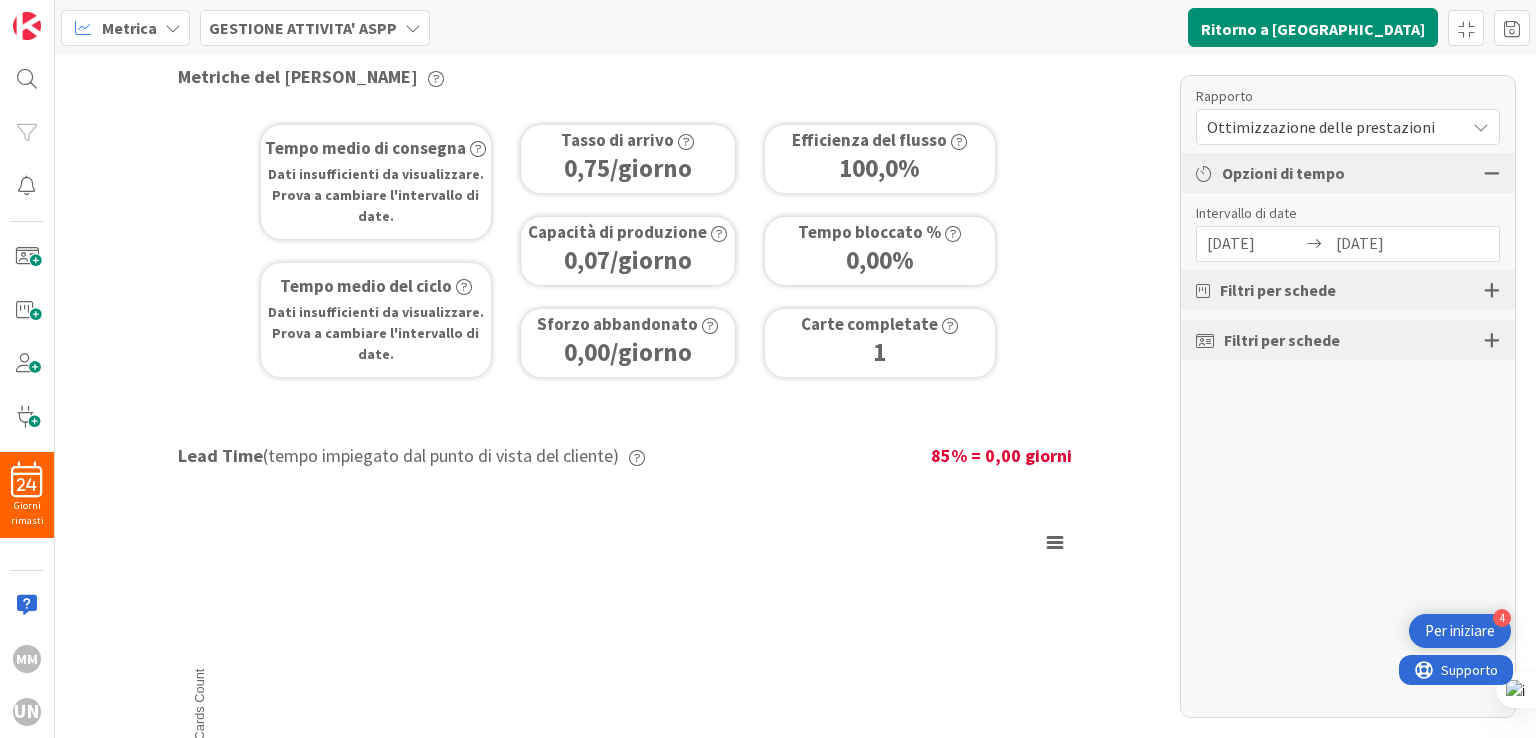 scroll, scrollTop: 200, scrollLeft: 0, axis: vertical 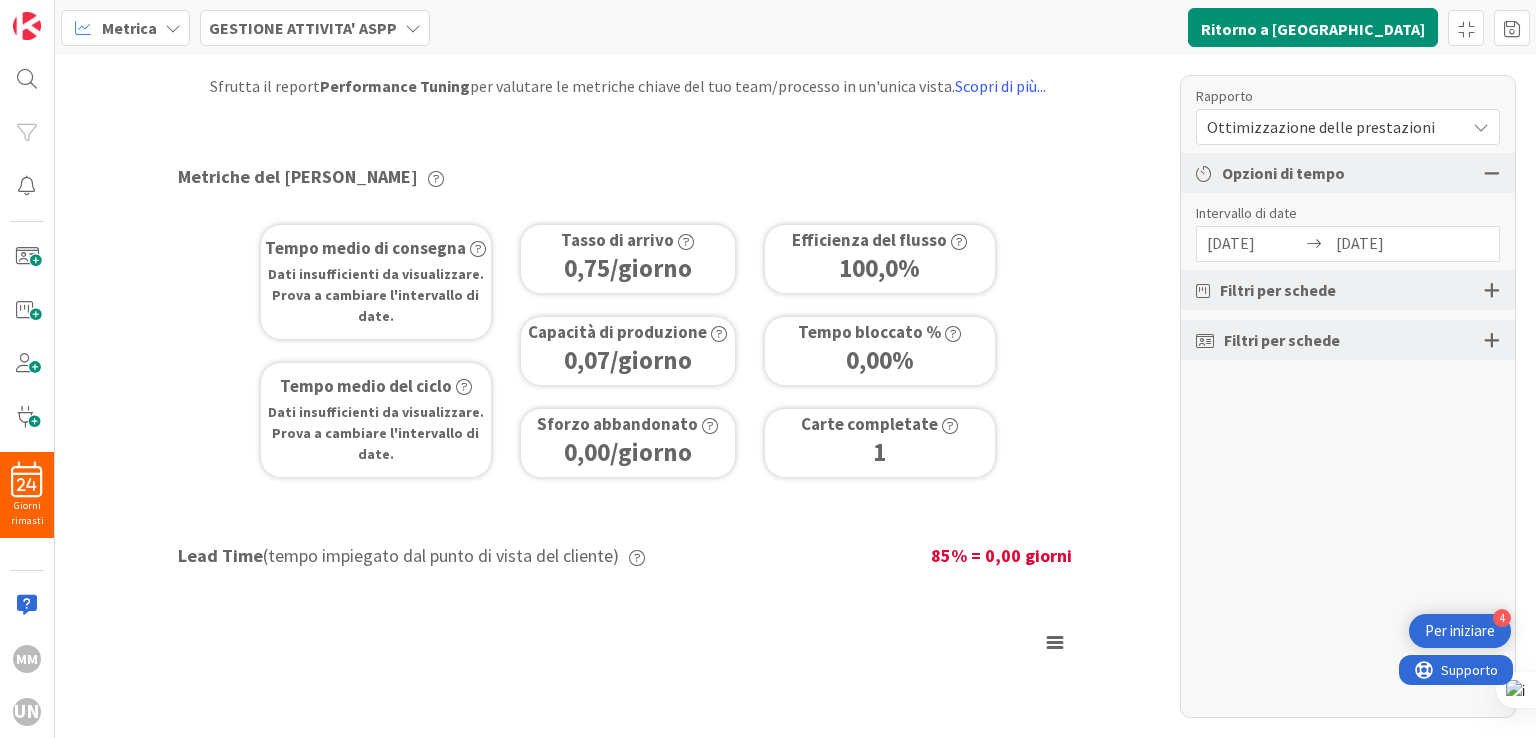 click at bounding box center (1492, 290) 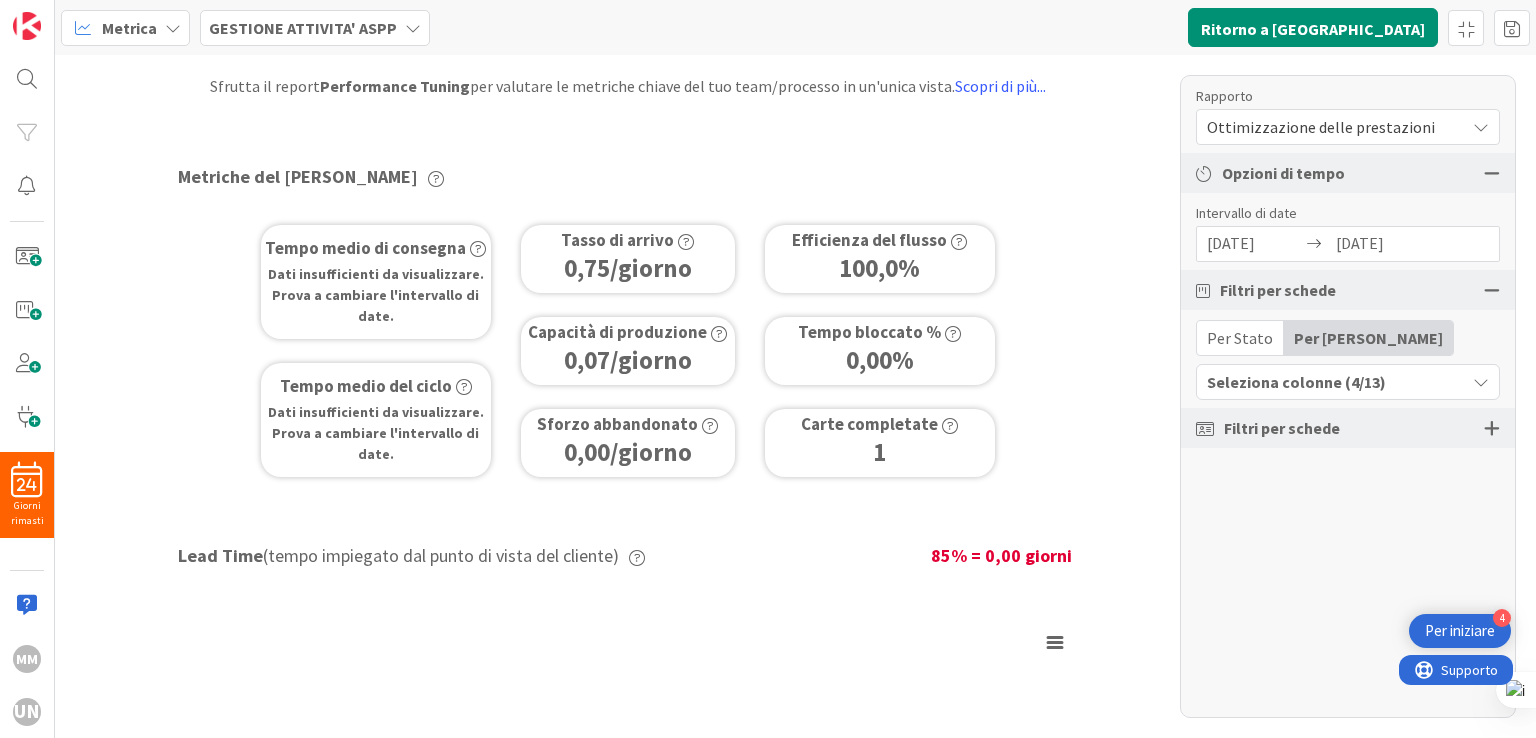 click on "Seleziona colonne (4/13)" at bounding box center [1296, 382] 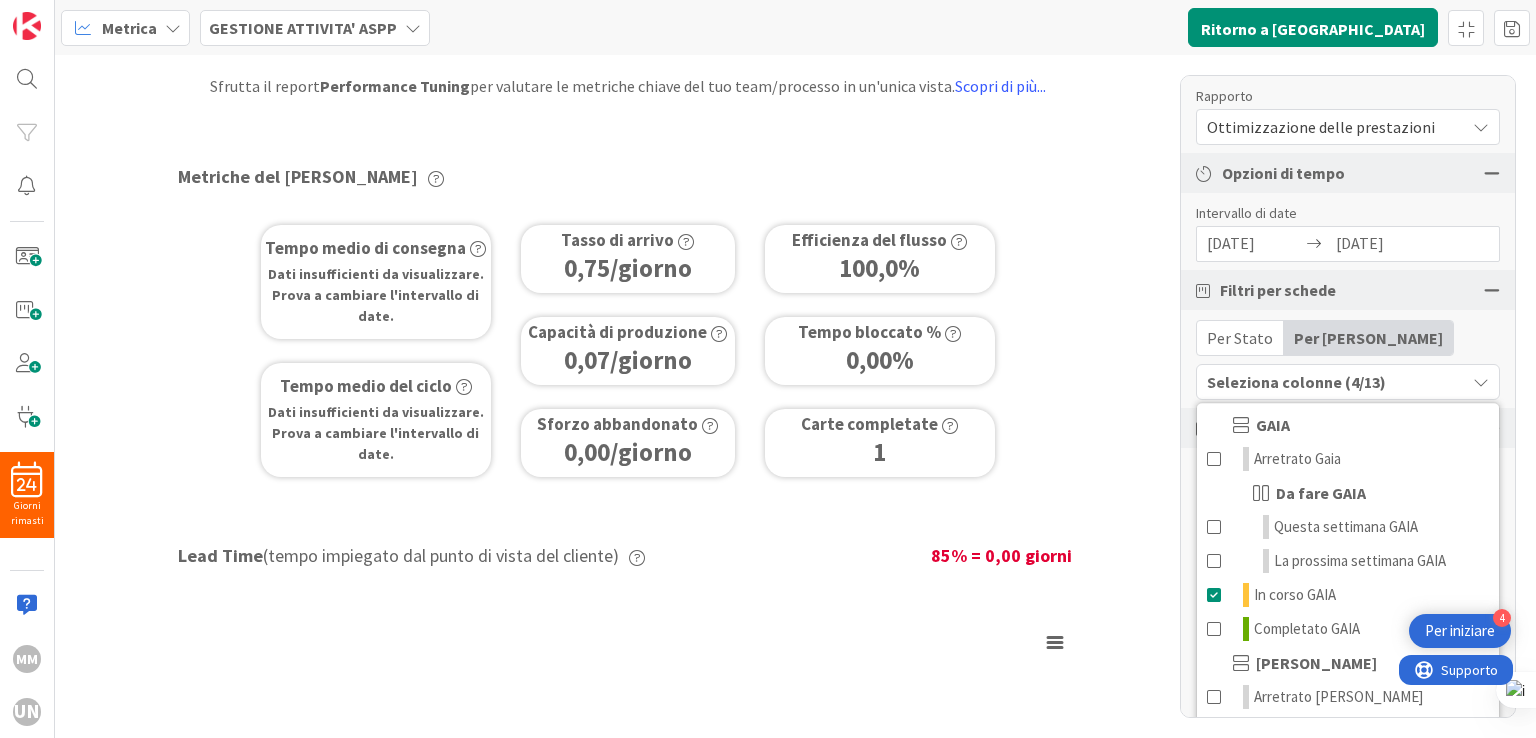 scroll, scrollTop: 0, scrollLeft: 0, axis: both 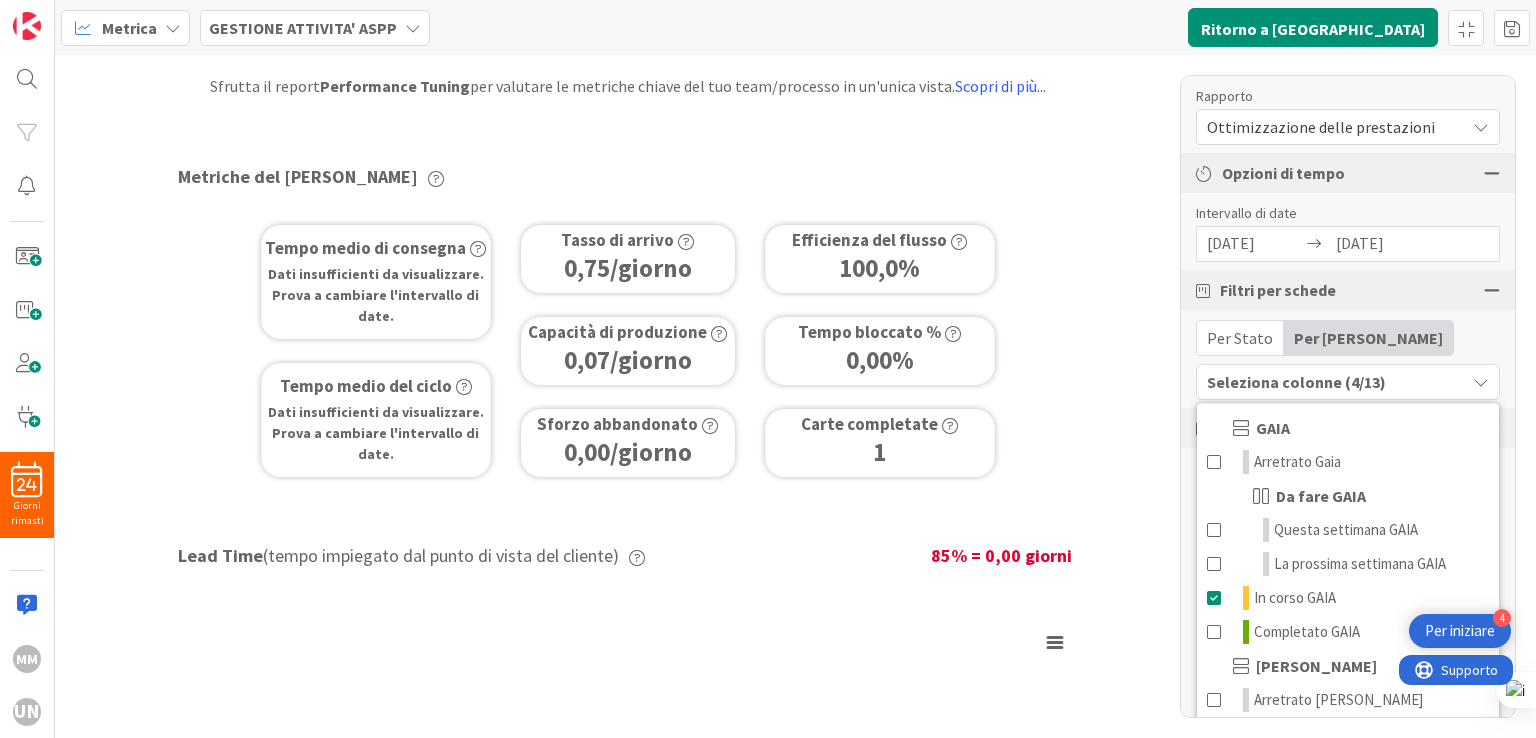 click at bounding box center (1492, 290) 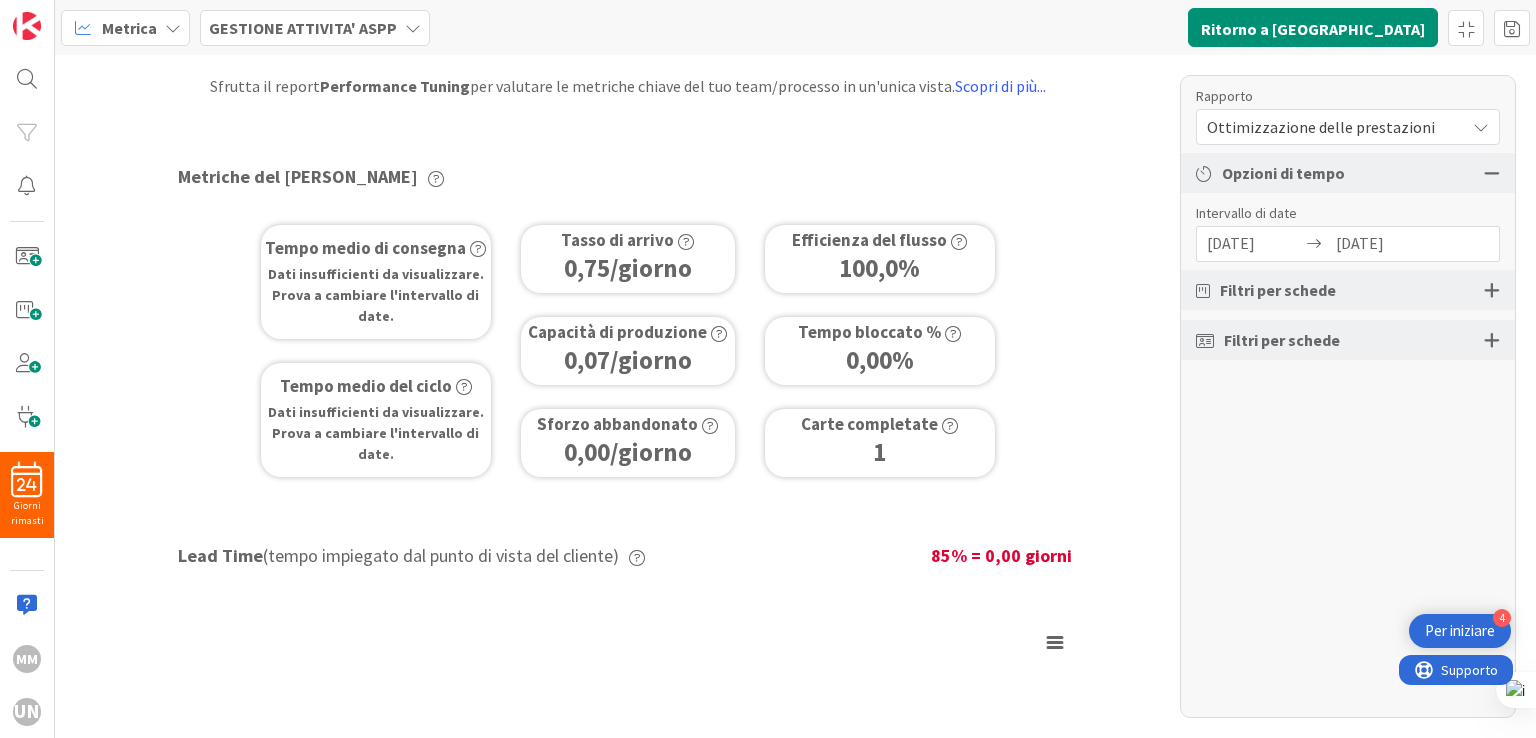 click at bounding box center (1492, 173) 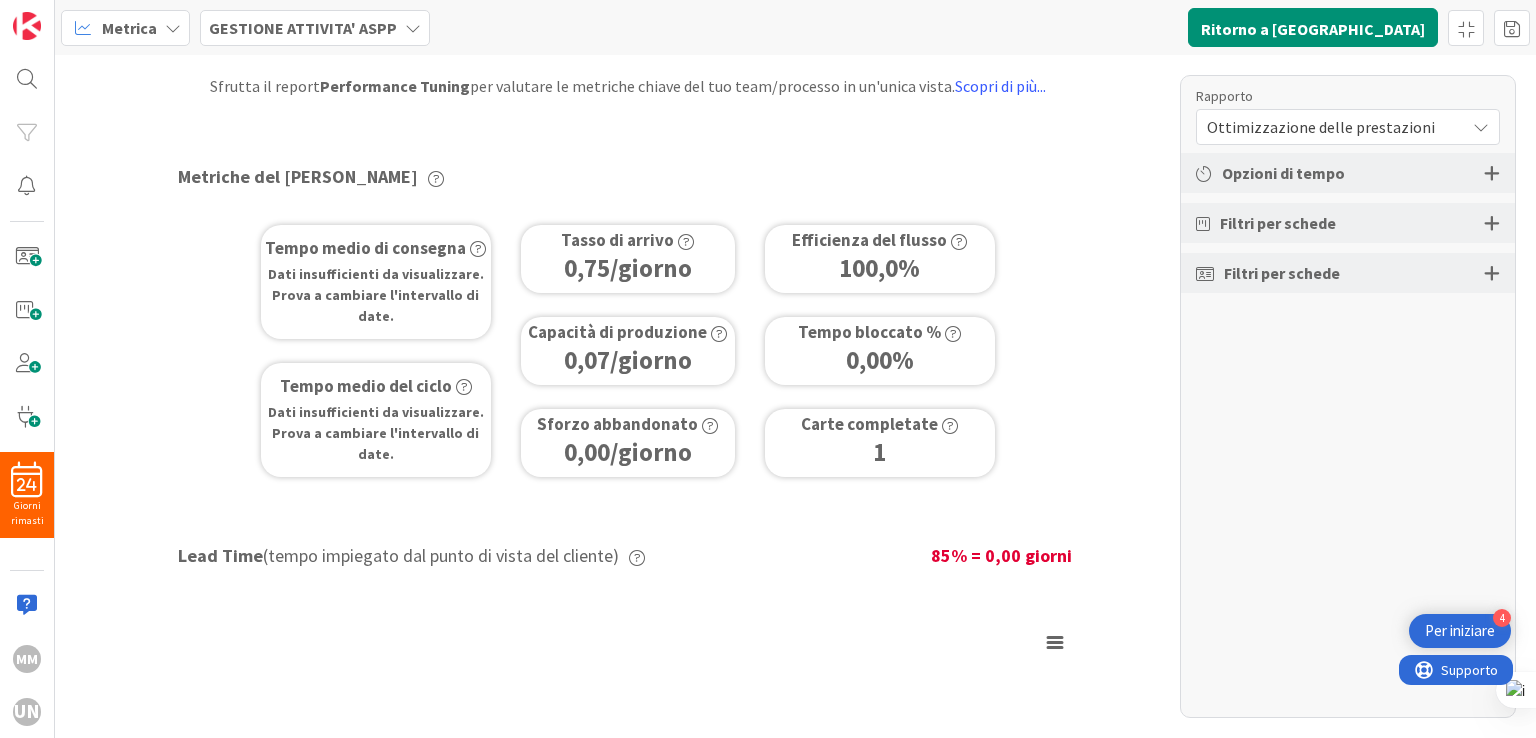click on "Opzioni di tempo" at bounding box center [1283, 173] 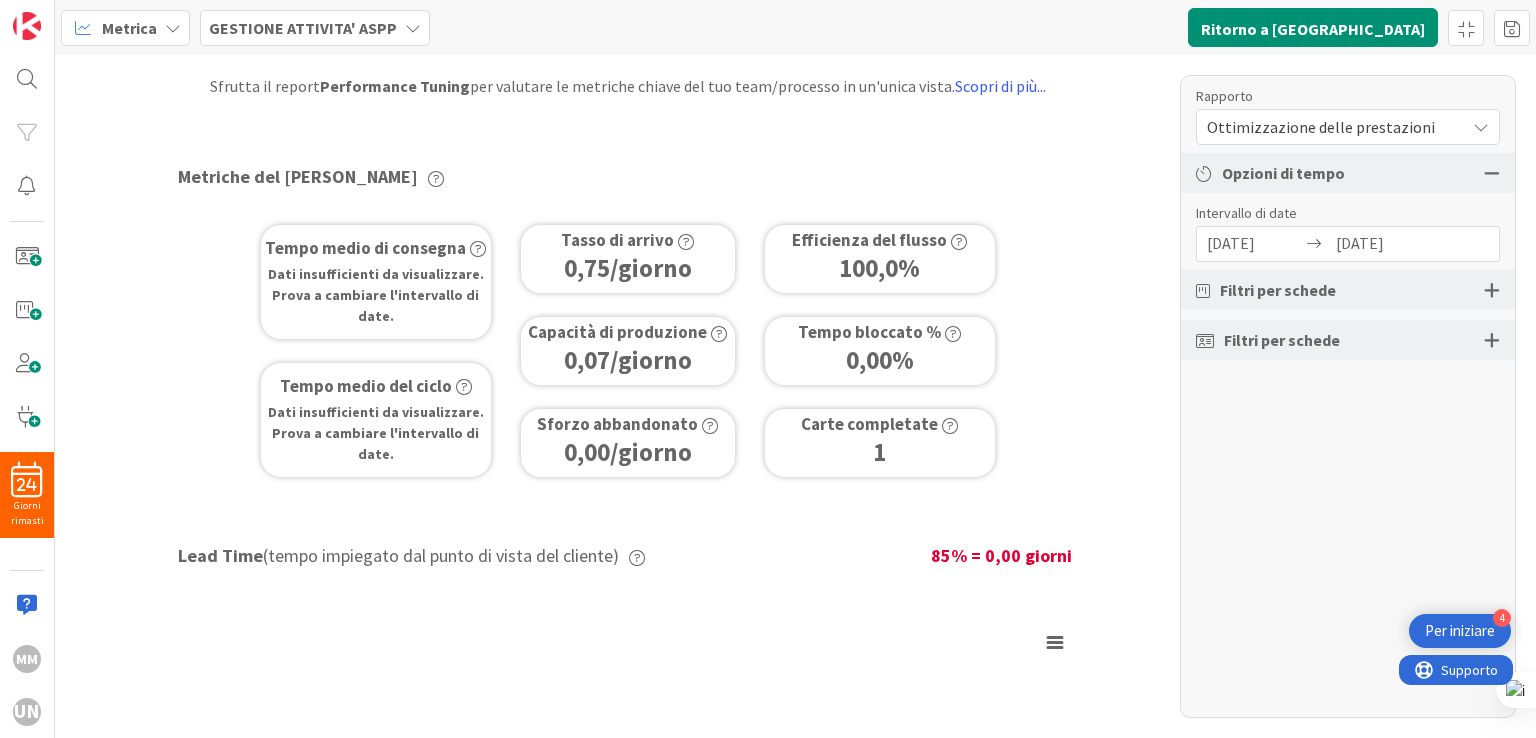 click on "Tempo medio di consegna Dati insufficienti da visualizzare. Prova a cambiare l'intervallo di date. Tempo medio del ciclo Dati insufficienti da visualizzare. Prova a cambiare l'intervallo di date. Tasso di arrivo 0,75/giorno Capacità di produzione 0,07/giorno Sforzo abbandonato 0,00/giorno Efficienza del flusso 100,0  % Tempo bloccato % 0,00  % Carte completate 1" at bounding box center (628, 351) 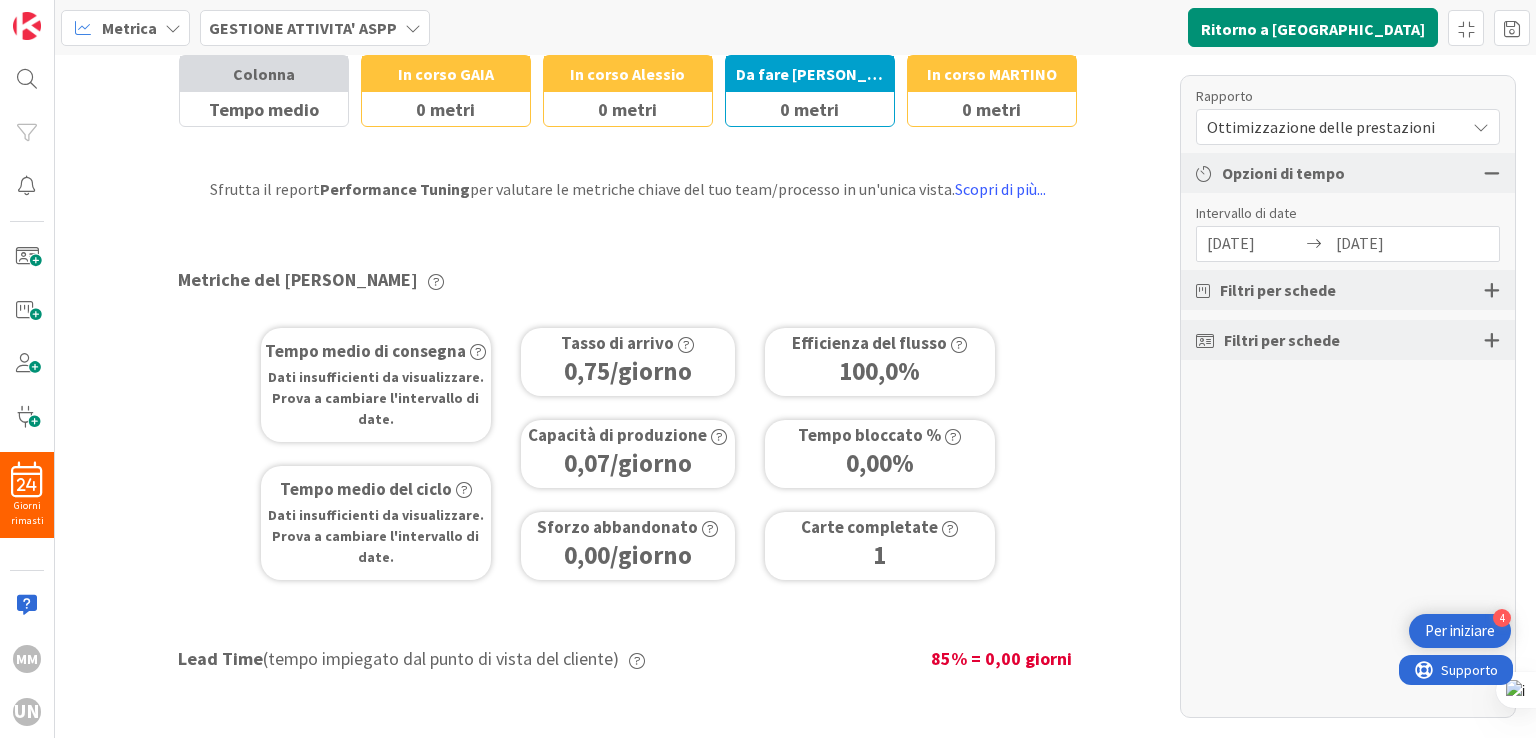 scroll, scrollTop: 0, scrollLeft: 0, axis: both 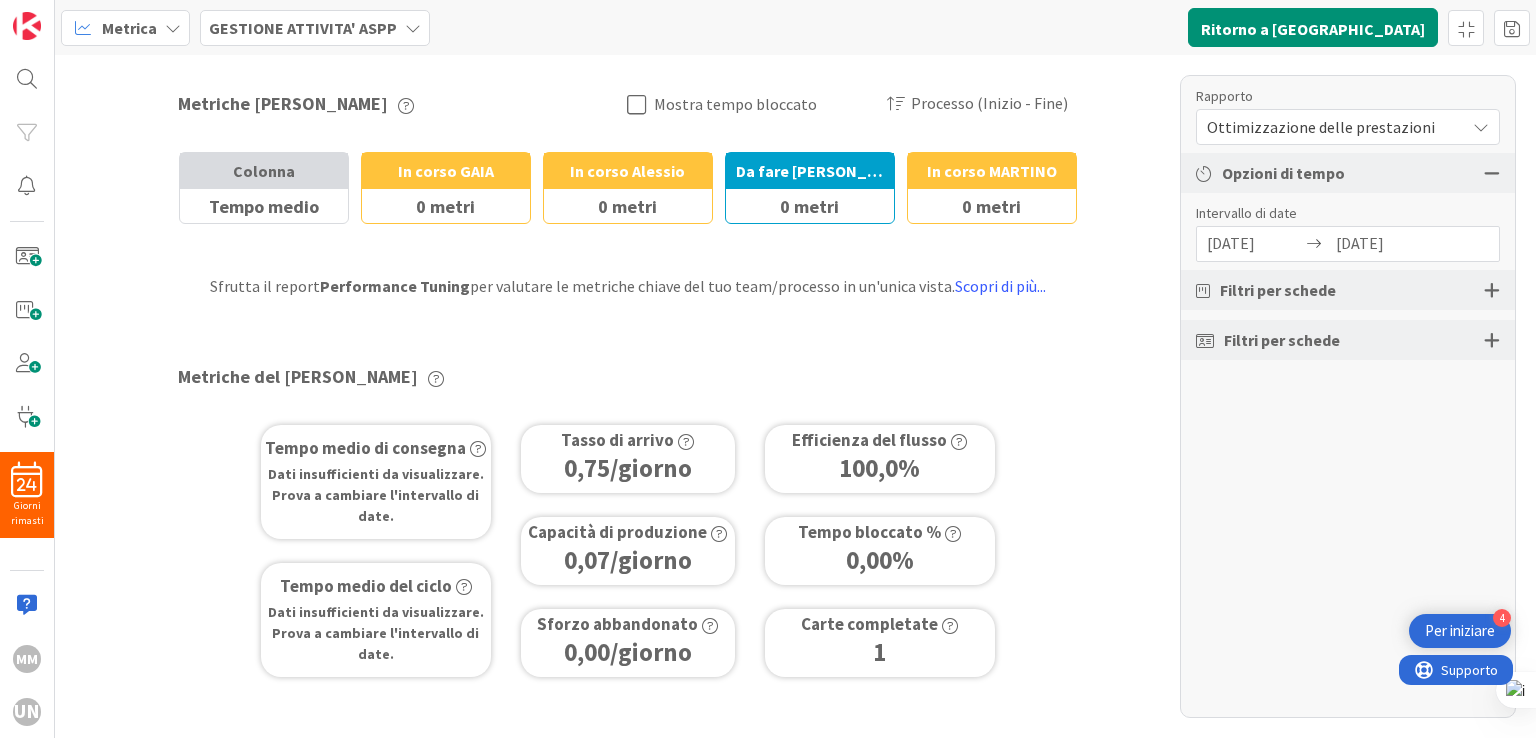 click at bounding box center [641, 105] 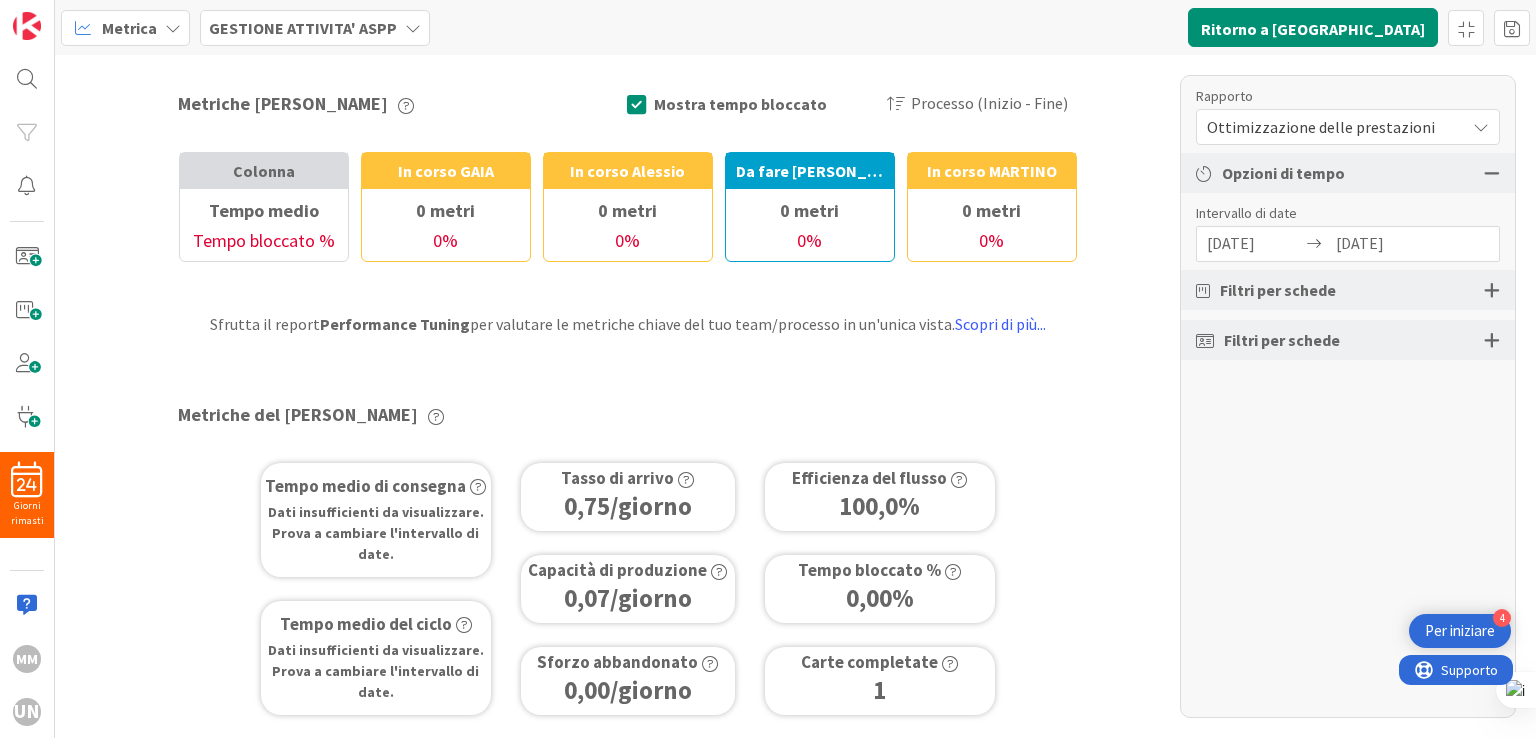 click at bounding box center [641, 105] 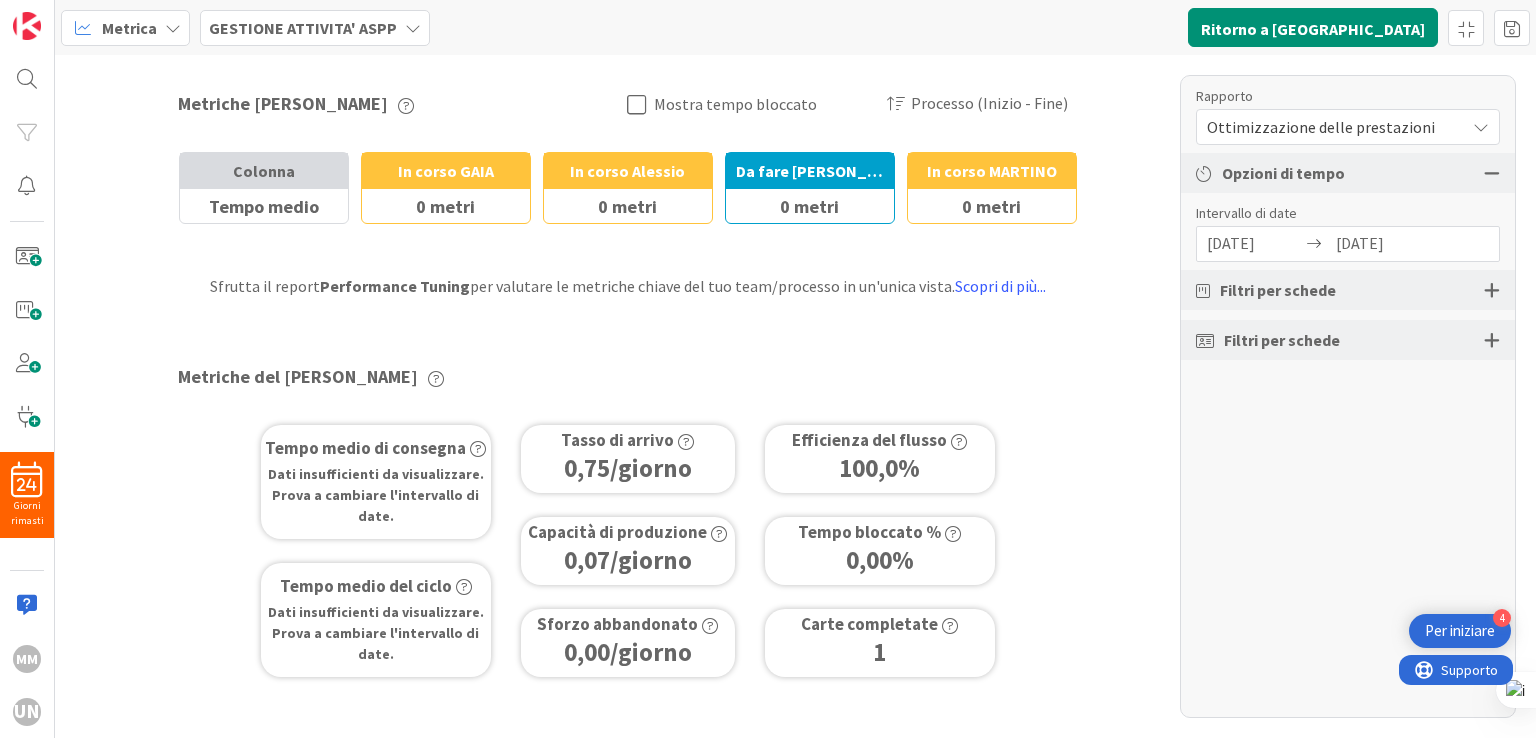 click at bounding box center [641, 105] 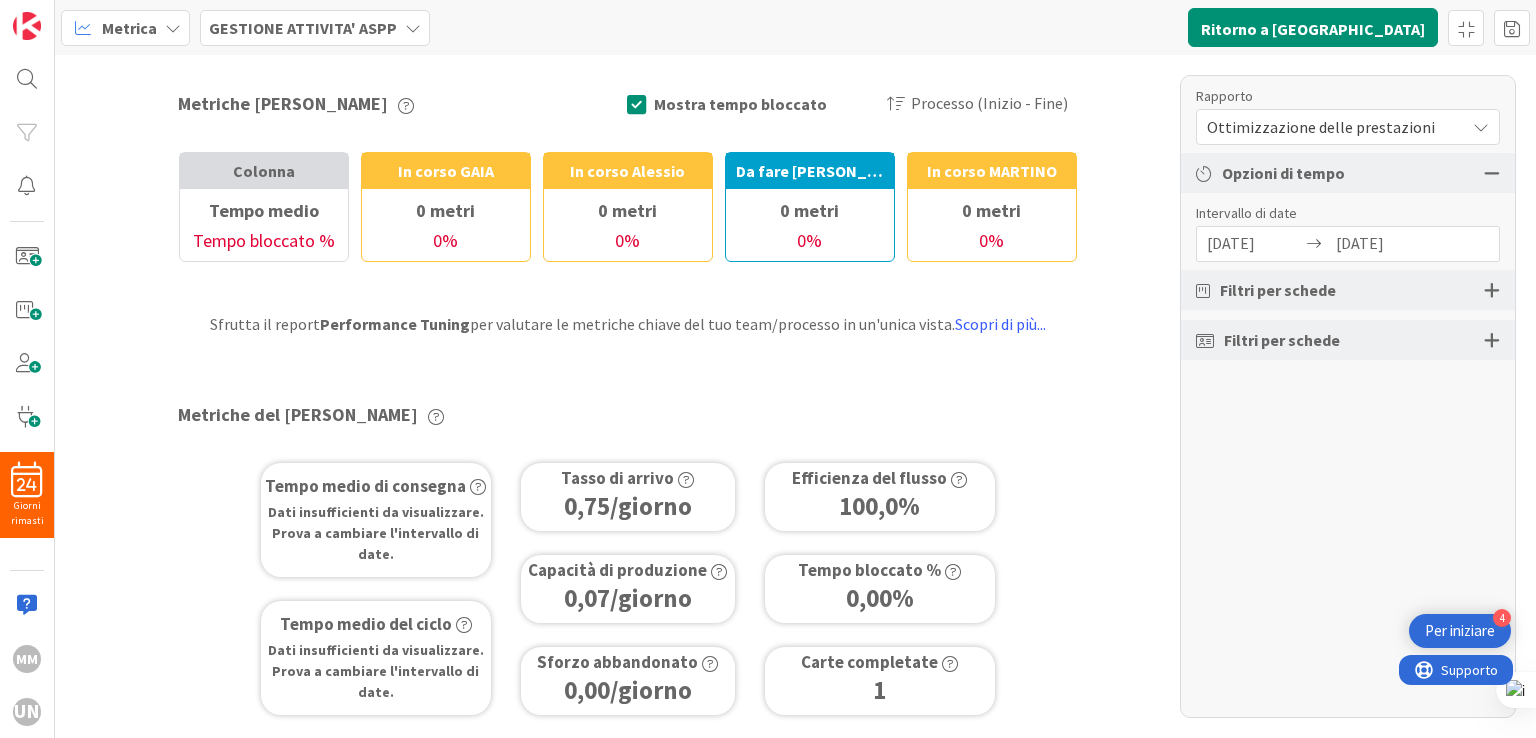 click at bounding box center (641, 105) 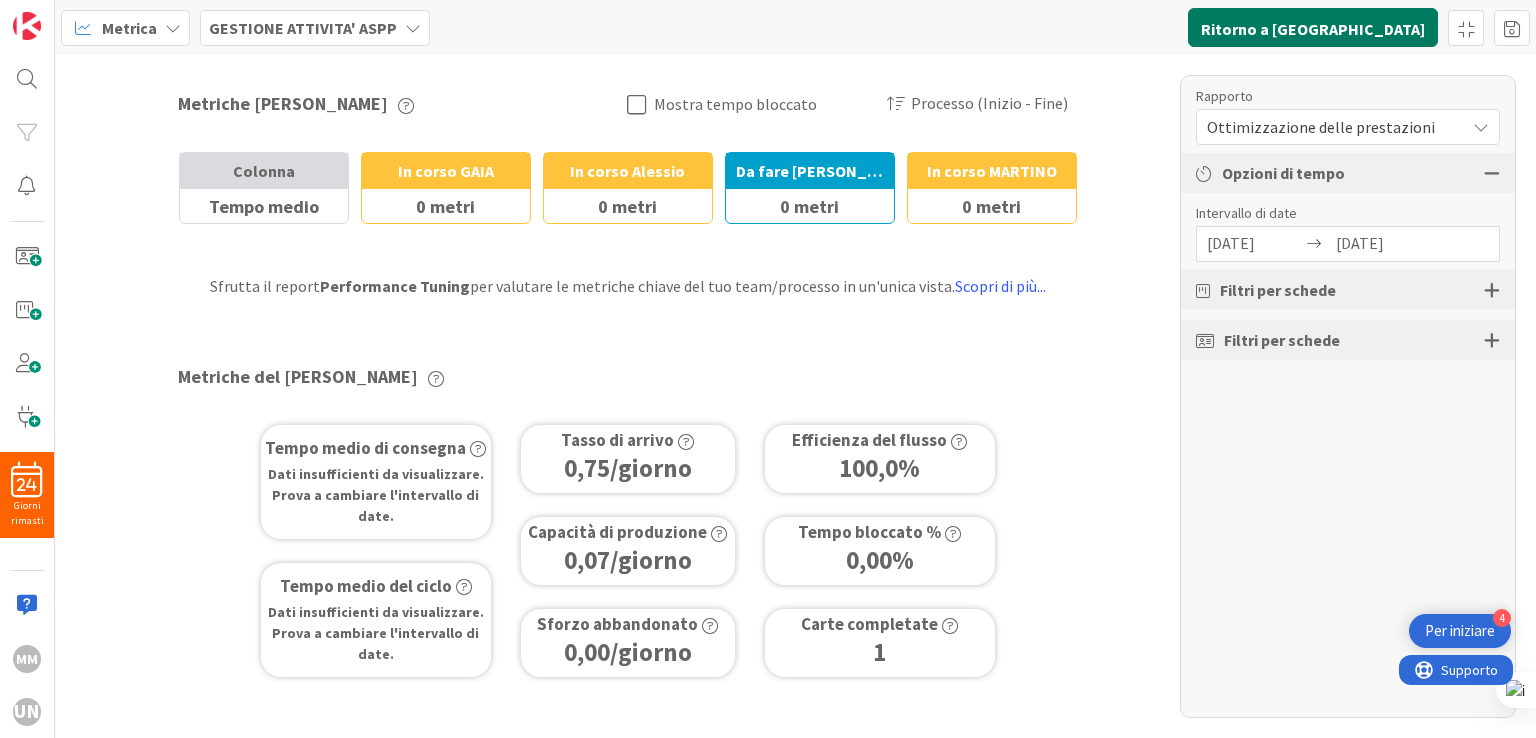 click on "Ritorno a [GEOGRAPHIC_DATA]" at bounding box center (1313, 29) 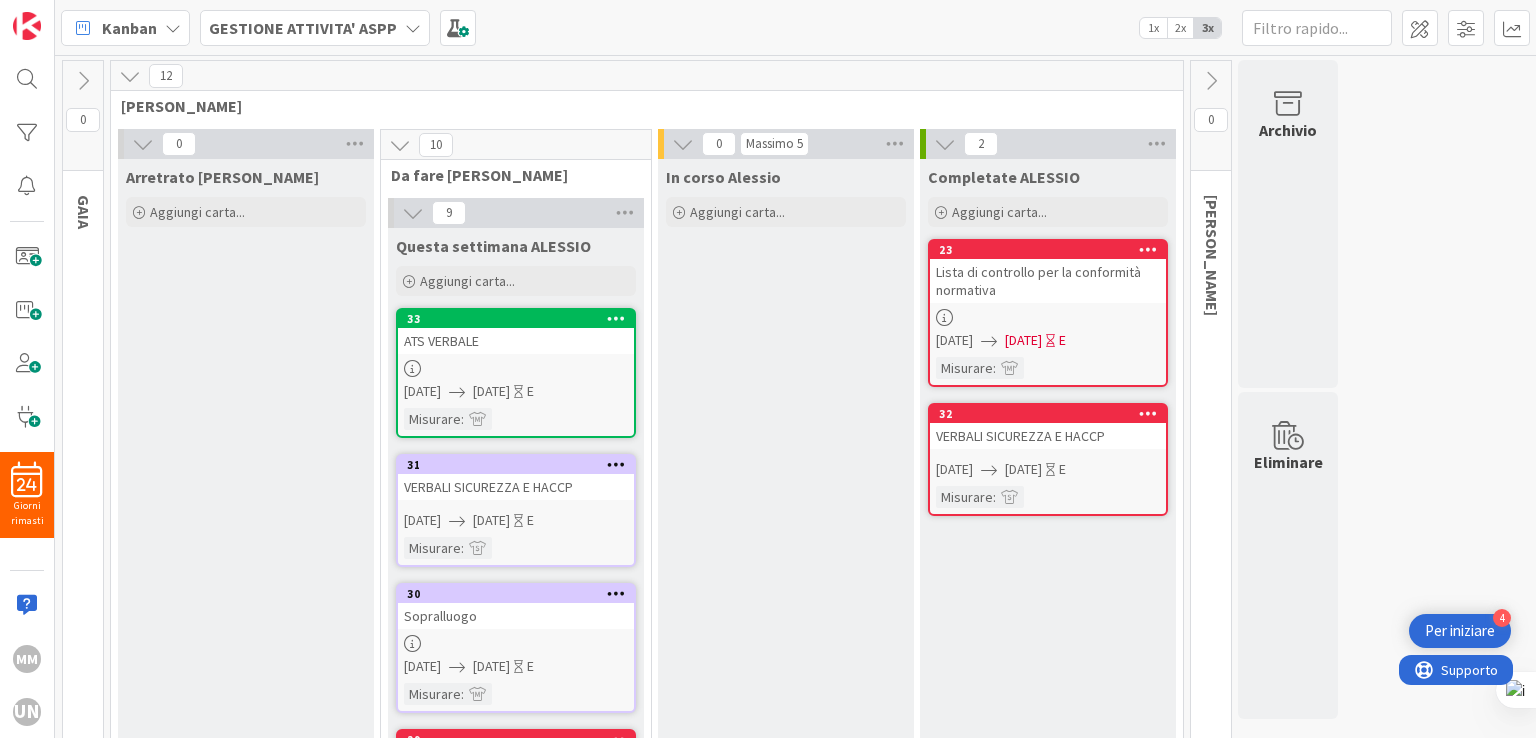 scroll, scrollTop: 0, scrollLeft: 0, axis: both 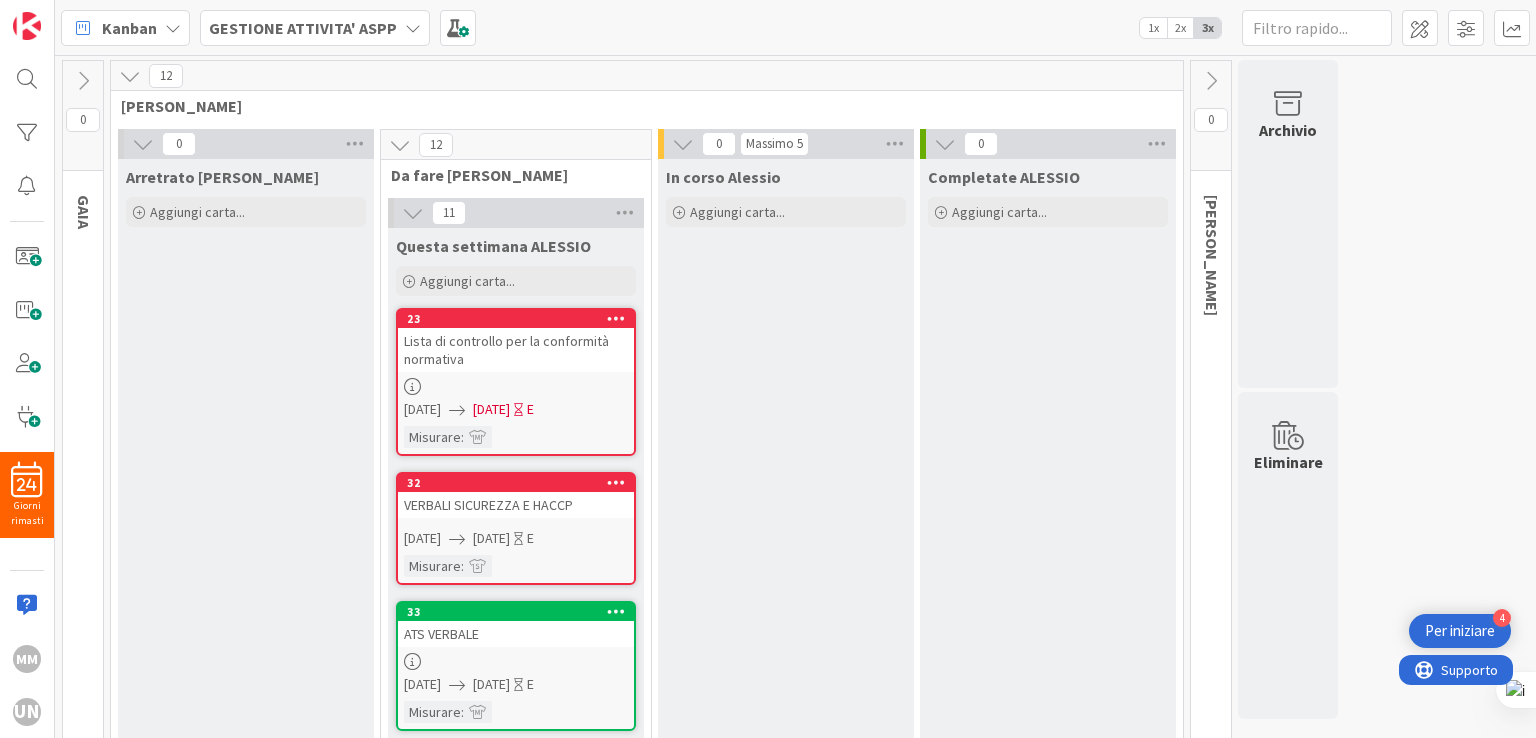 click on "Lista di controllo per la conformità normativa" at bounding box center [516, 350] 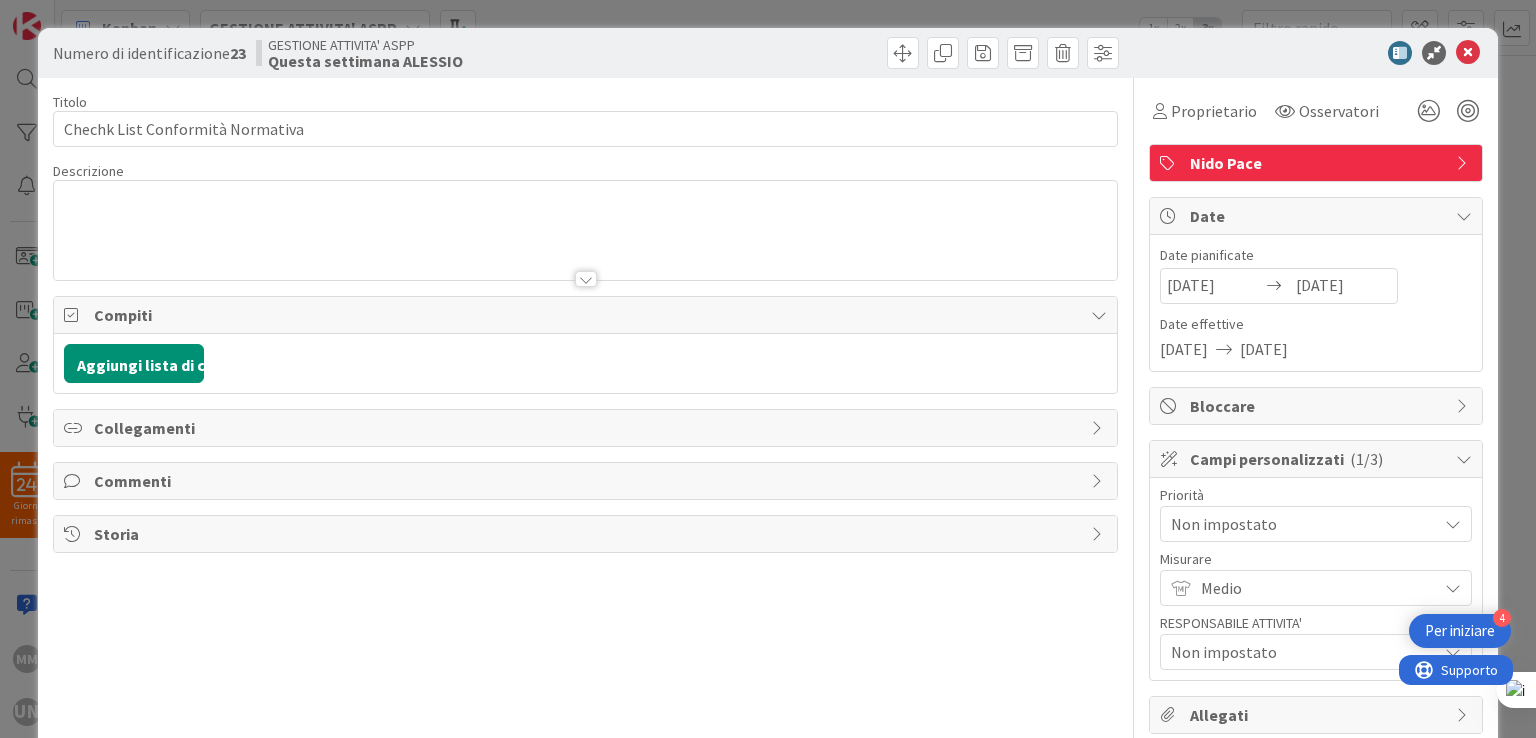 scroll, scrollTop: 0, scrollLeft: 0, axis: both 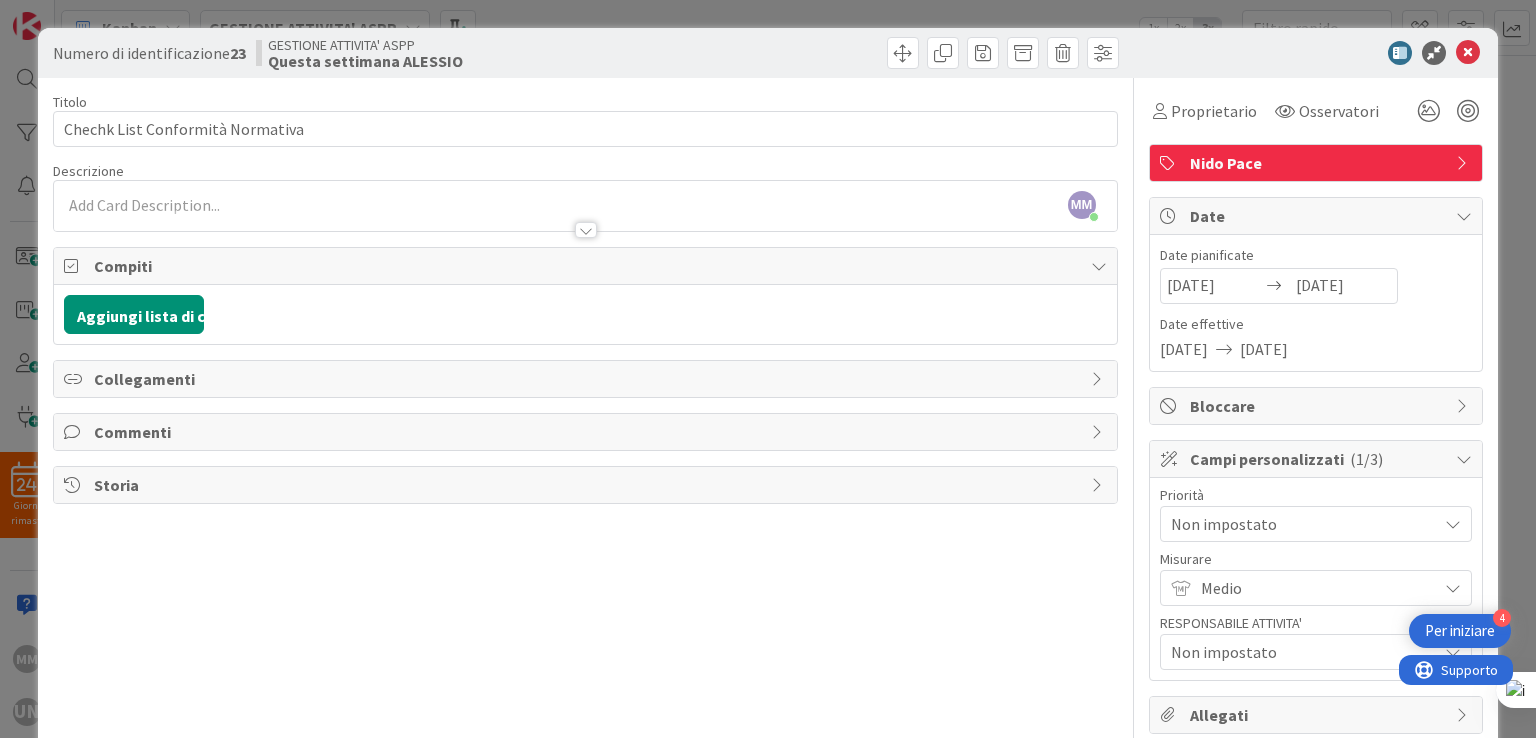 click on "Bloccare" at bounding box center (1318, 406) 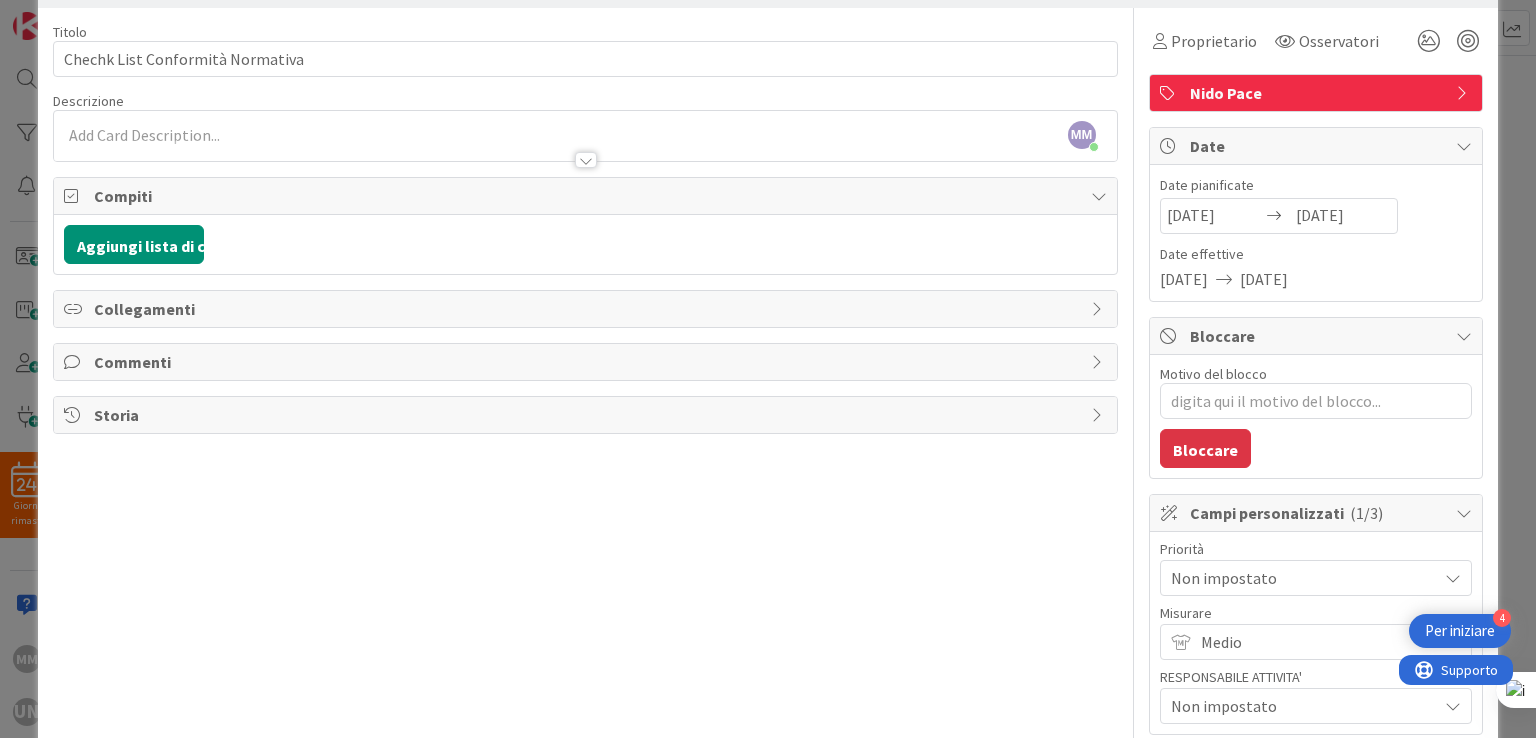 scroll, scrollTop: 72, scrollLeft: 0, axis: vertical 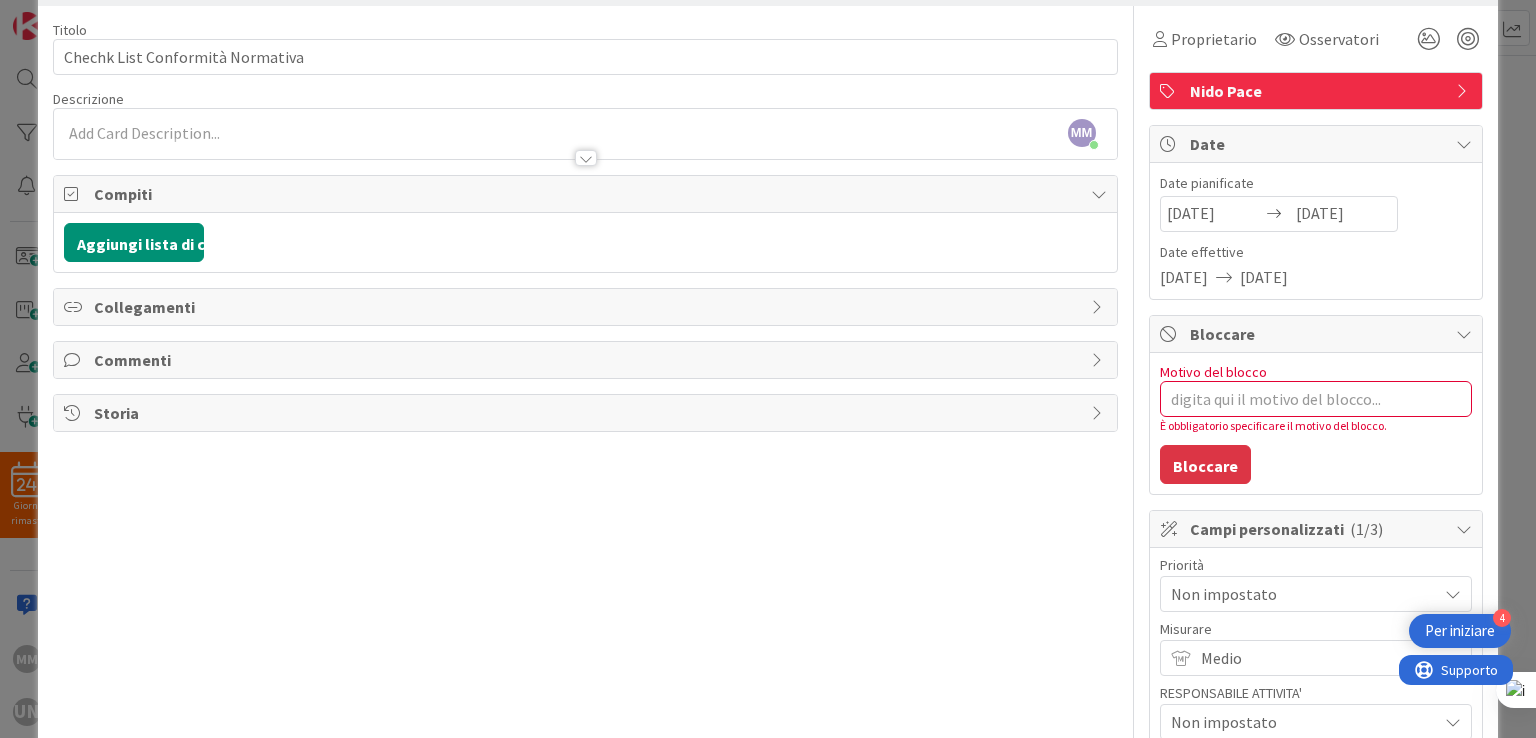 click on "Bloccare" at bounding box center (1316, 334) 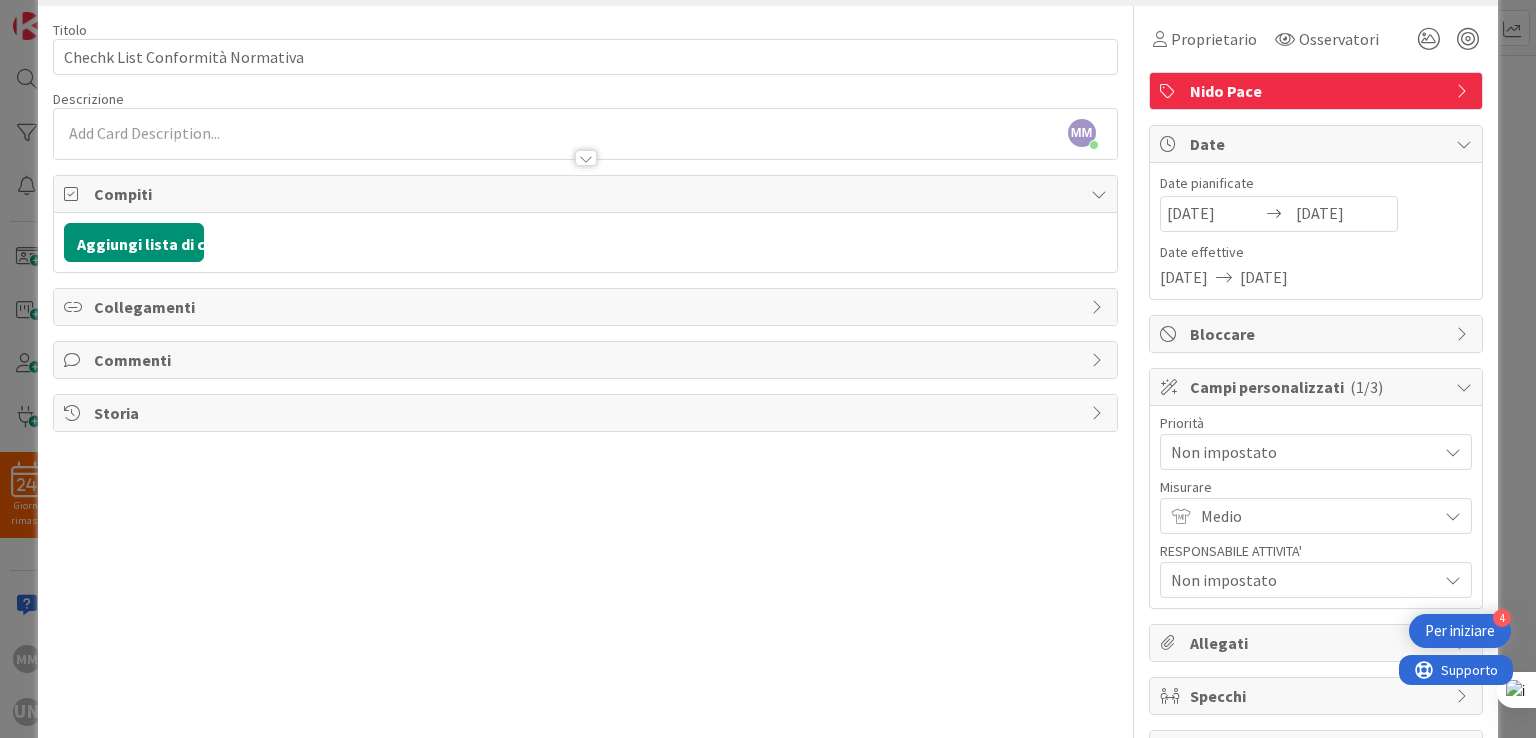 scroll, scrollTop: 142, scrollLeft: 0, axis: vertical 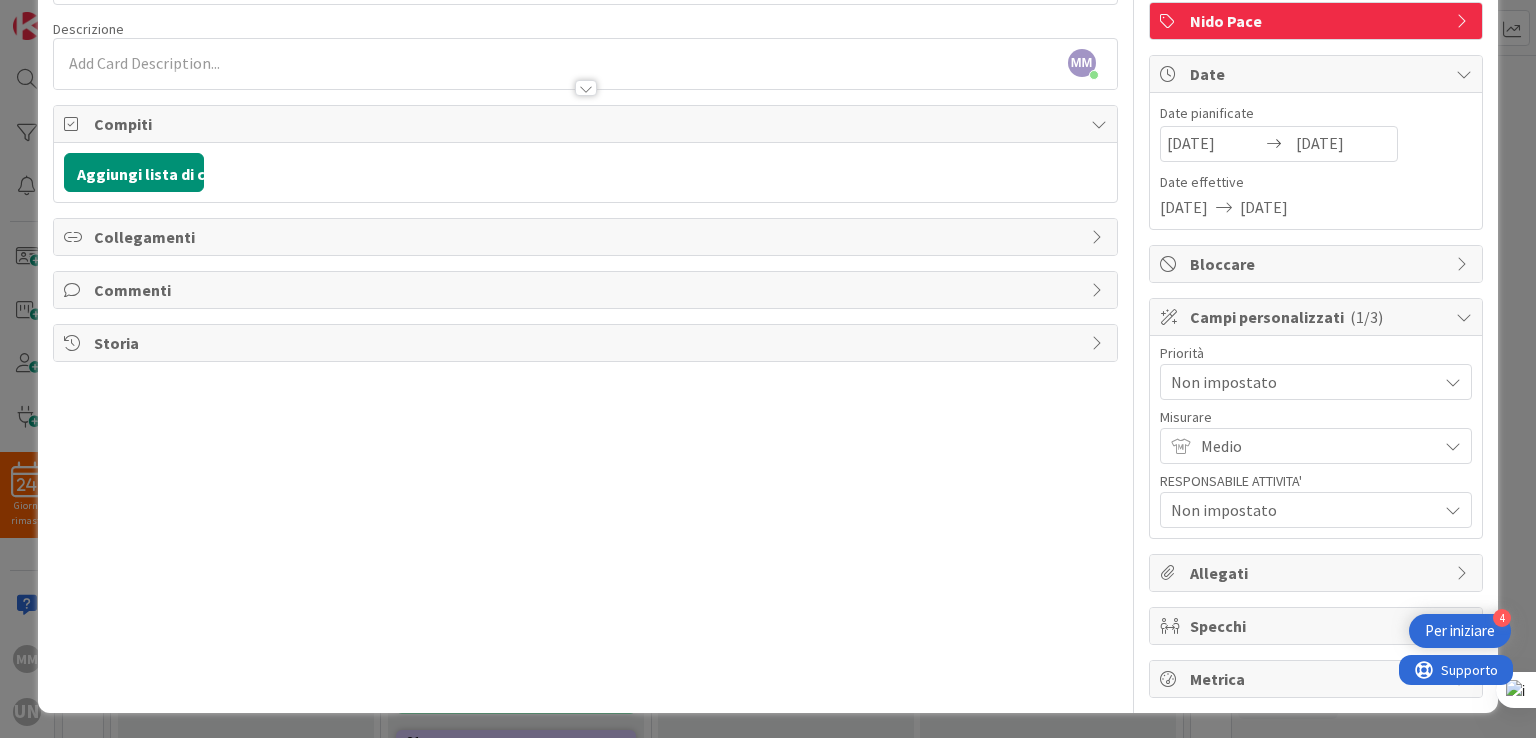 click on "Medio" at bounding box center (1314, 446) 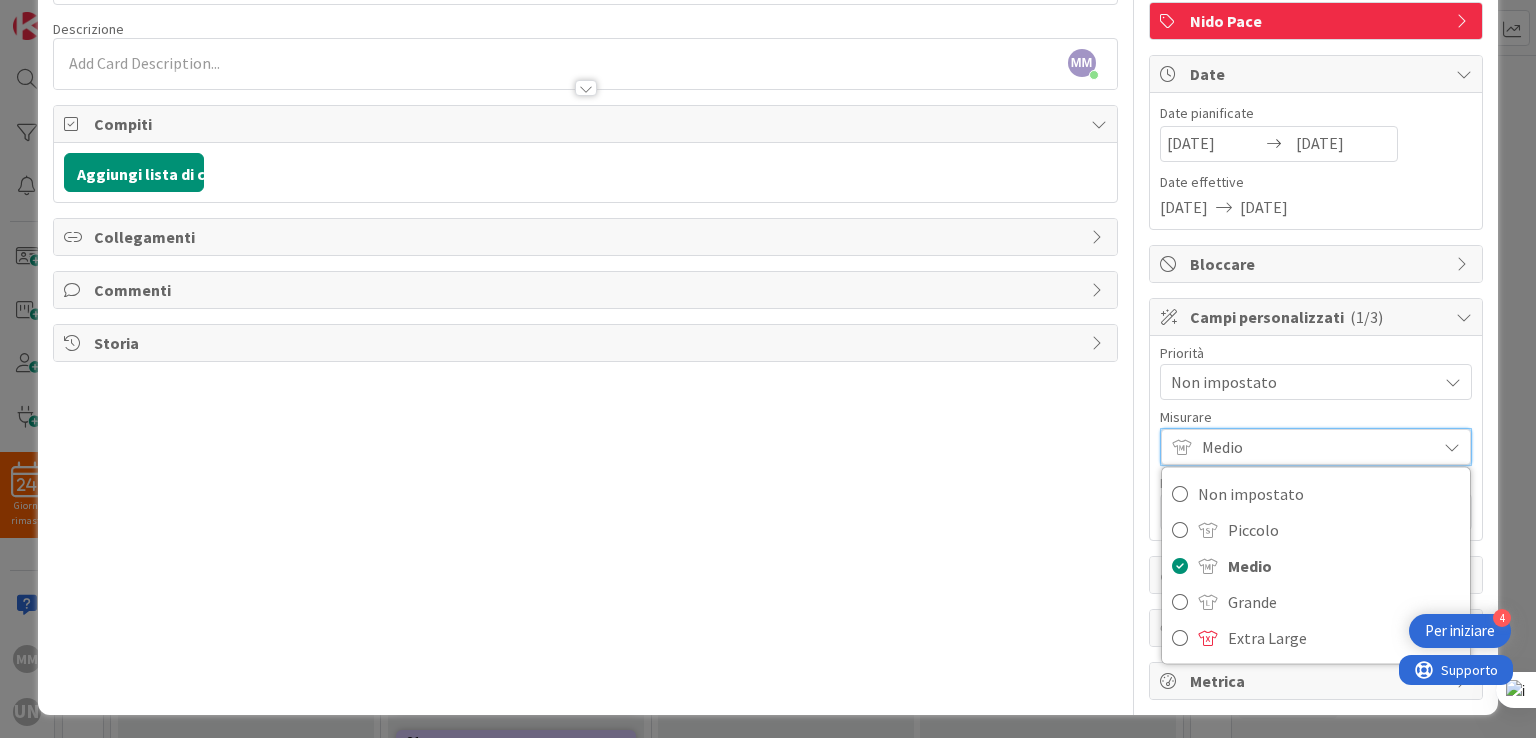click on "Medio" at bounding box center [1314, 447] 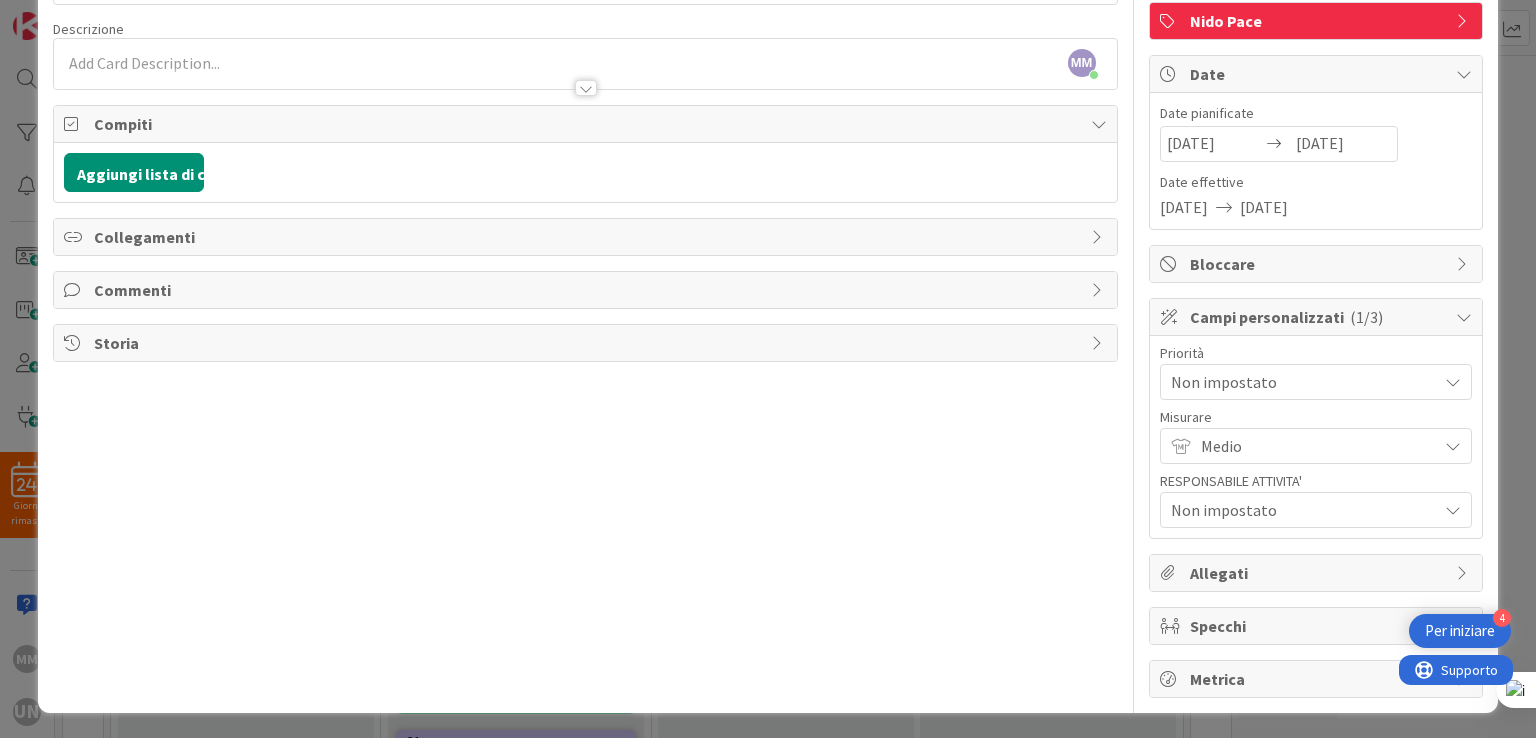 scroll, scrollTop: 0, scrollLeft: 0, axis: both 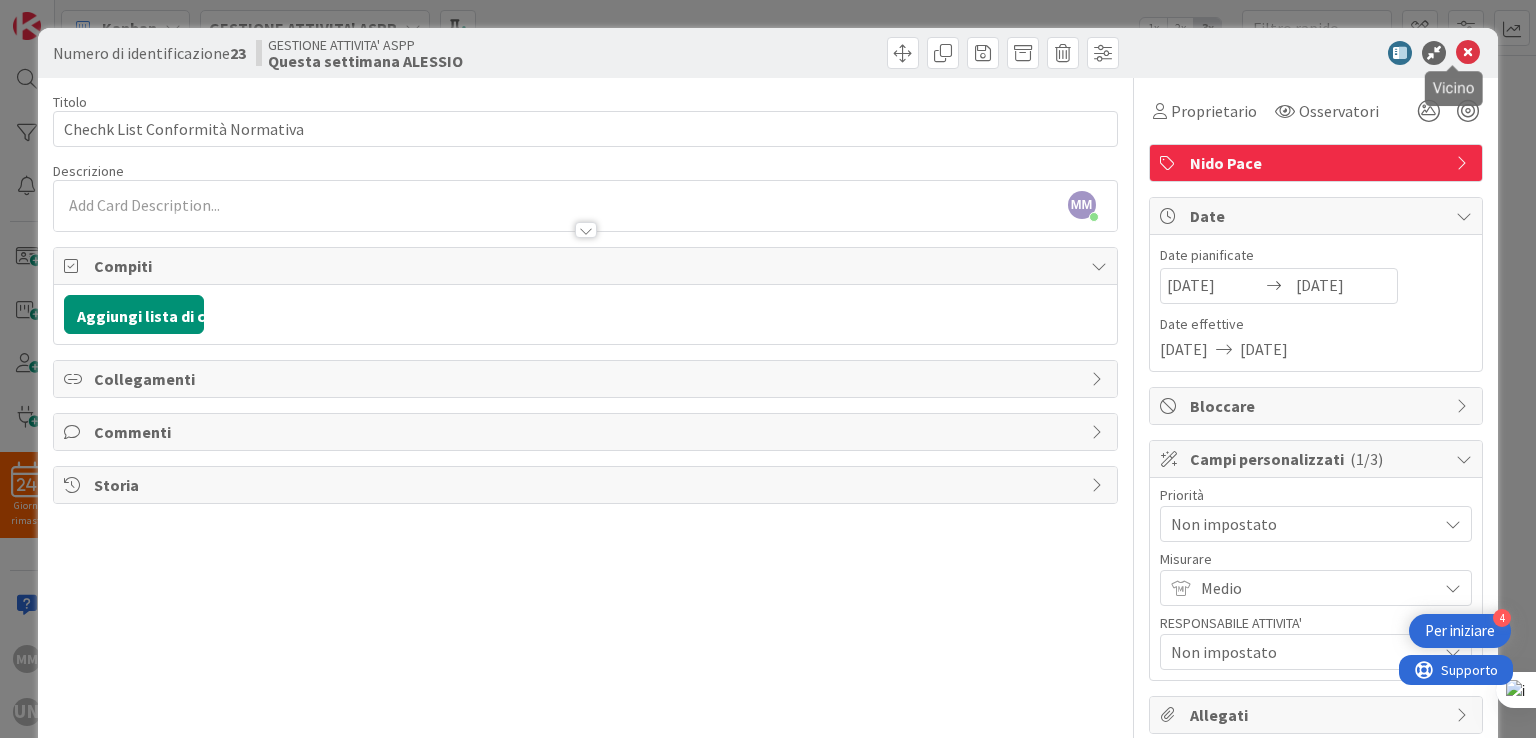 click at bounding box center (1468, 53) 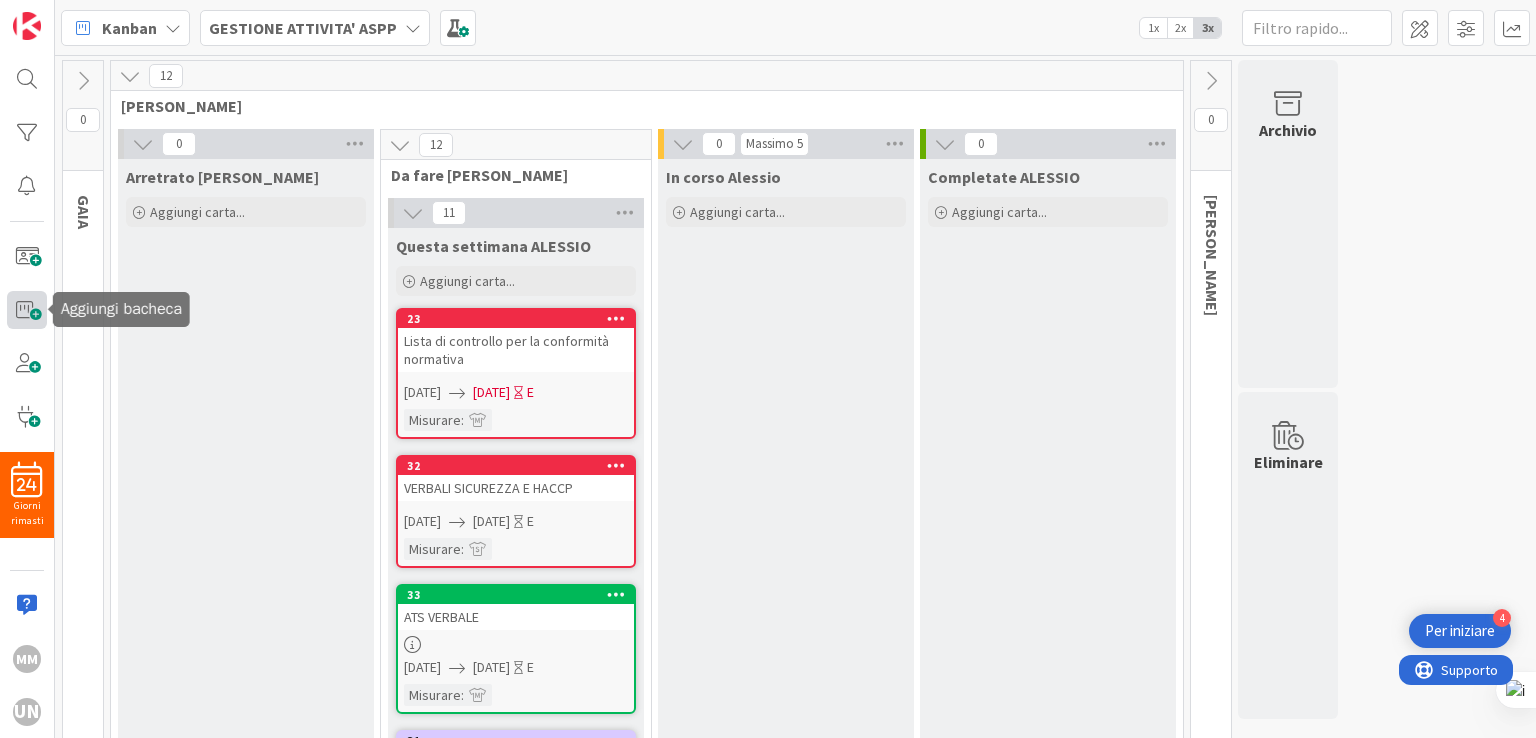 scroll, scrollTop: 0, scrollLeft: 0, axis: both 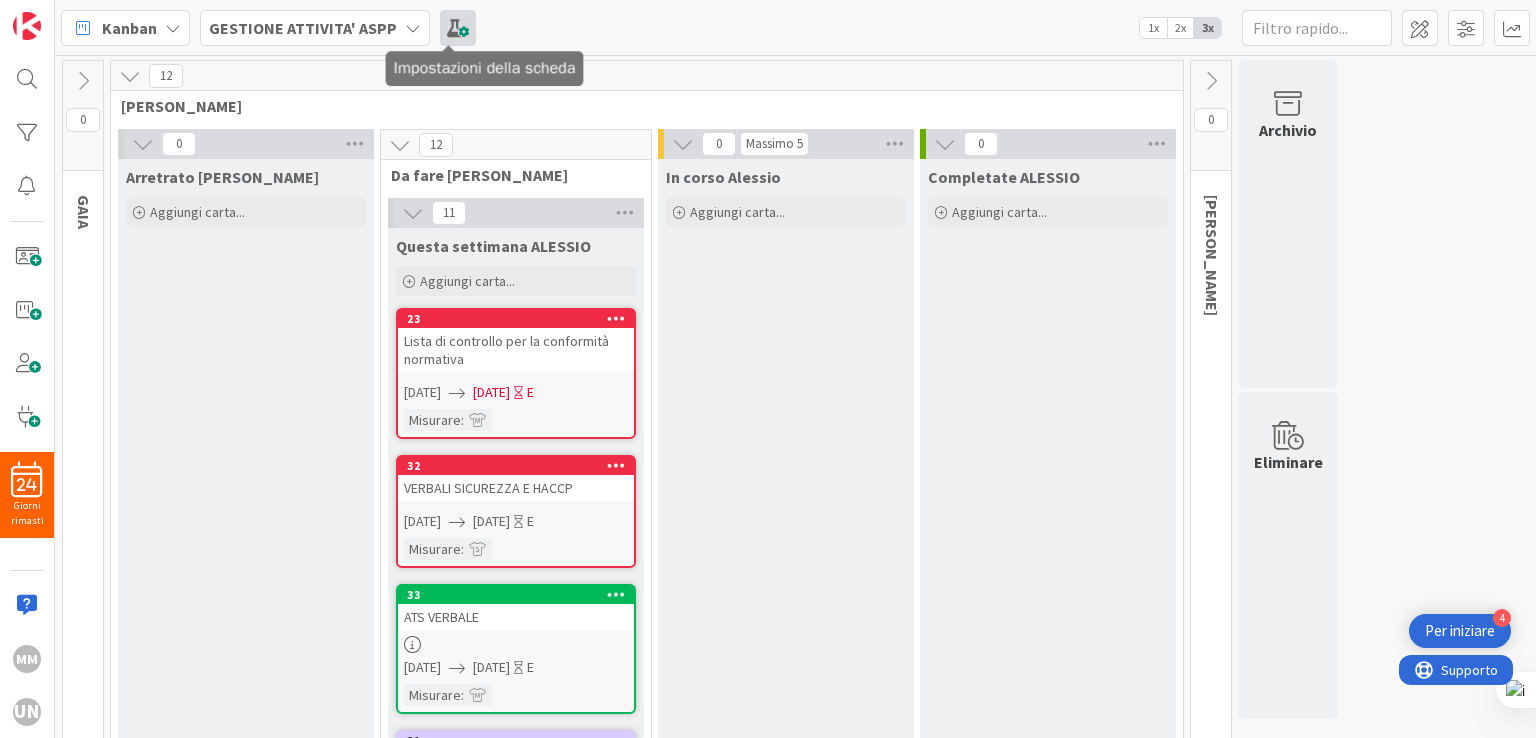 click at bounding box center (458, 28) 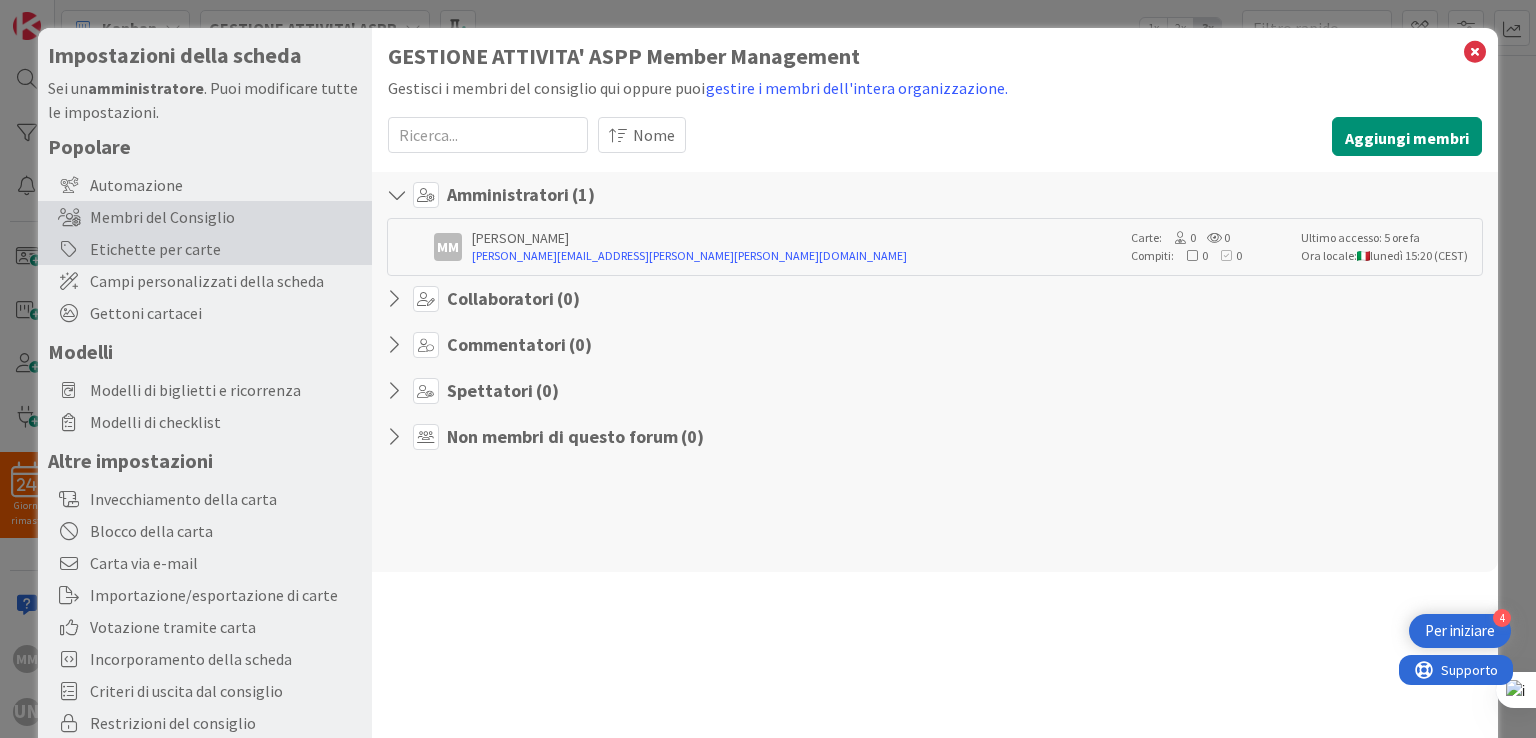click on "Etichette per carte" at bounding box center [155, 249] 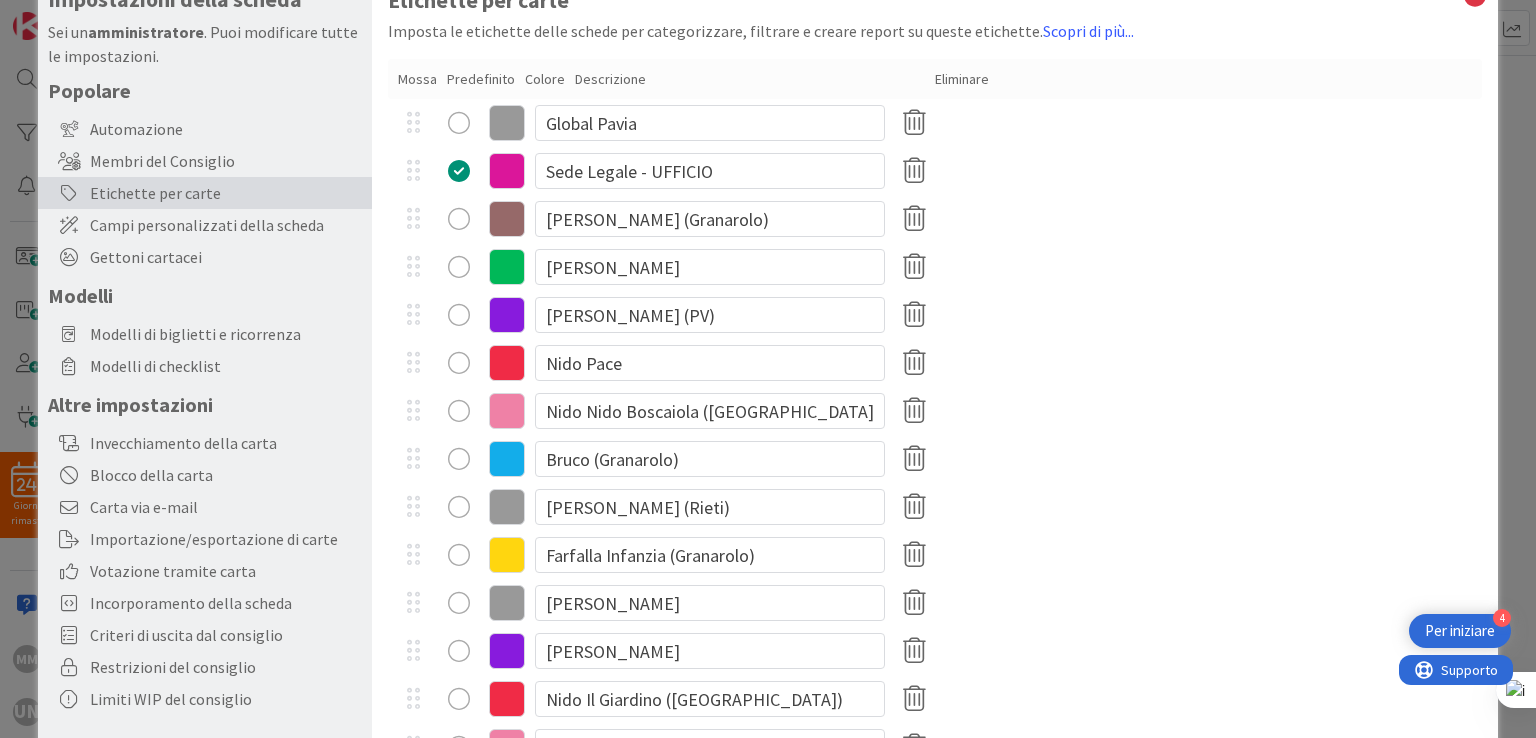 scroll, scrollTop: 0, scrollLeft: 0, axis: both 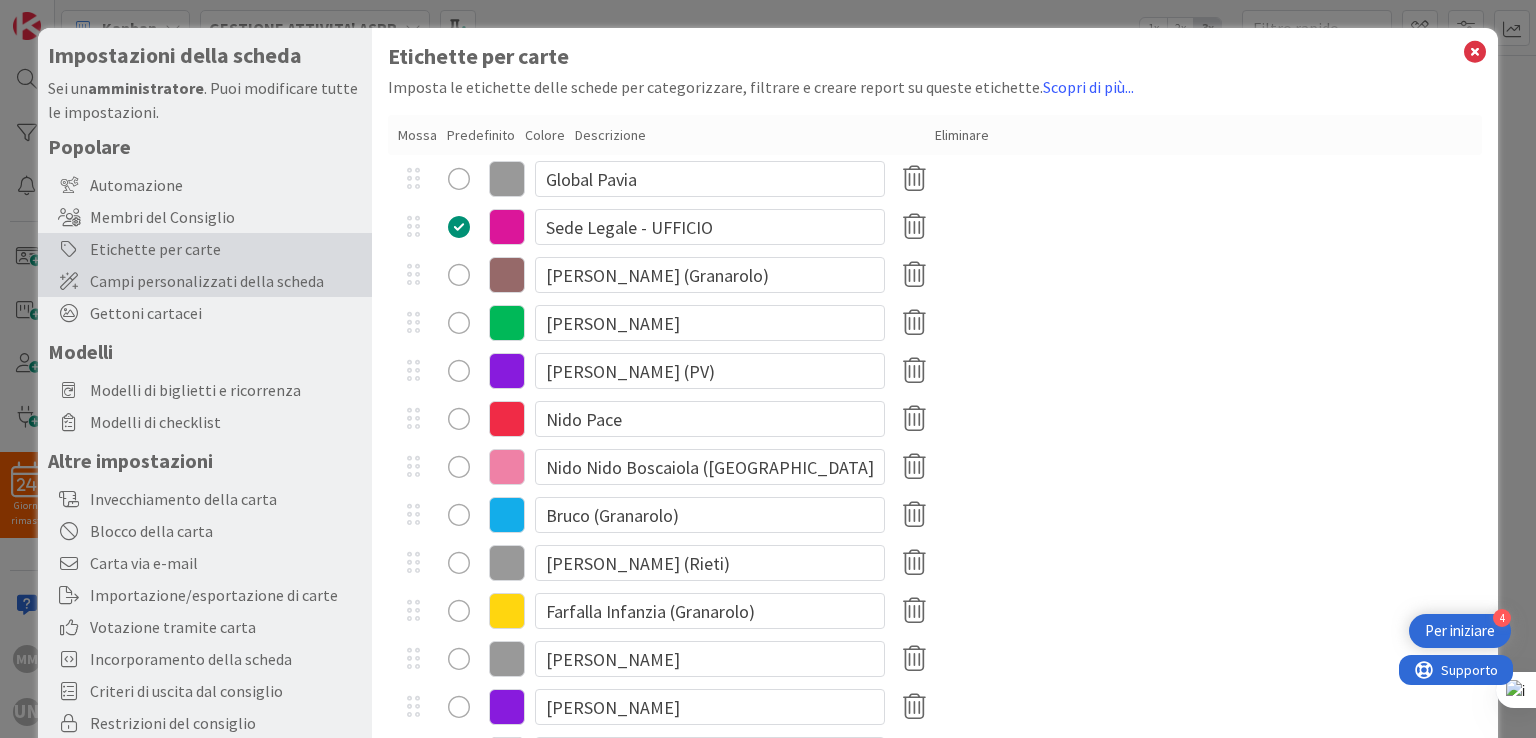 click on "Campi personalizzati della scheda" at bounding box center [207, 281] 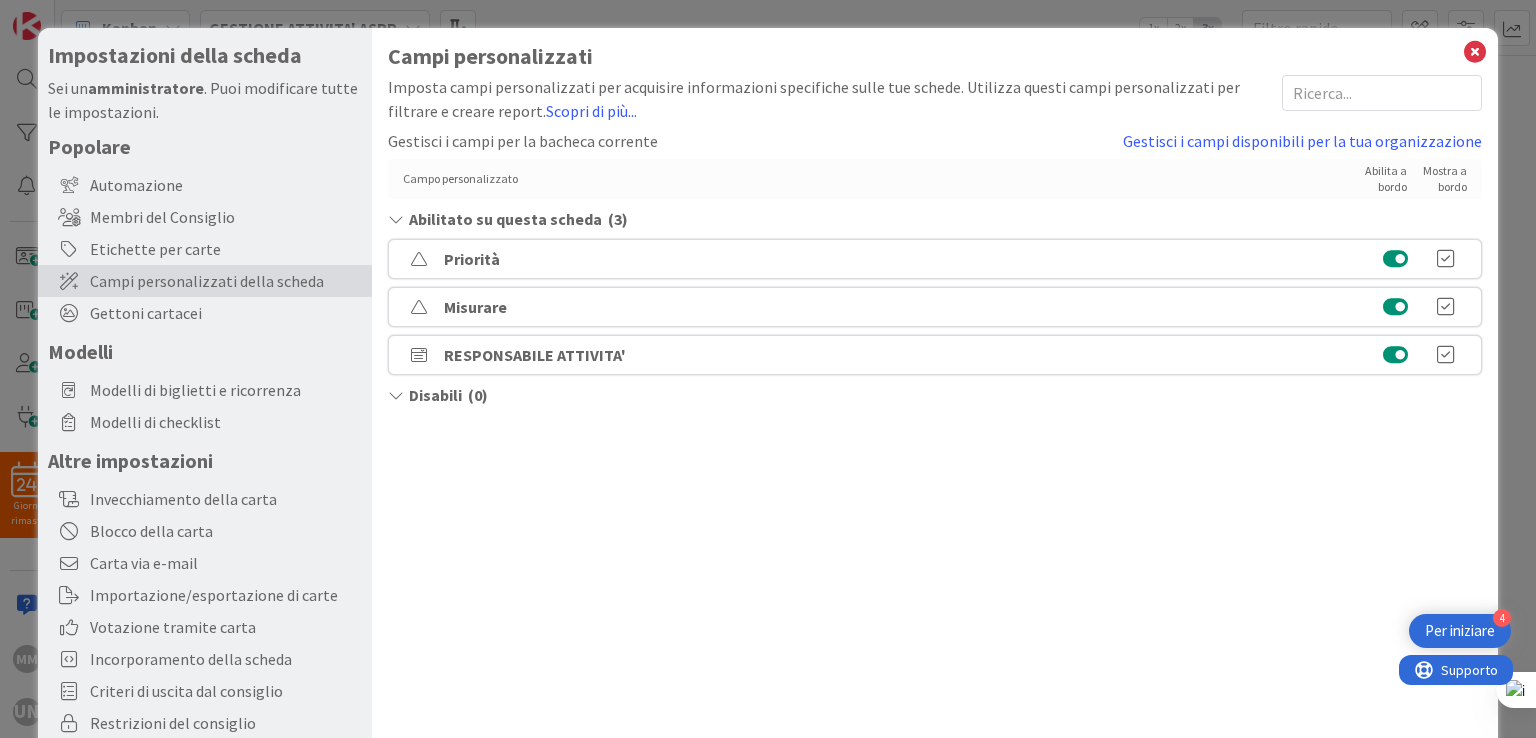 click at bounding box center [395, 395] 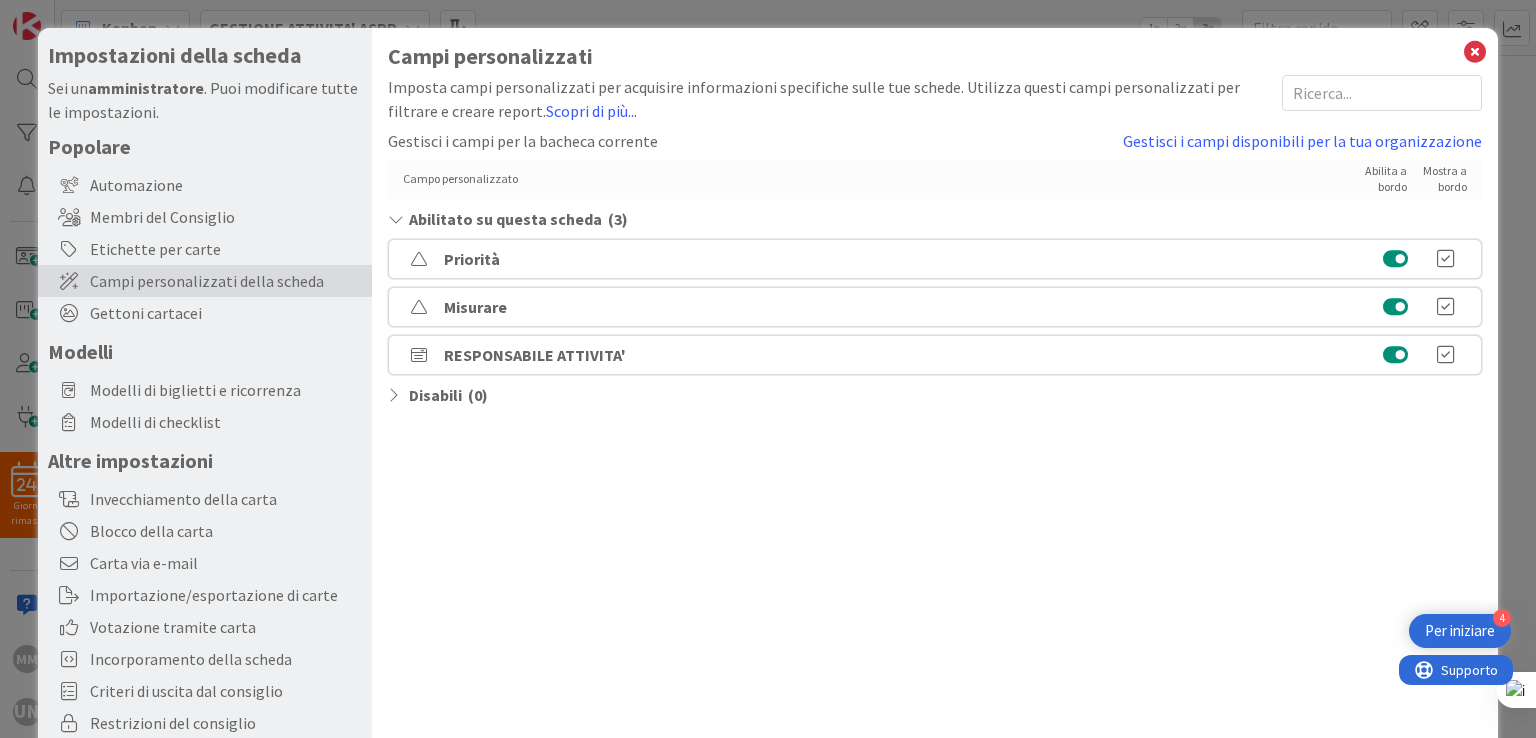 click at bounding box center (395, 395) 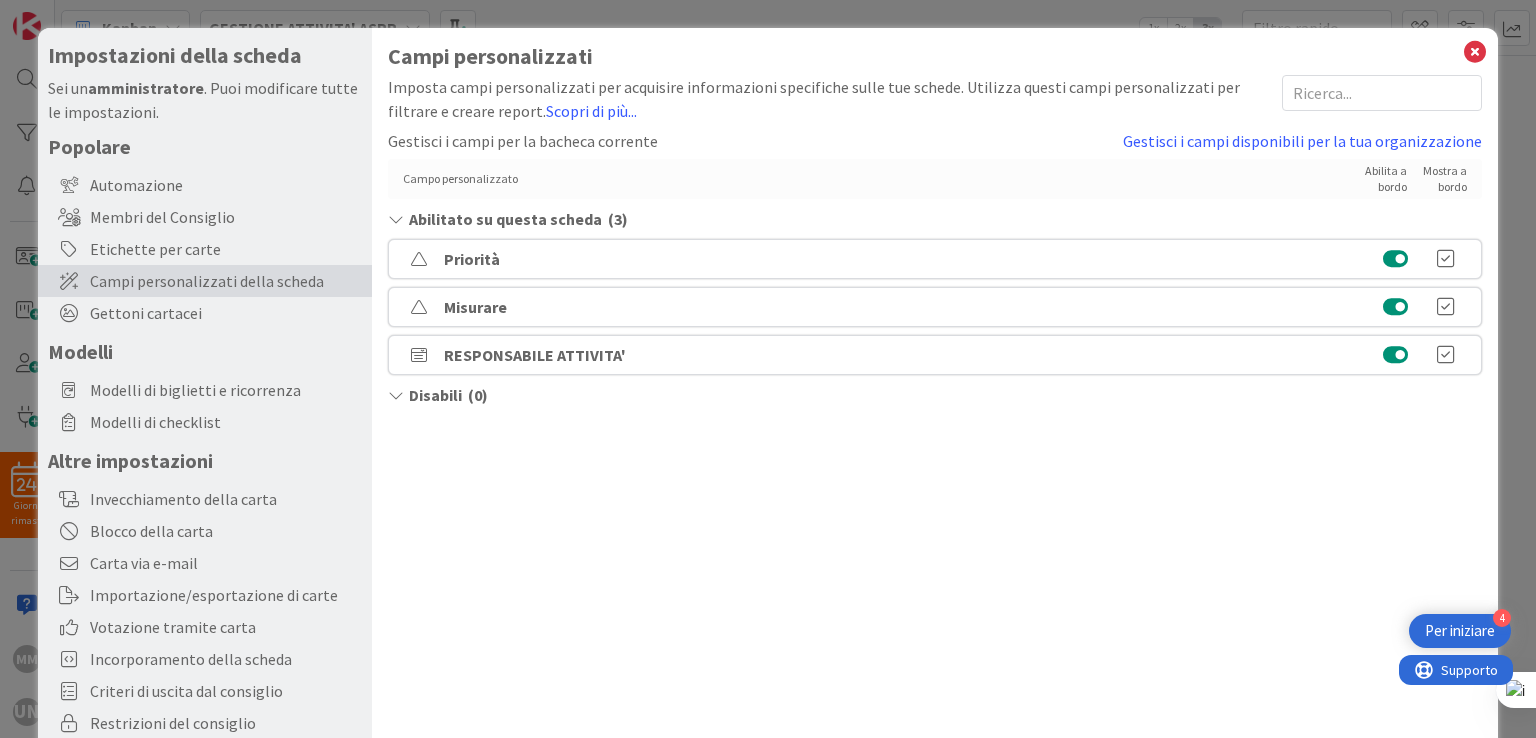 click on "Misurare" at bounding box center (934, 307) 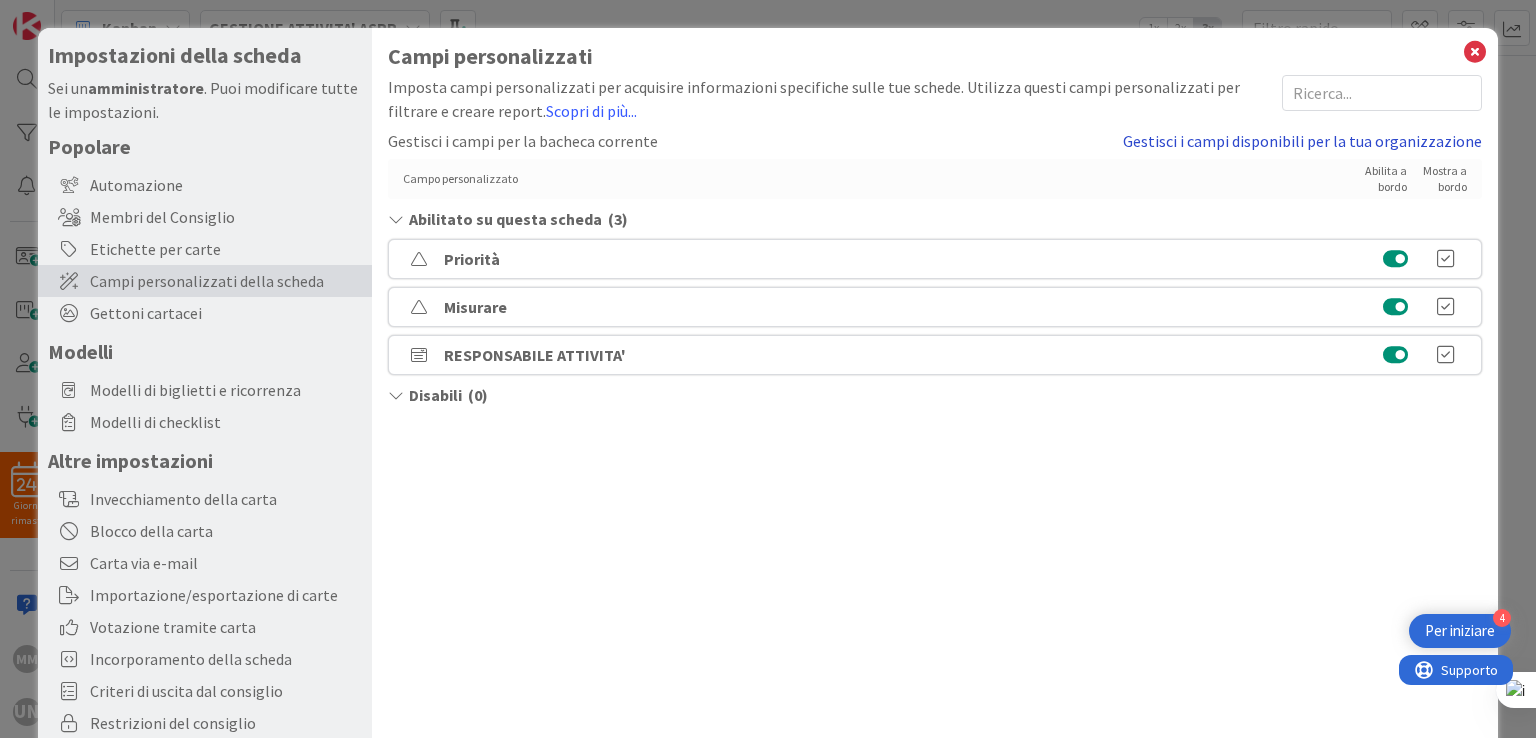click on "Gestisci i campi disponibili per la tua organizzazione" at bounding box center [1302, 141] 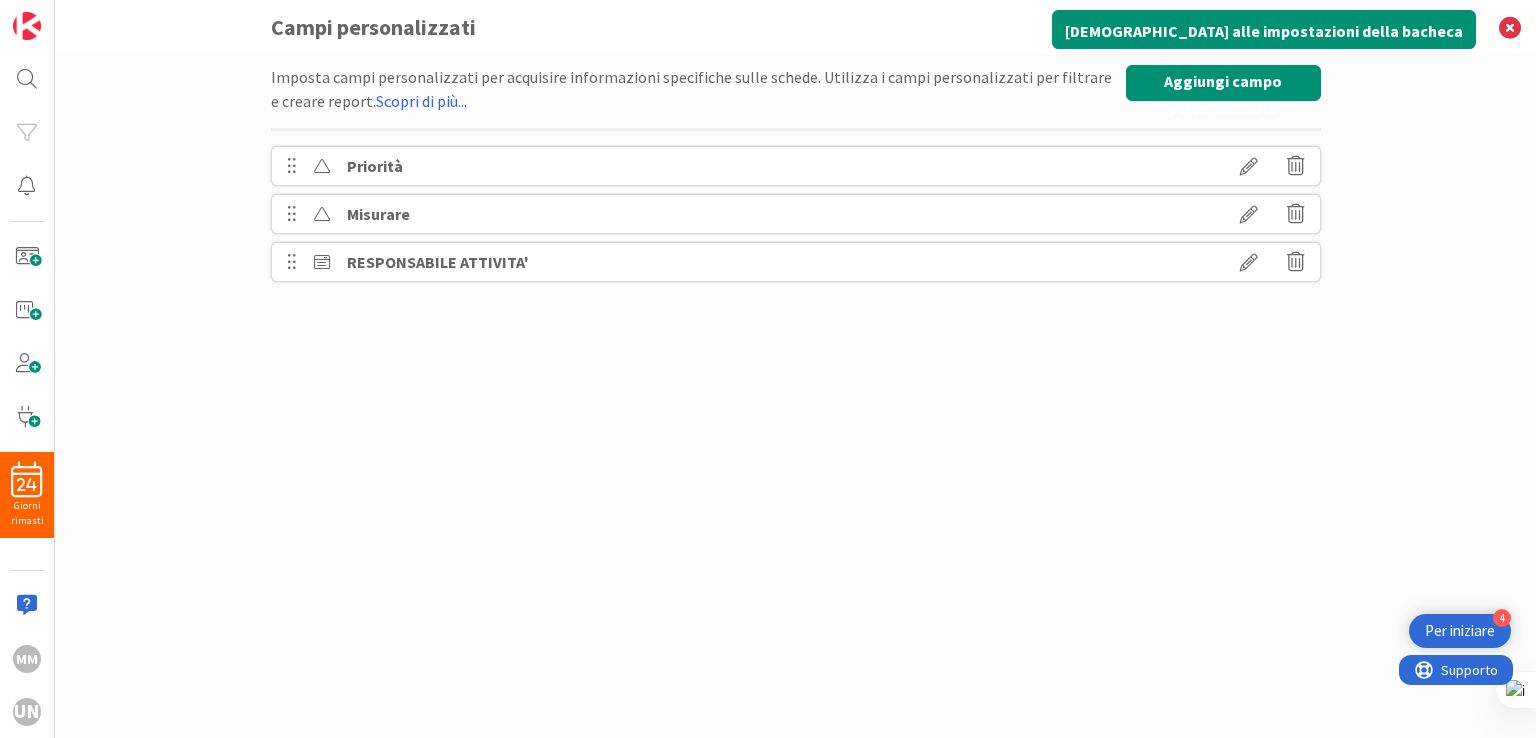 scroll, scrollTop: 0, scrollLeft: 0, axis: both 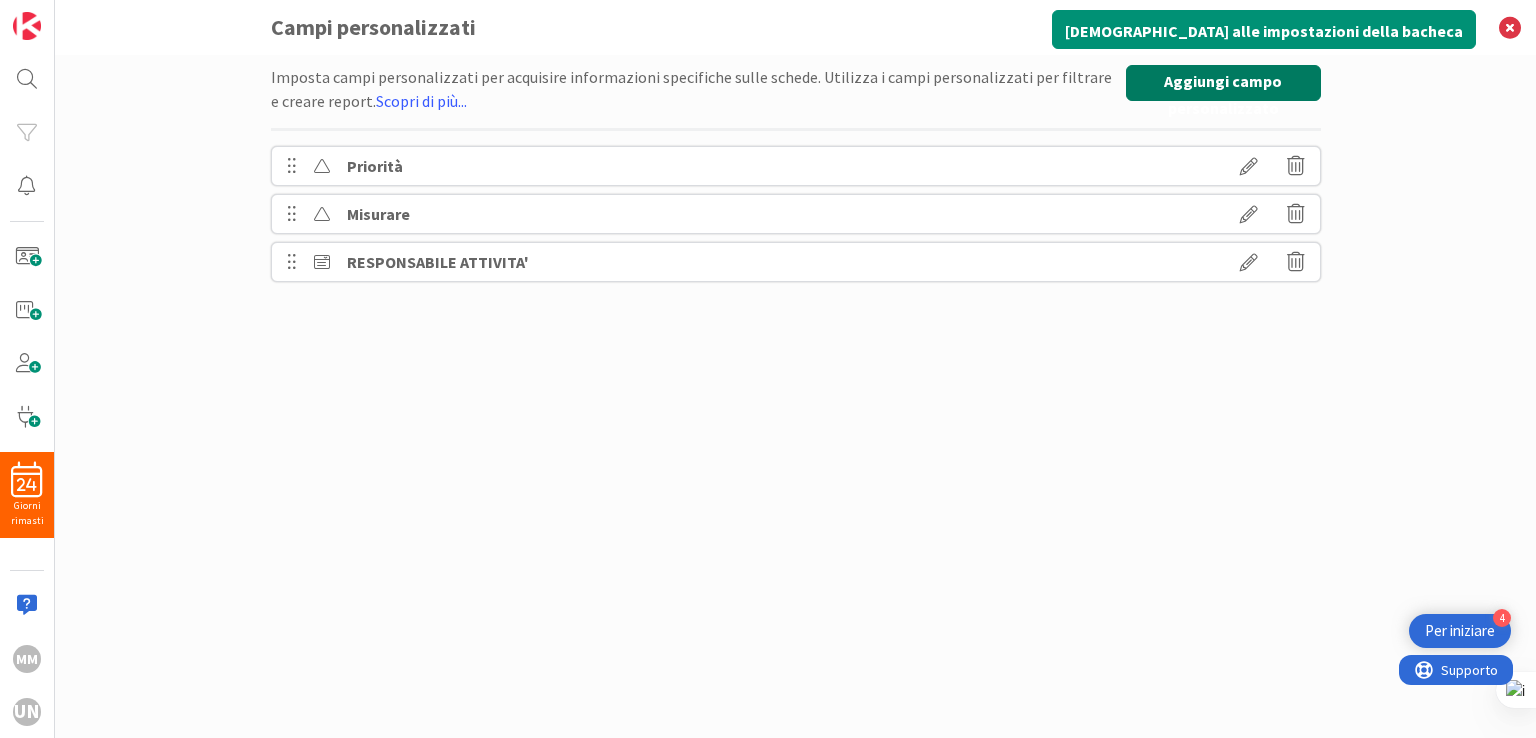 click on "Aggiungi campo personalizzato" at bounding box center [1223, 94] 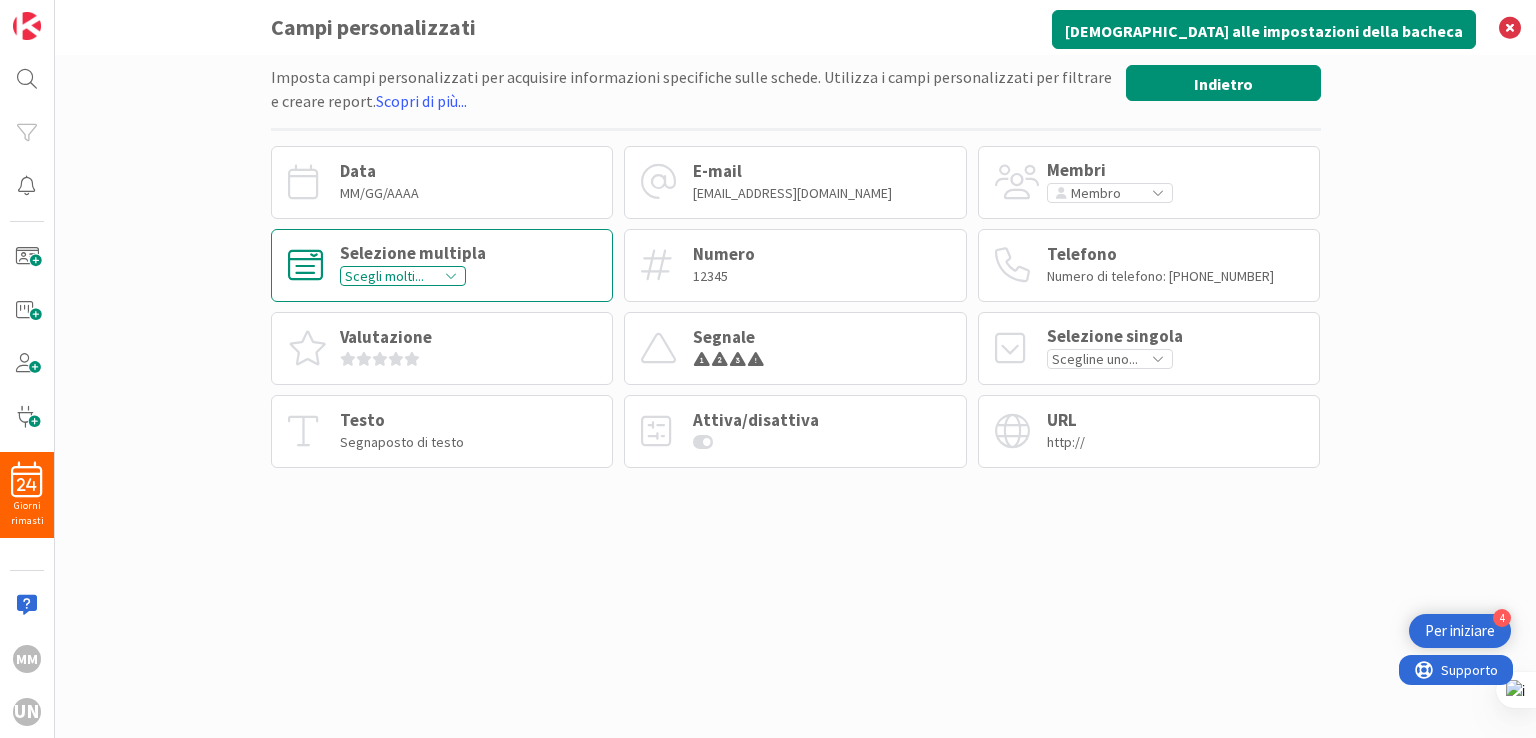 click on "Selezione multipla" at bounding box center [413, 253] 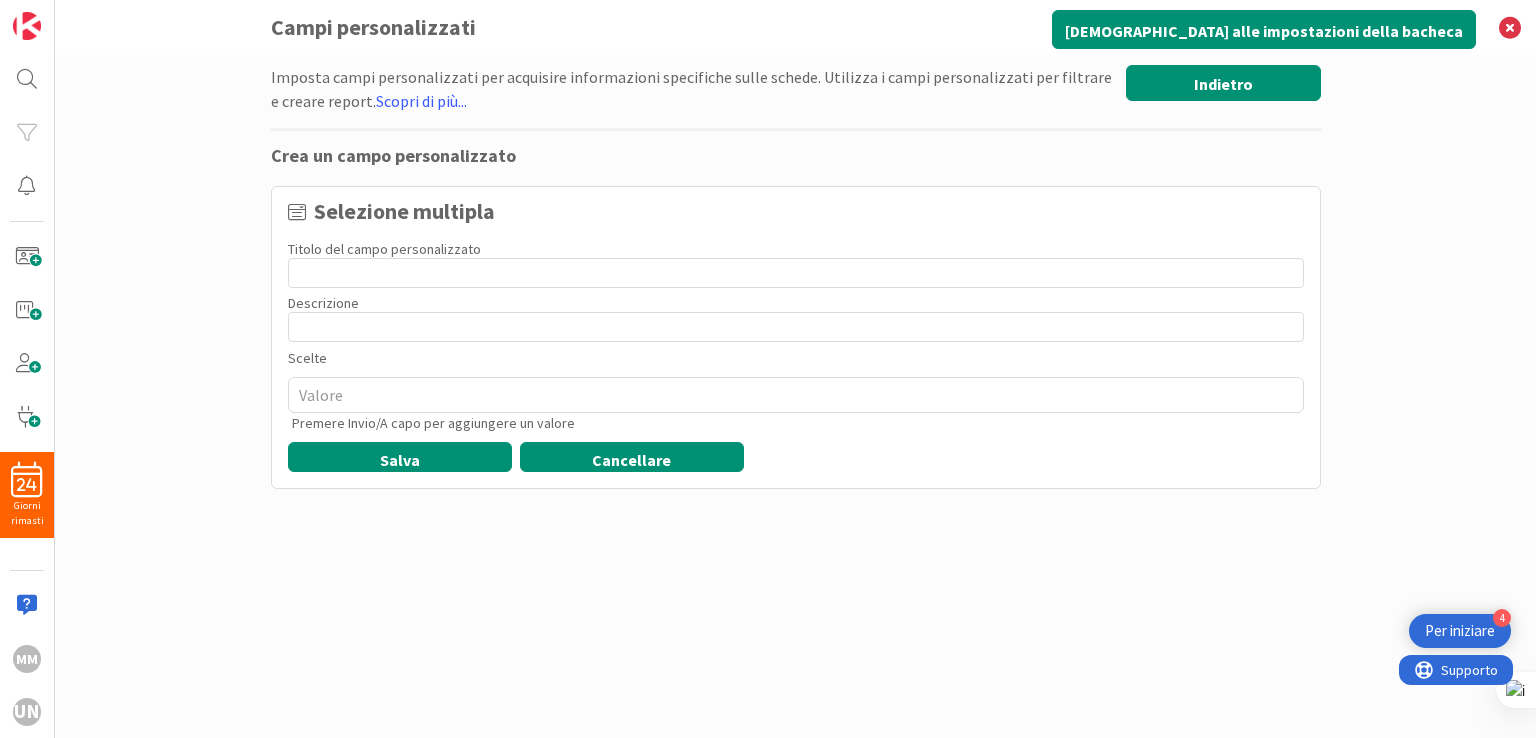 click on "Cancellare" at bounding box center (631, 460) 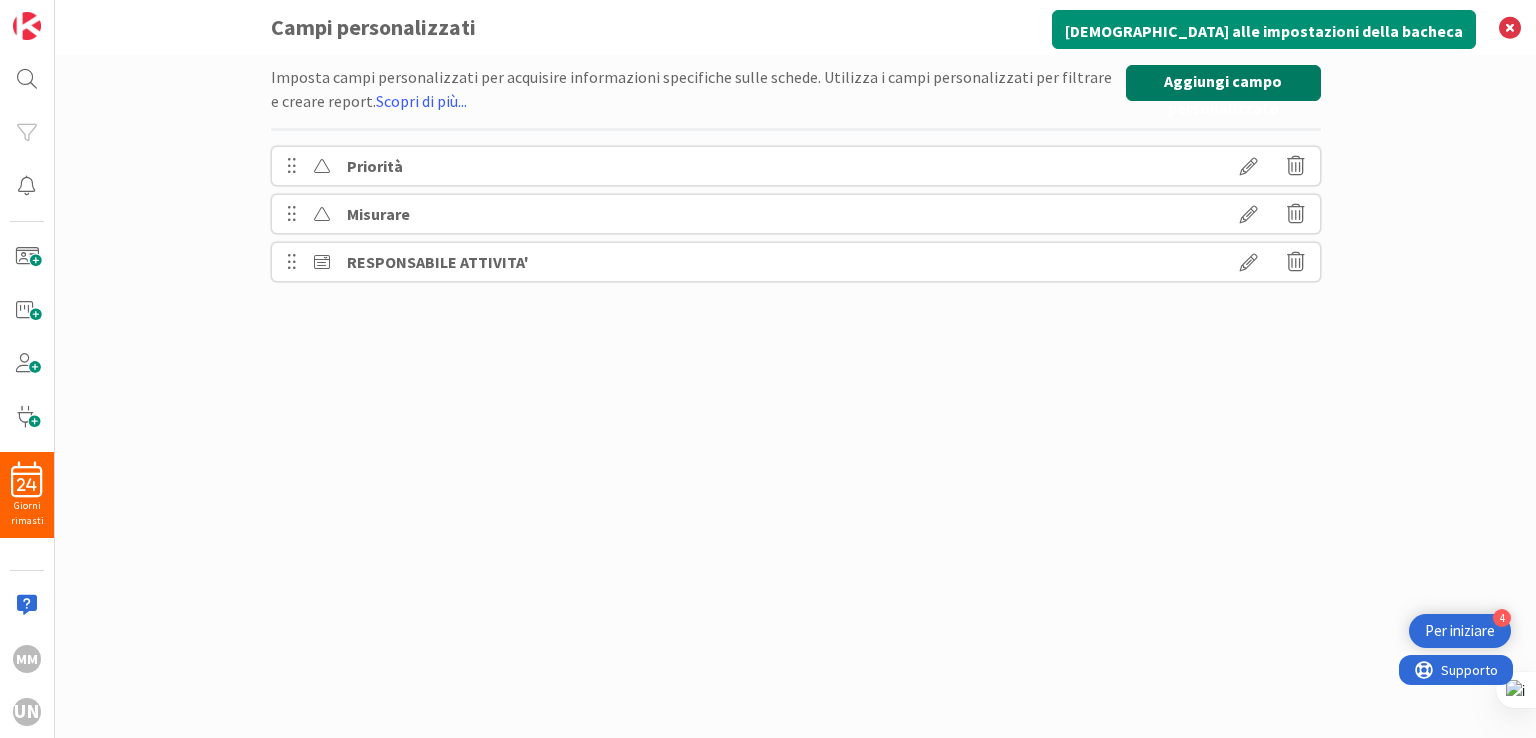 click at bounding box center [1249, 214] 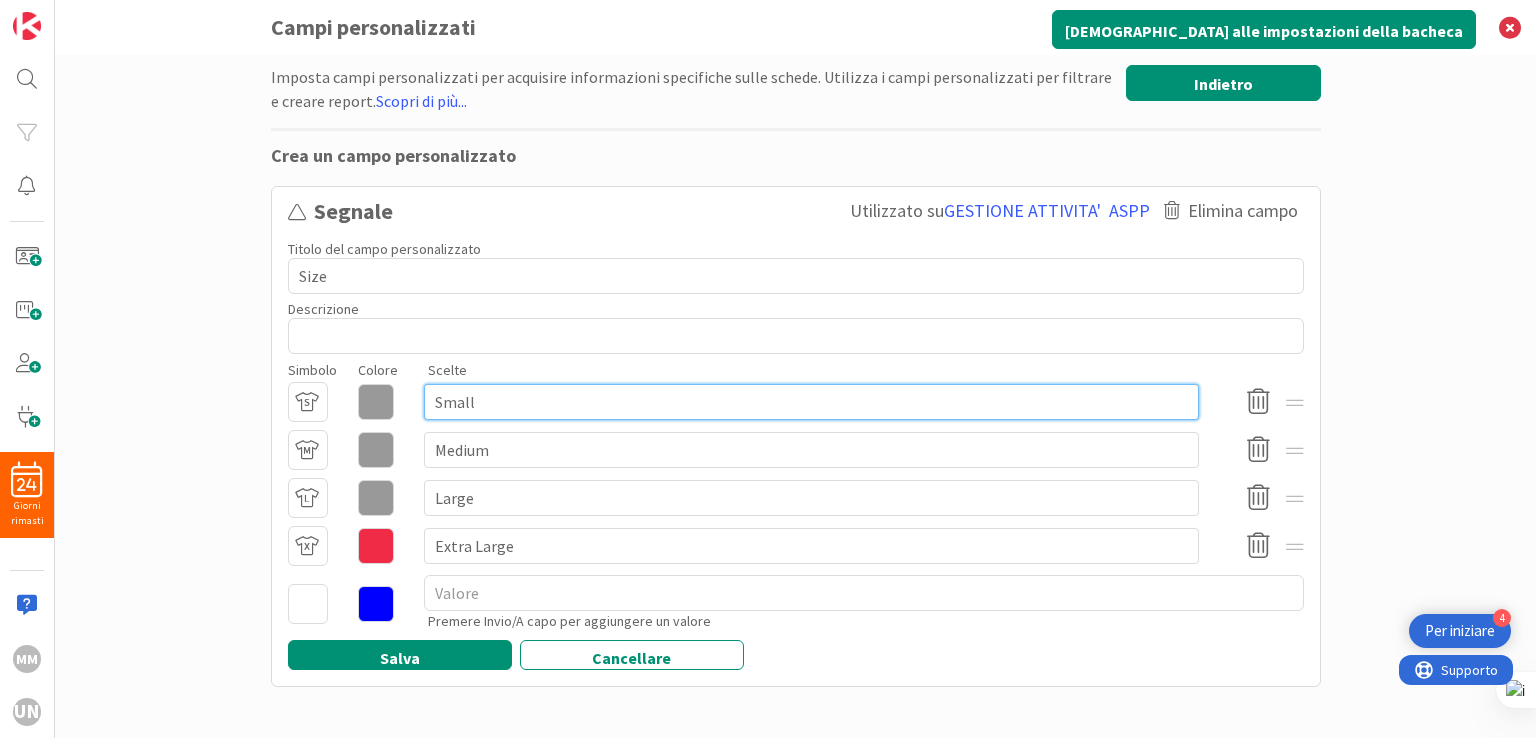 click on "Small" at bounding box center (811, 402) 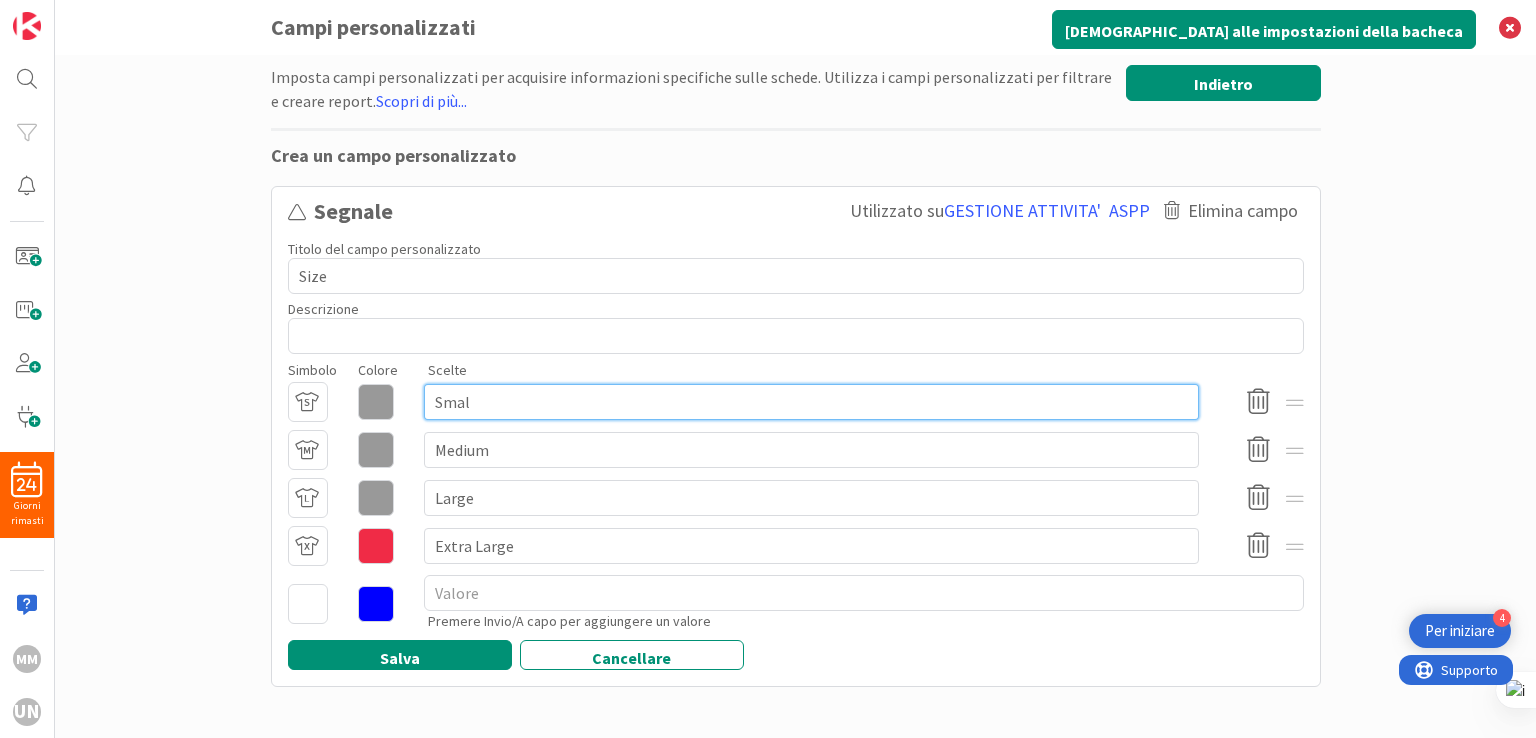 type on "x" 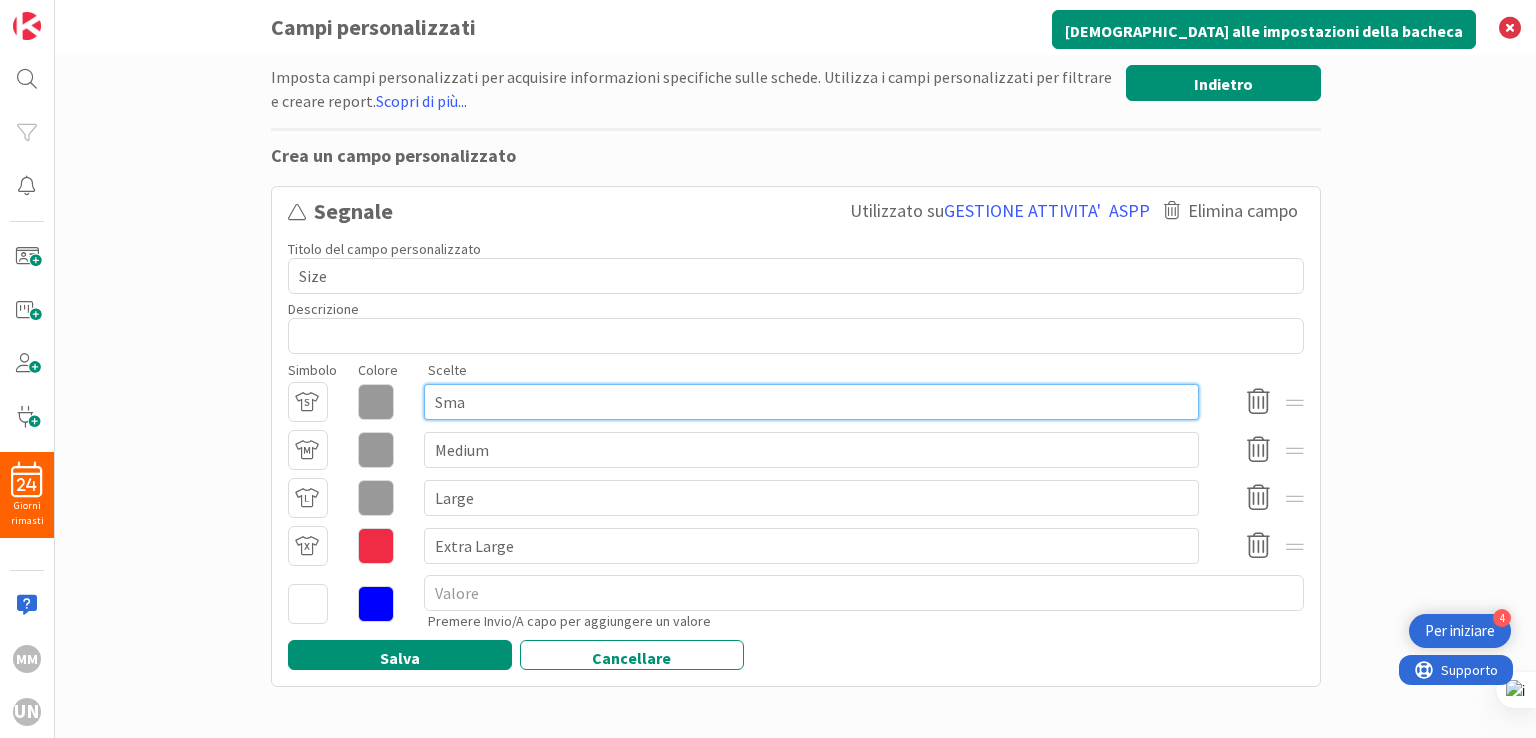 type on "x" 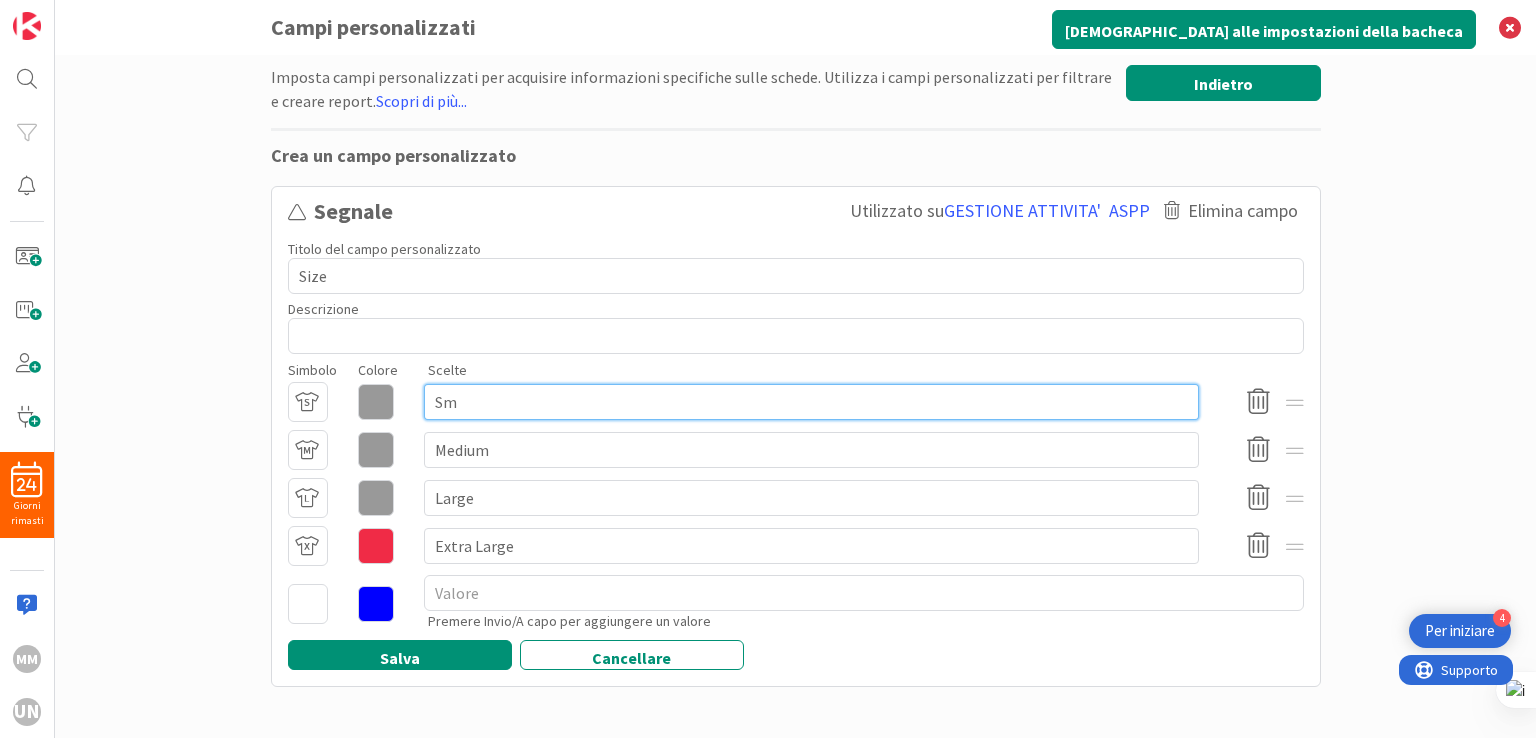 type on "x" 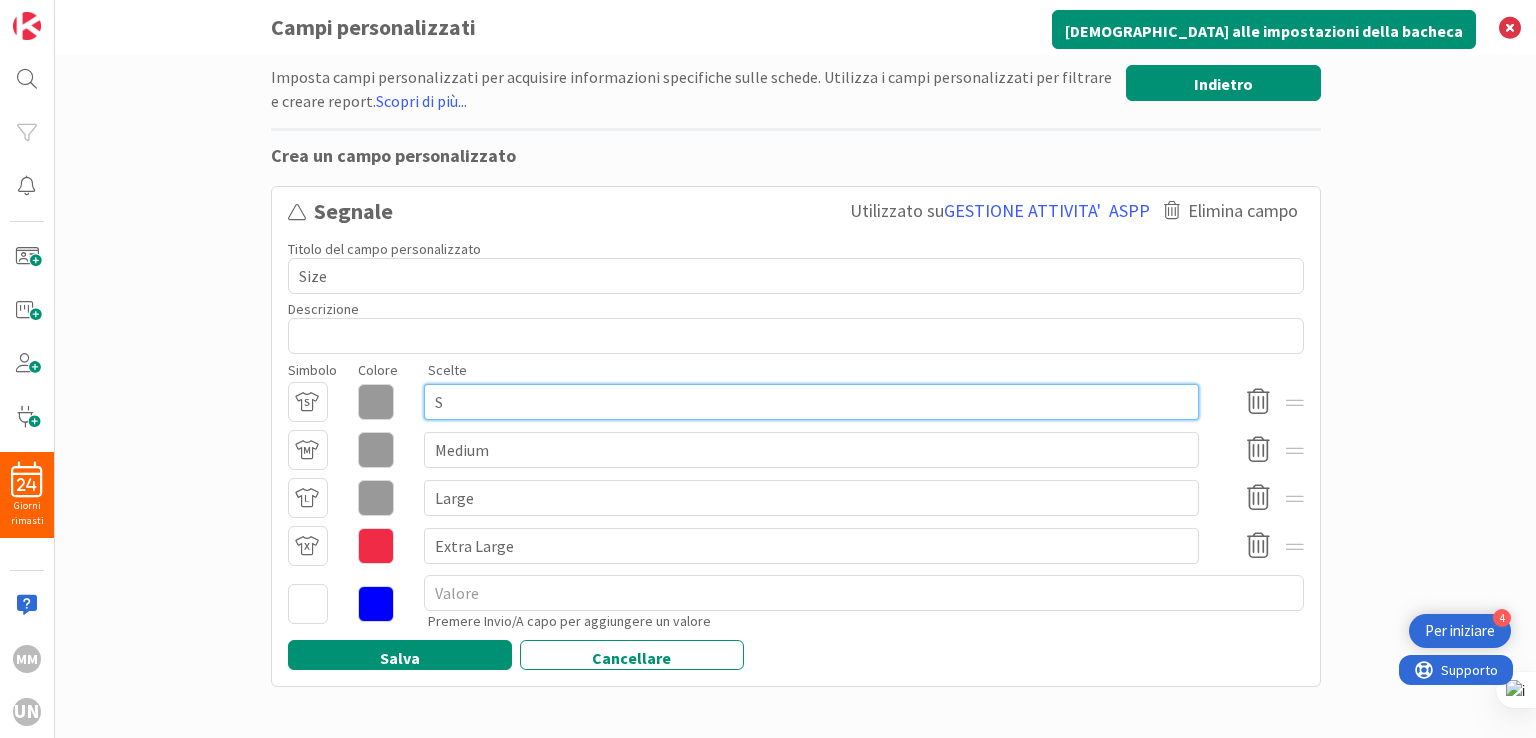 type on "x" 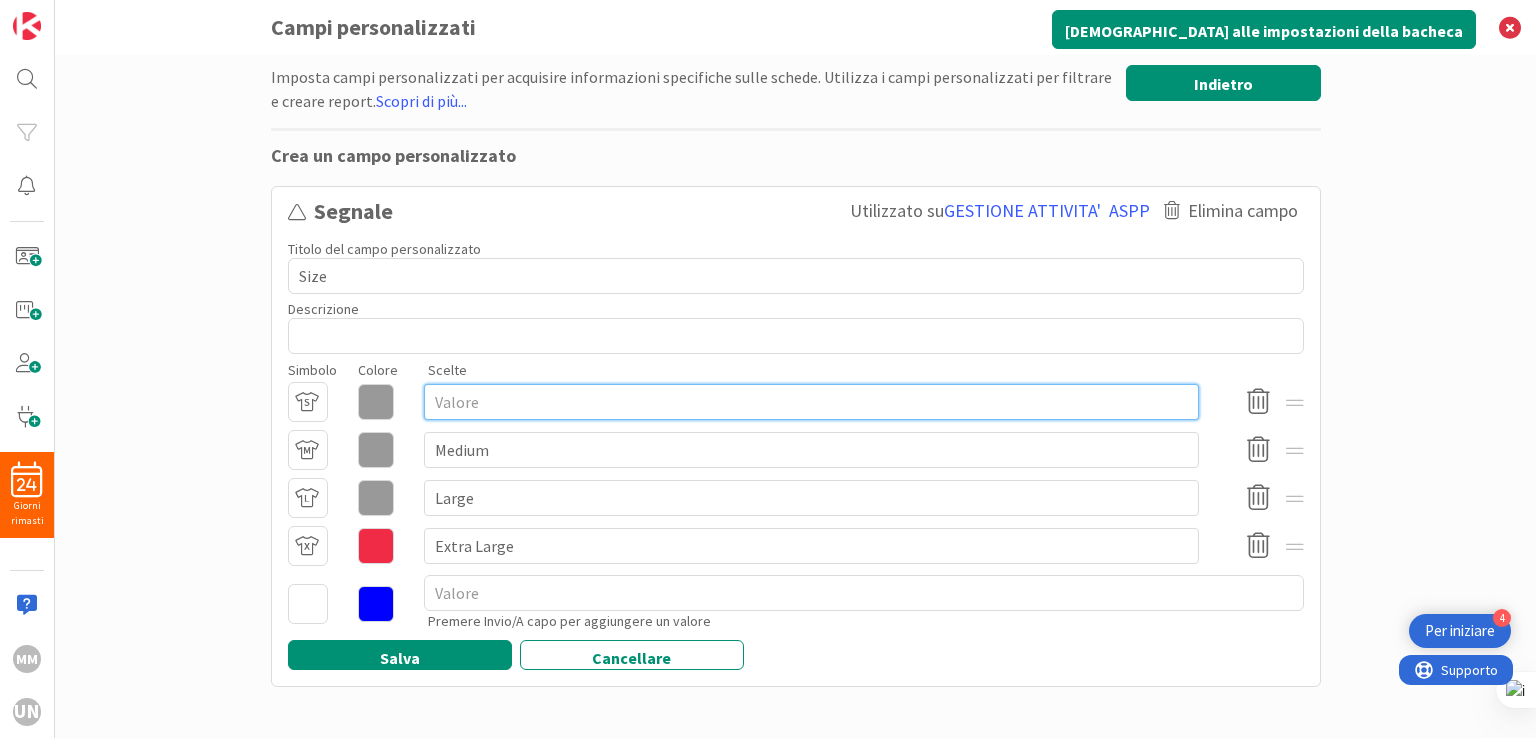 type on "x" 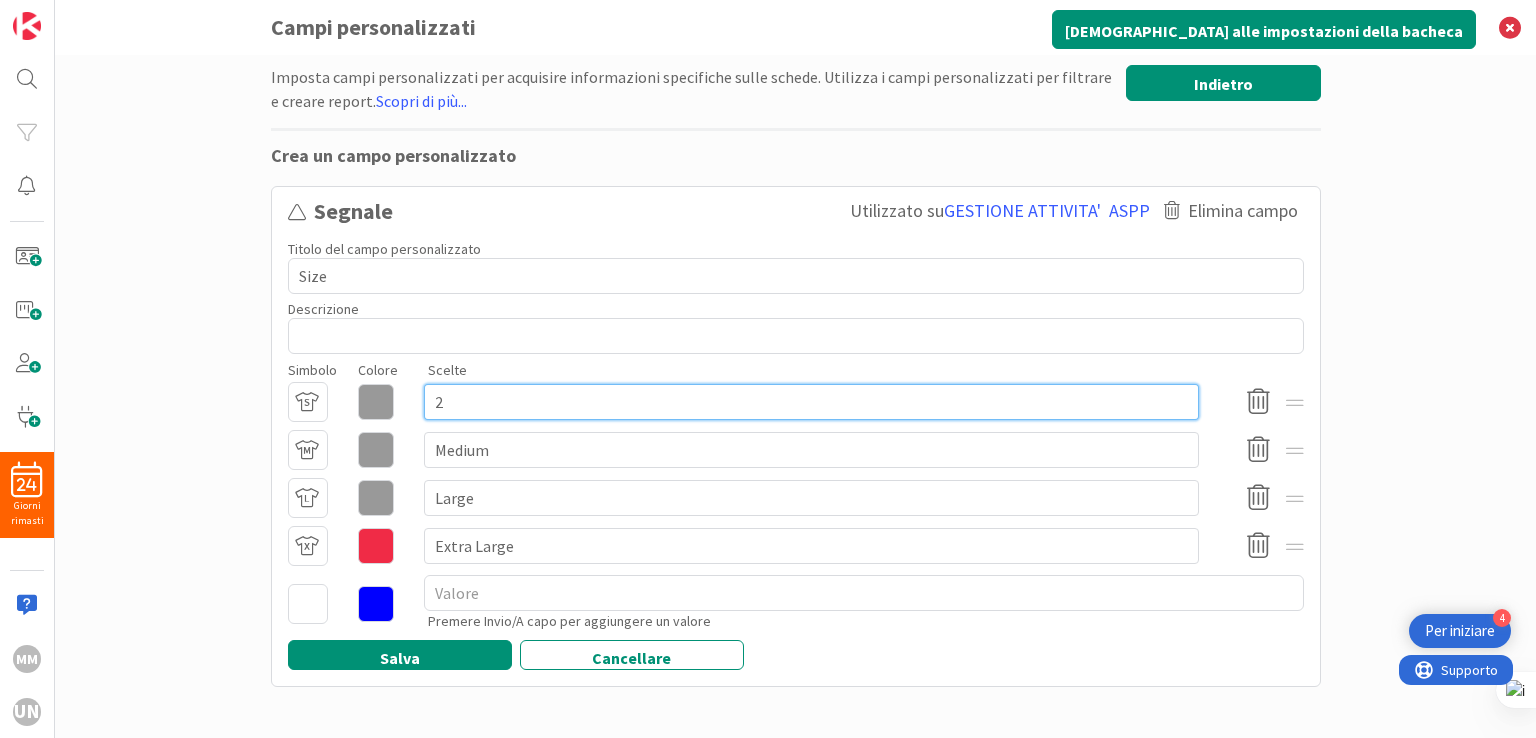 type on "x" 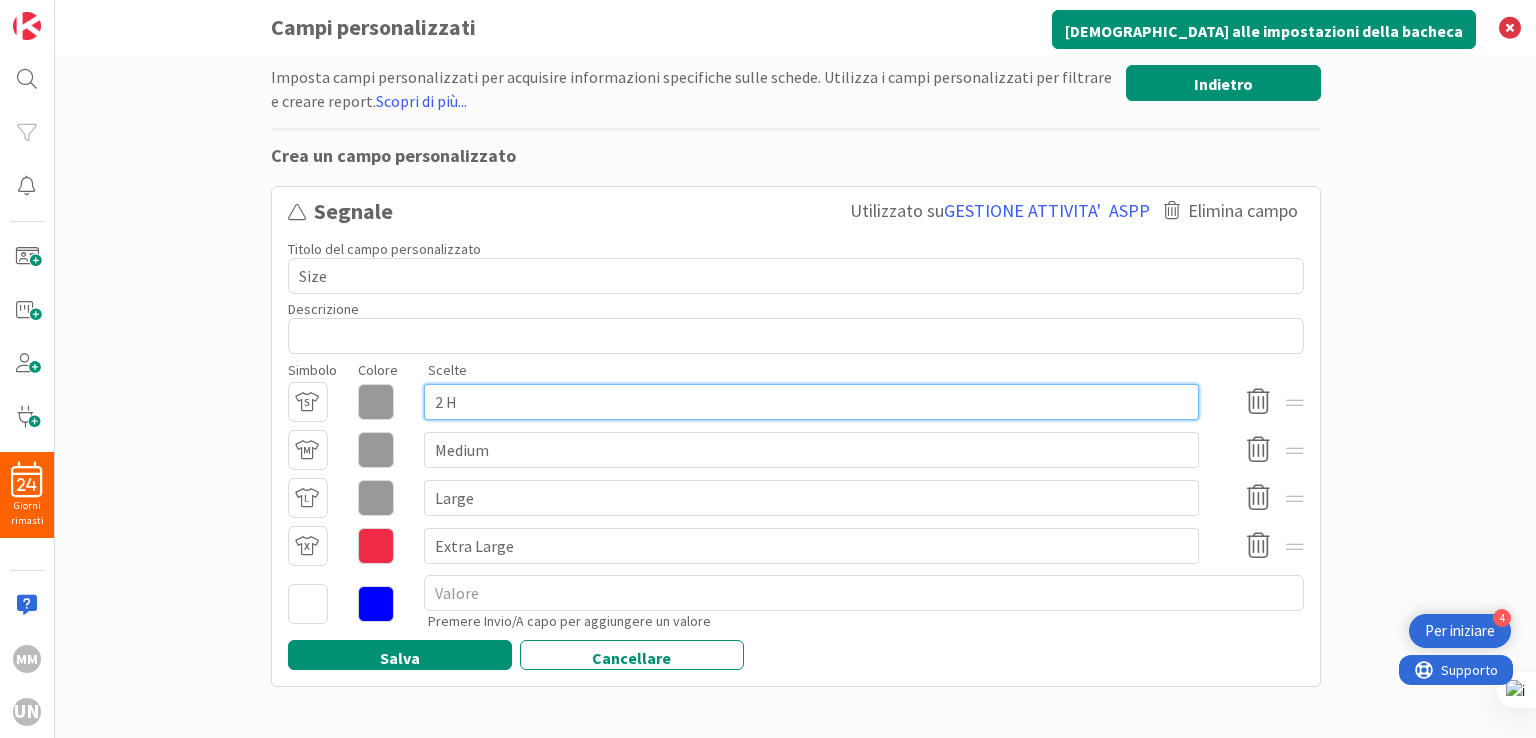 type on "x" 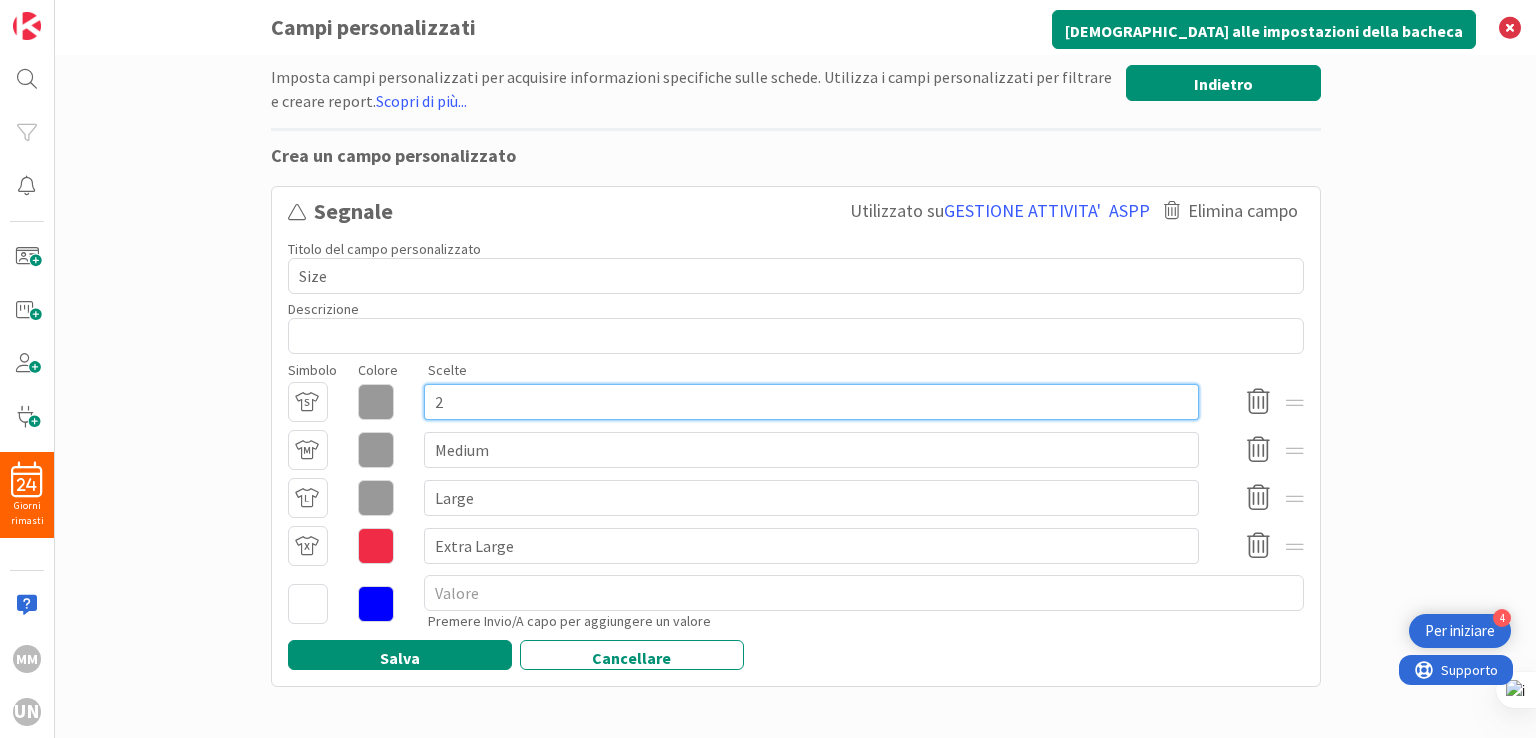 type on "x" 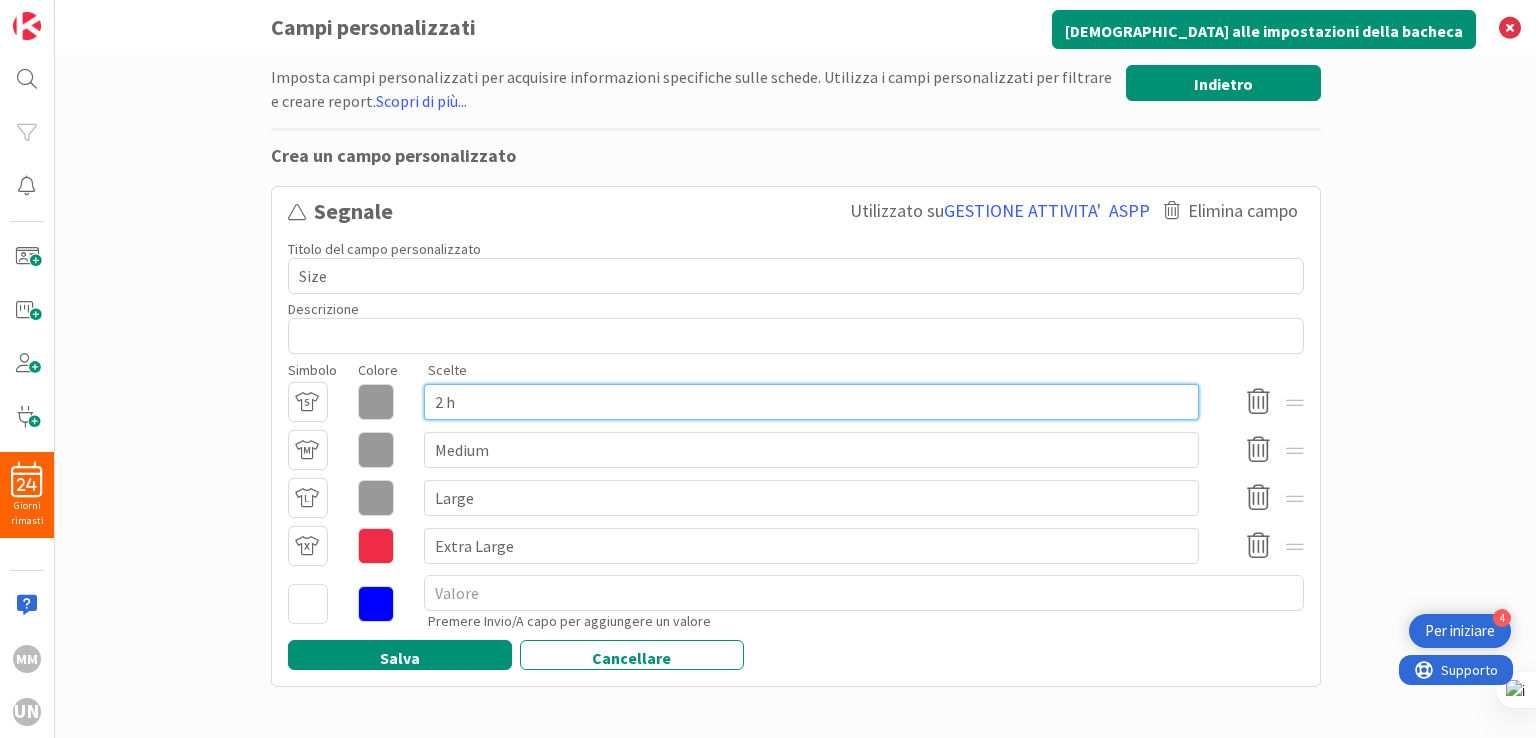 type on "2 h" 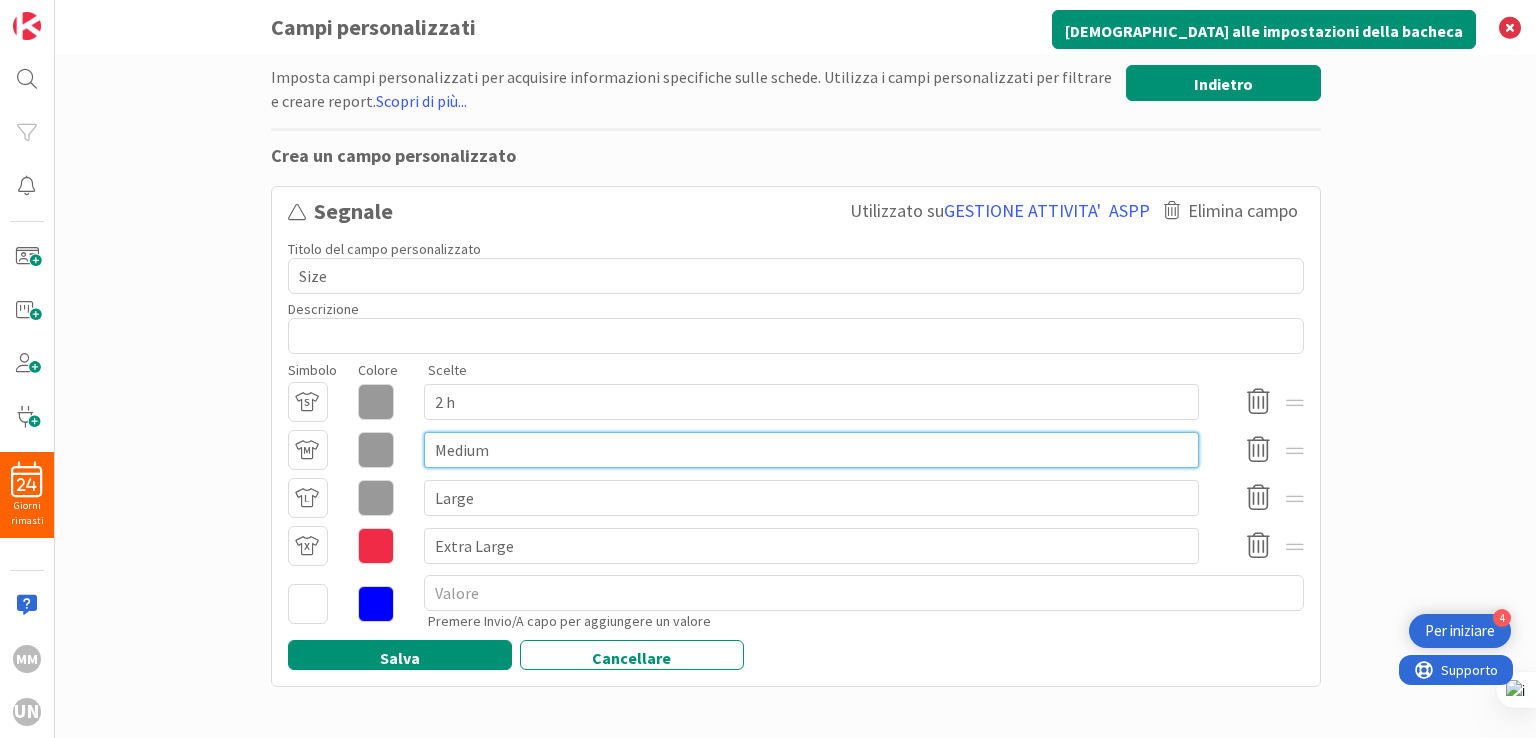 click on "Medium" at bounding box center (811, 450) 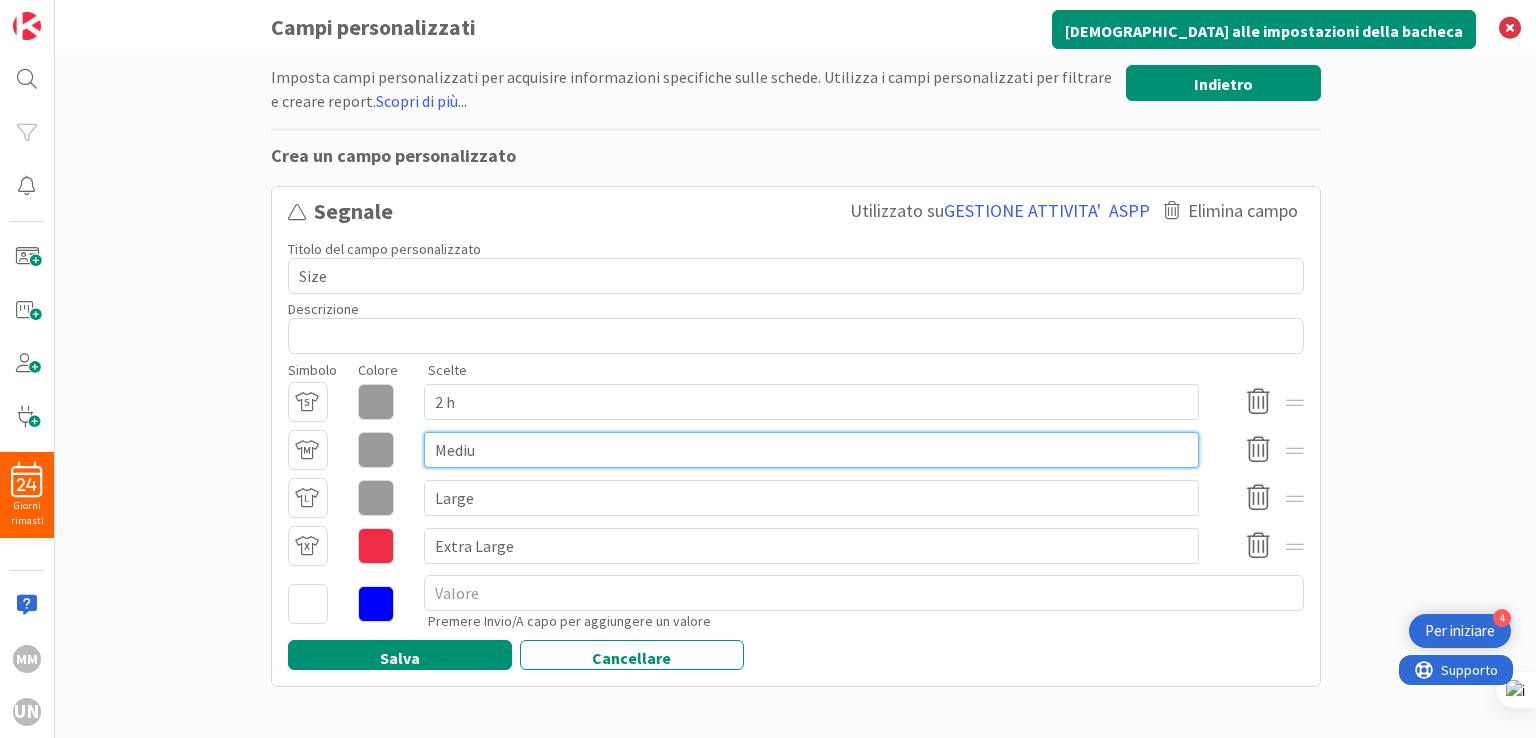 type on "x" 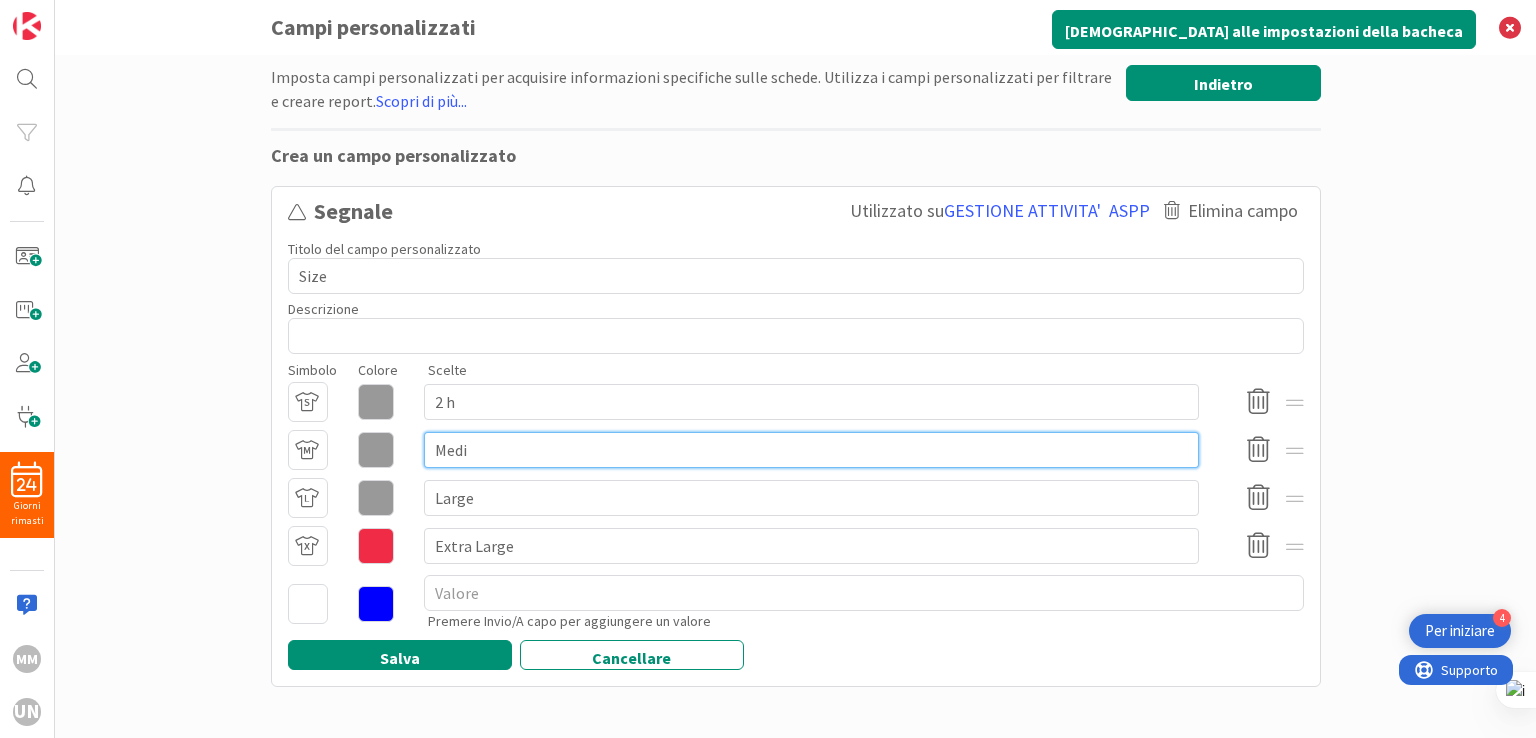 type on "x" 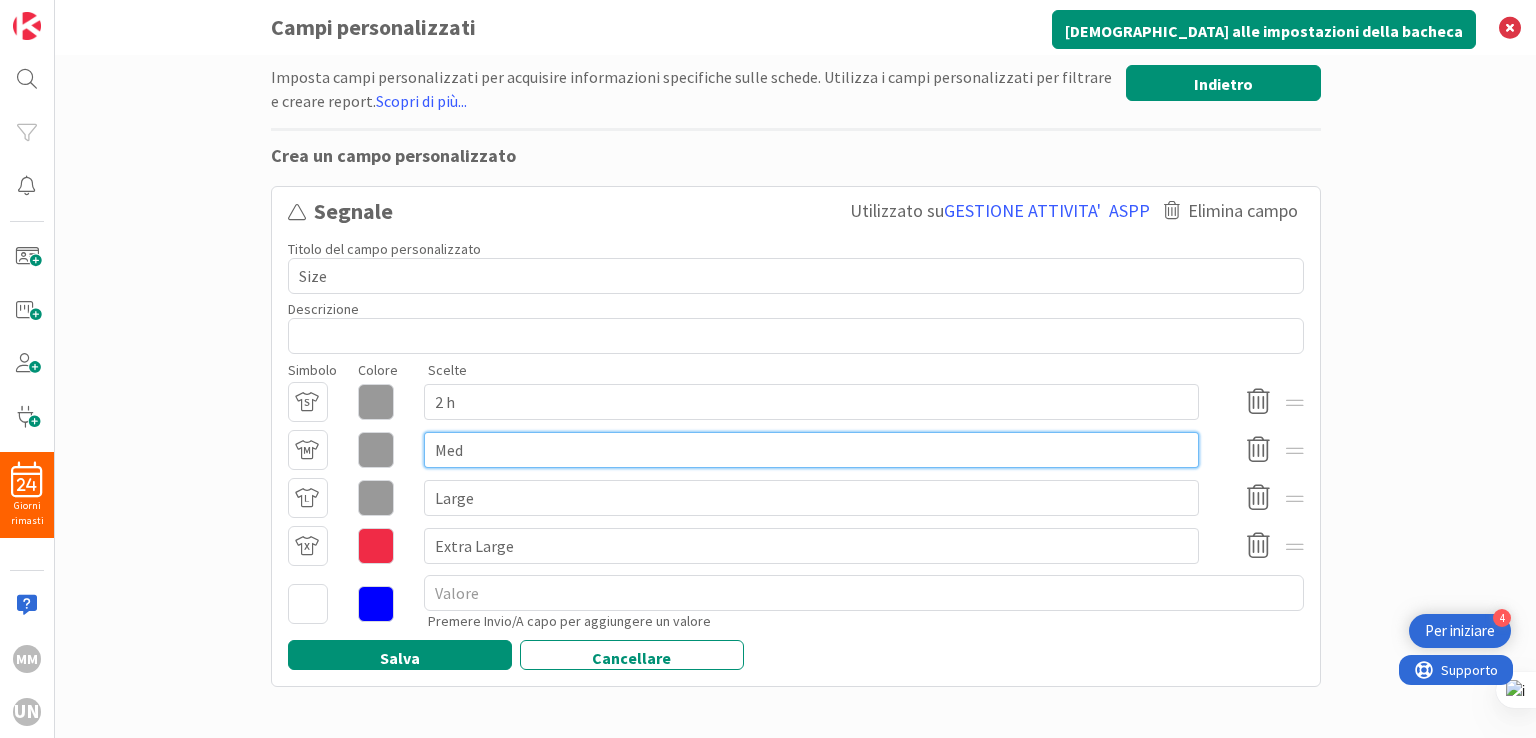 type on "x" 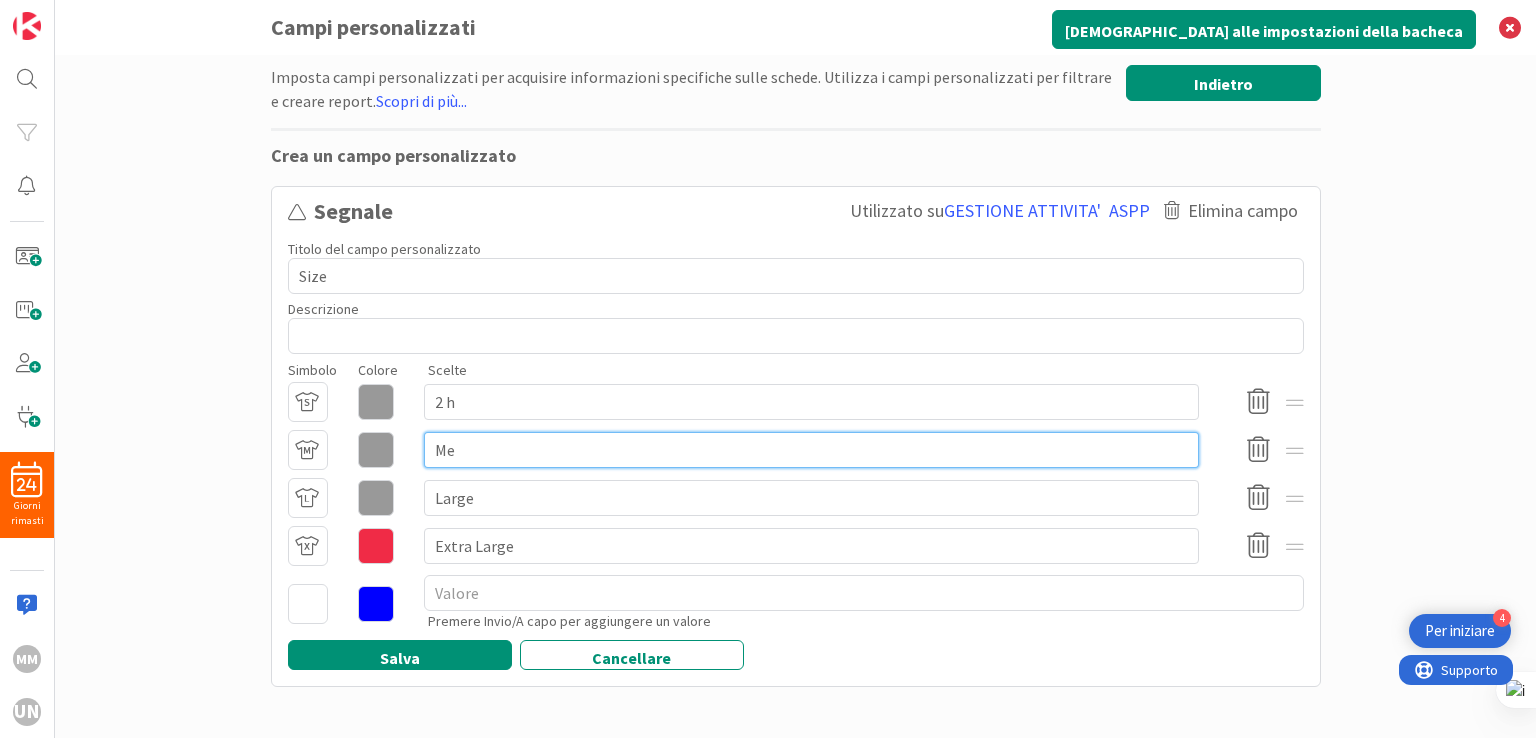 type on "x" 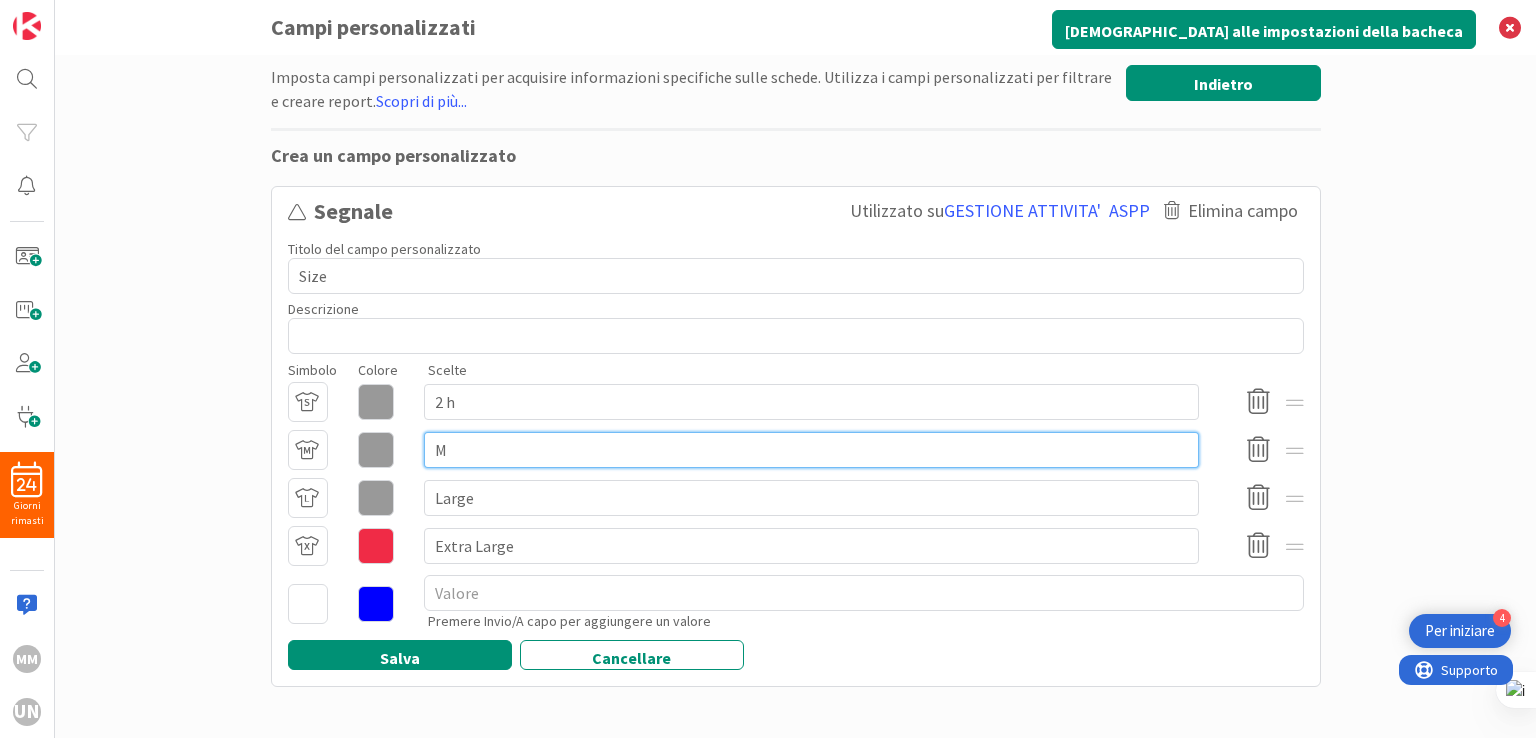 type on "x" 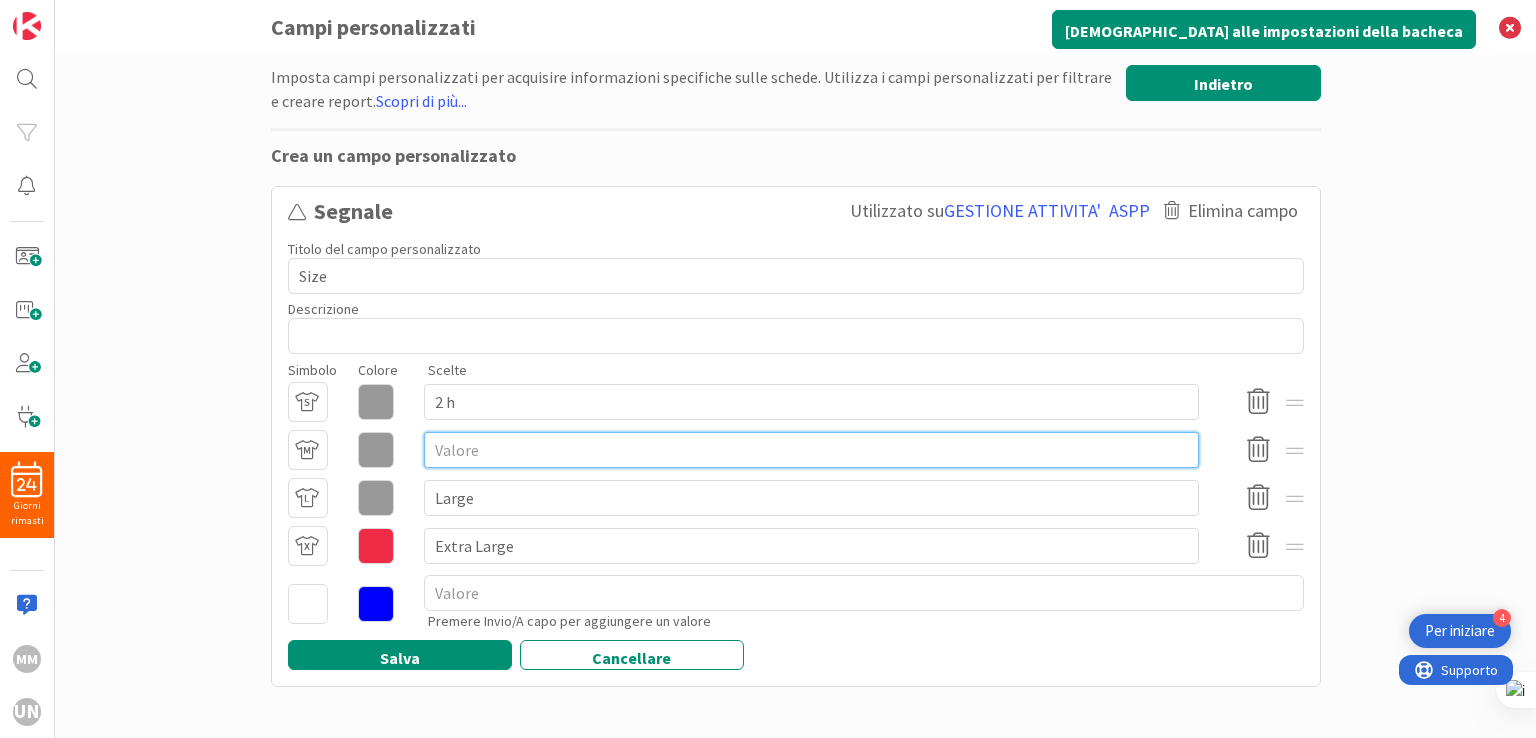 type on "x" 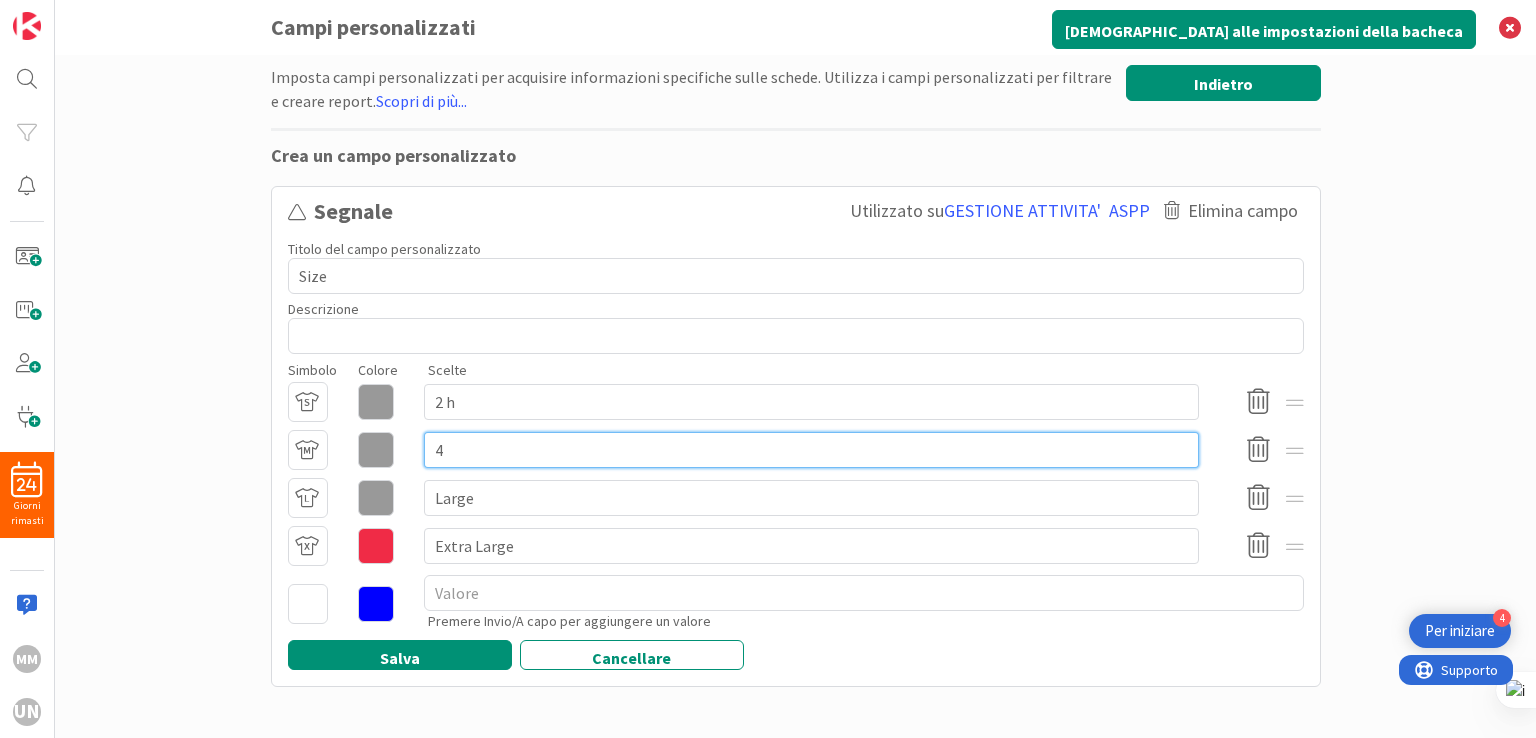 type on "x" 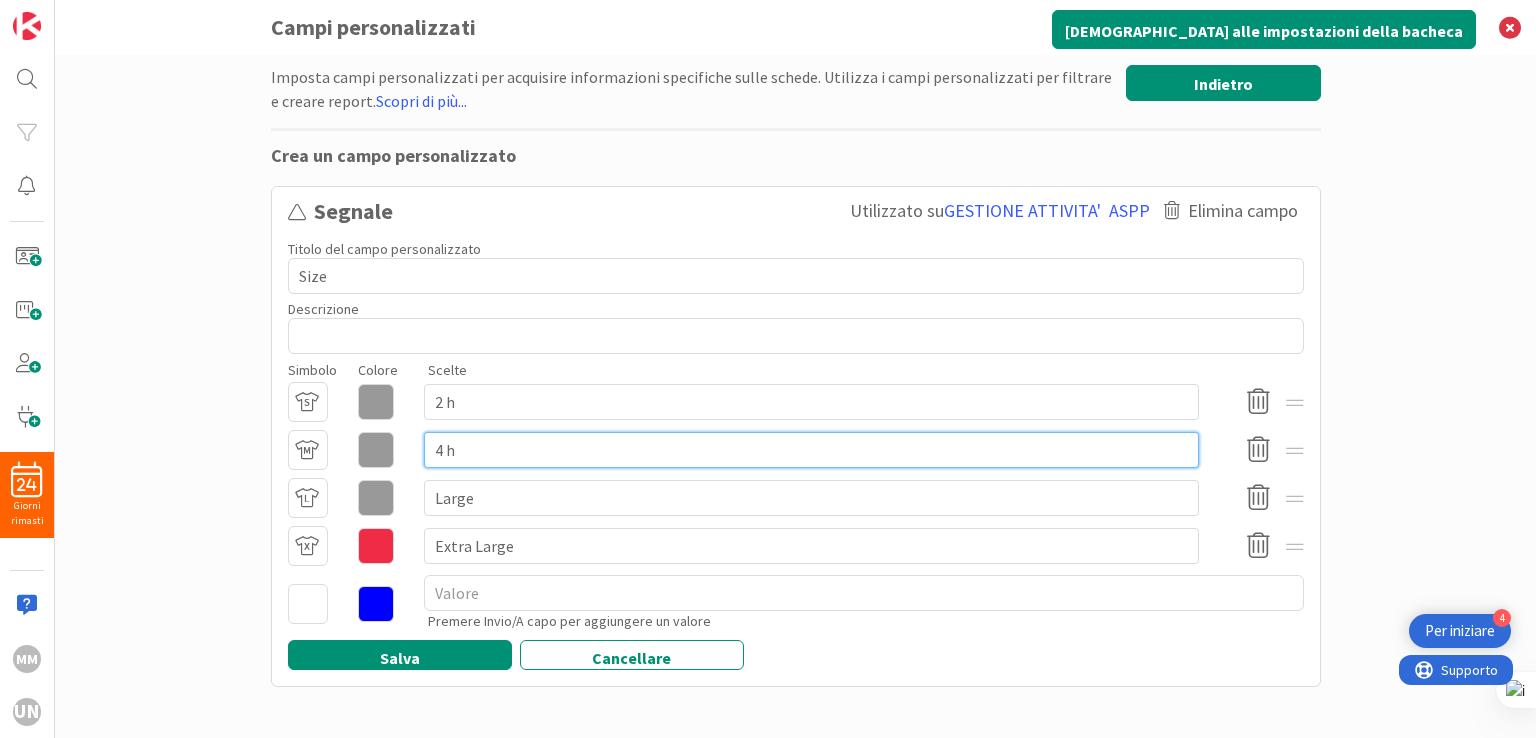 type on "4 h" 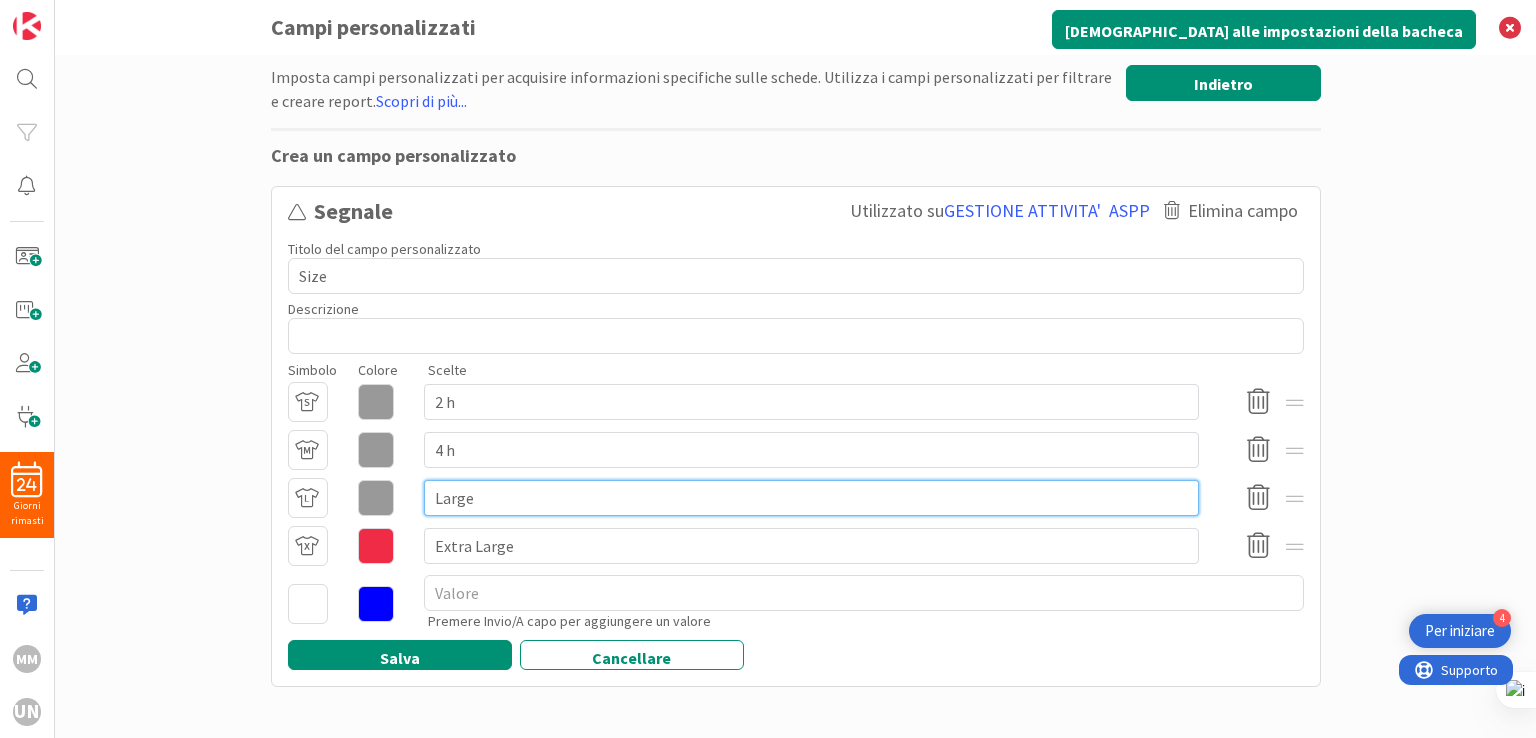 click on "Large" at bounding box center [811, 498] 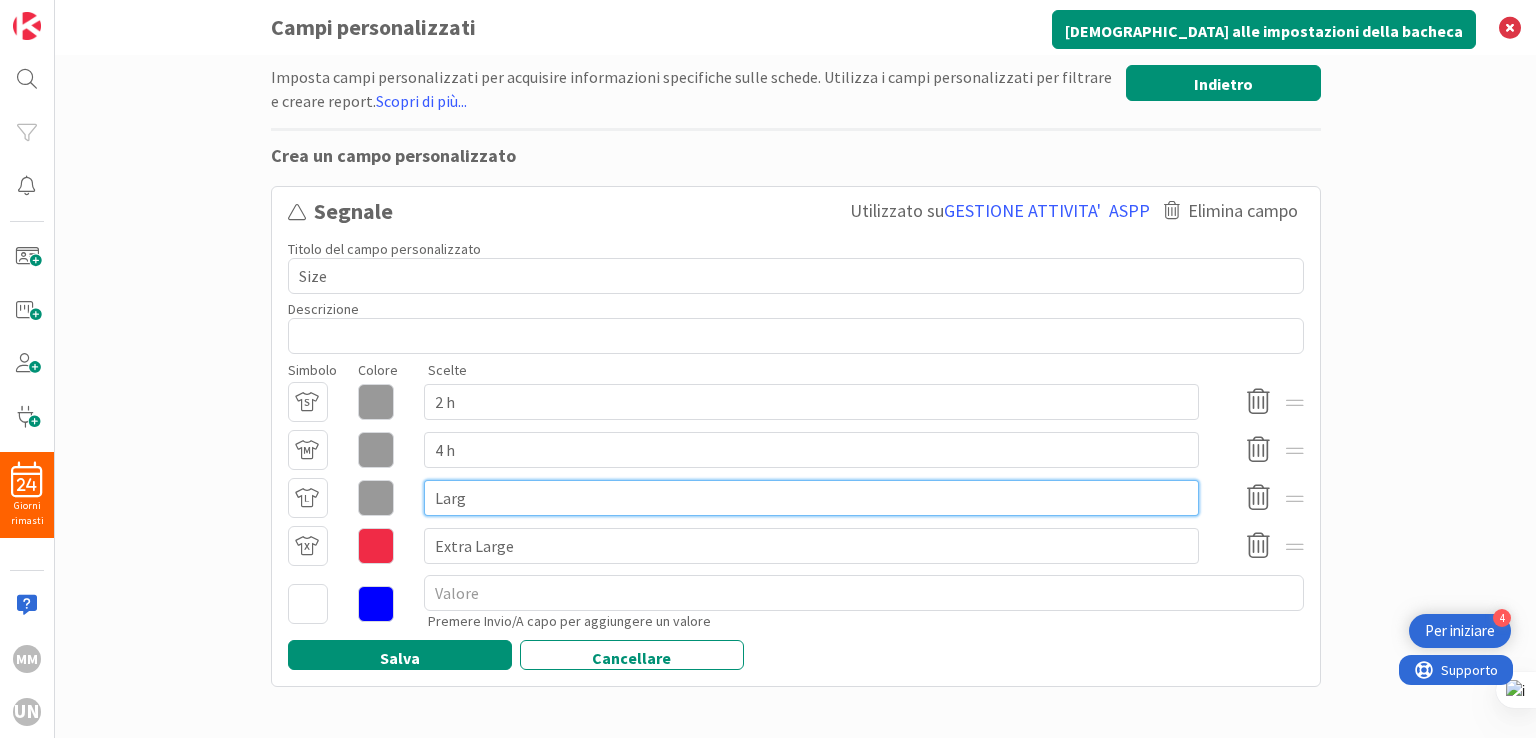 type on "x" 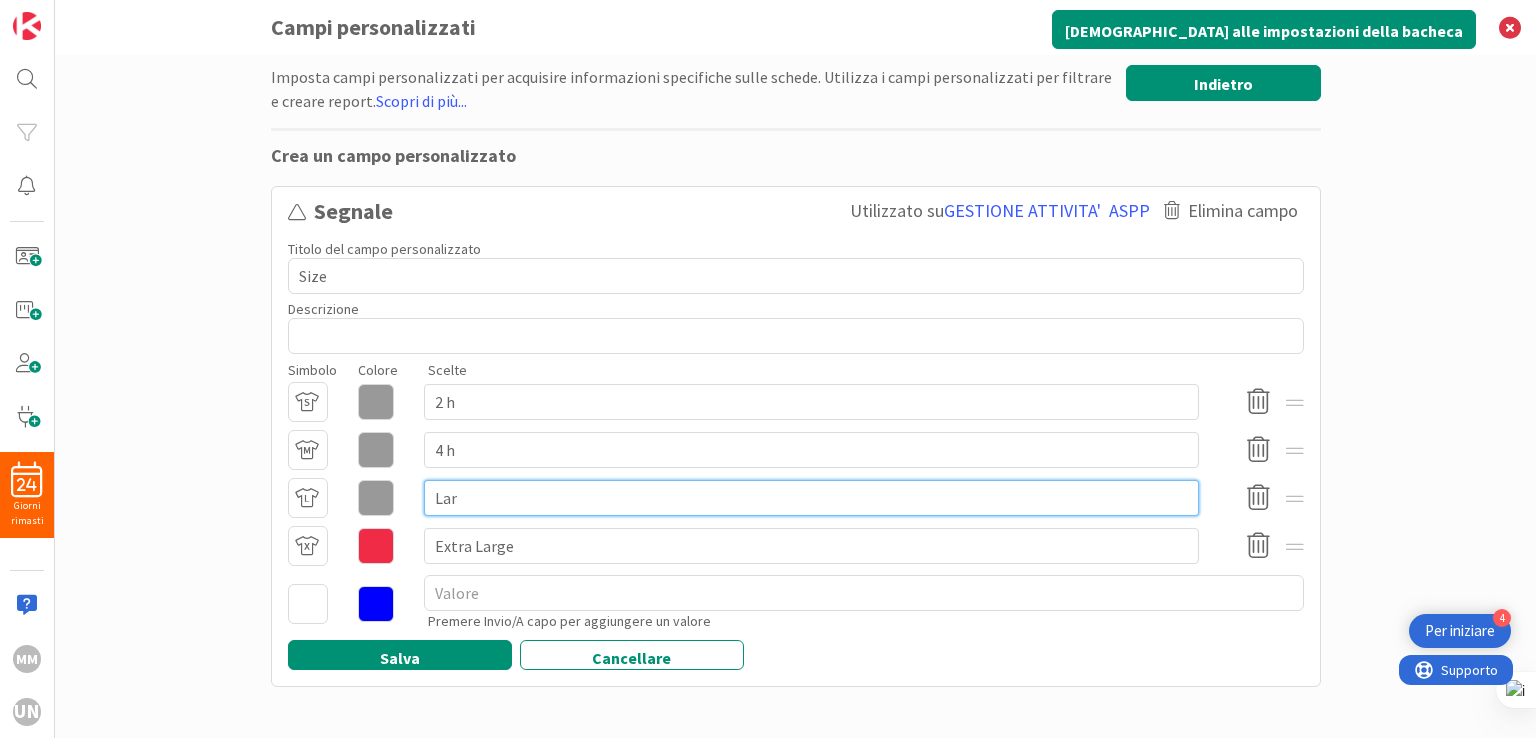 type on "x" 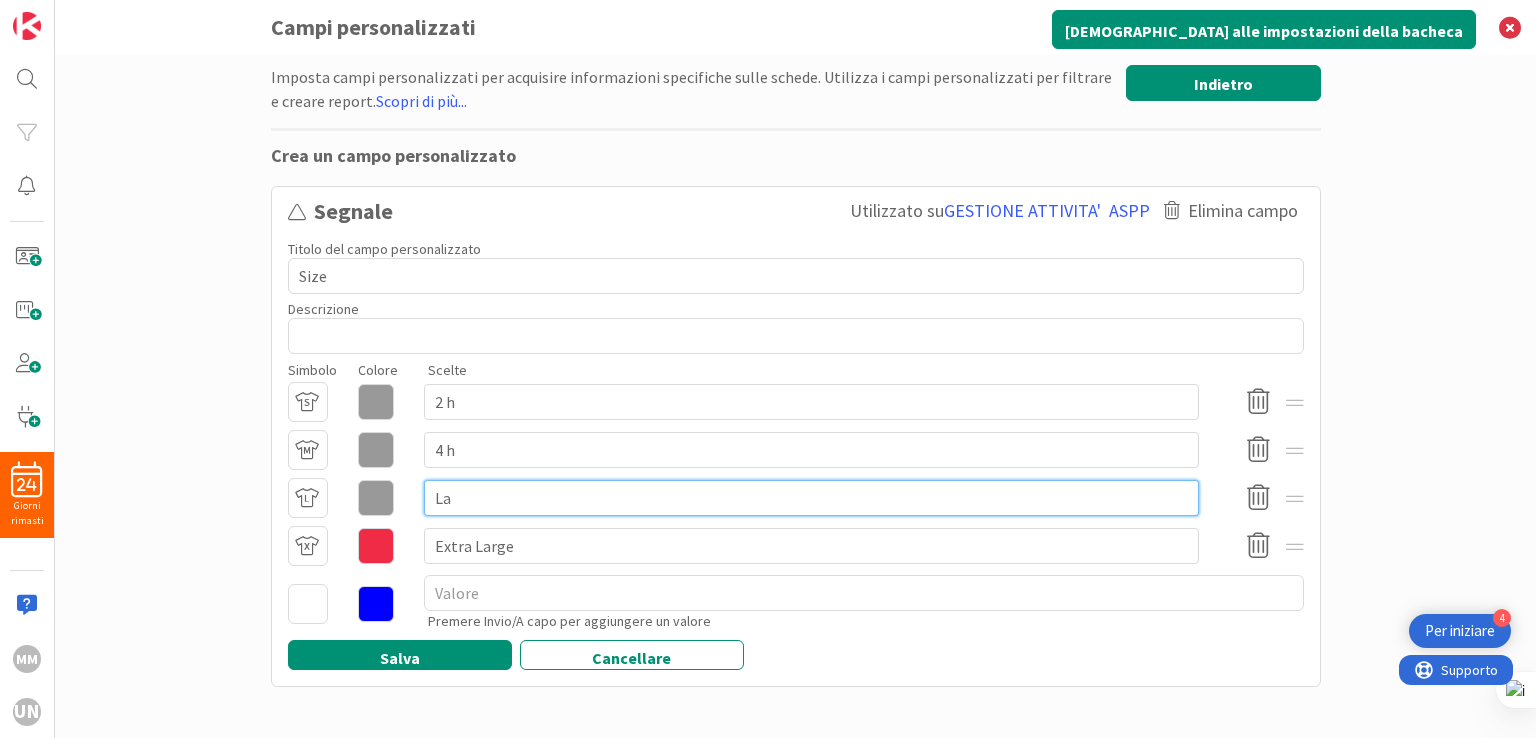 type on "x" 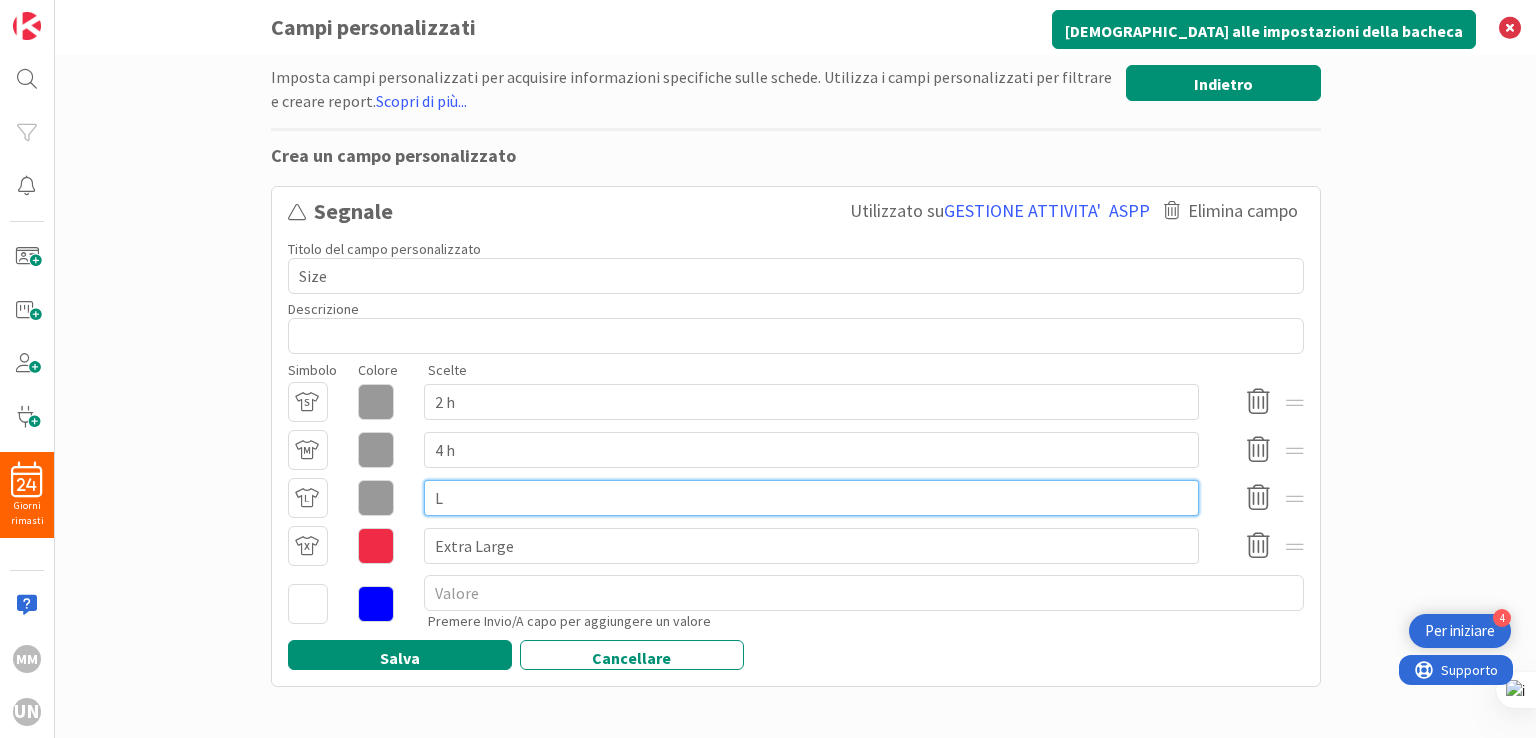 type on "x" 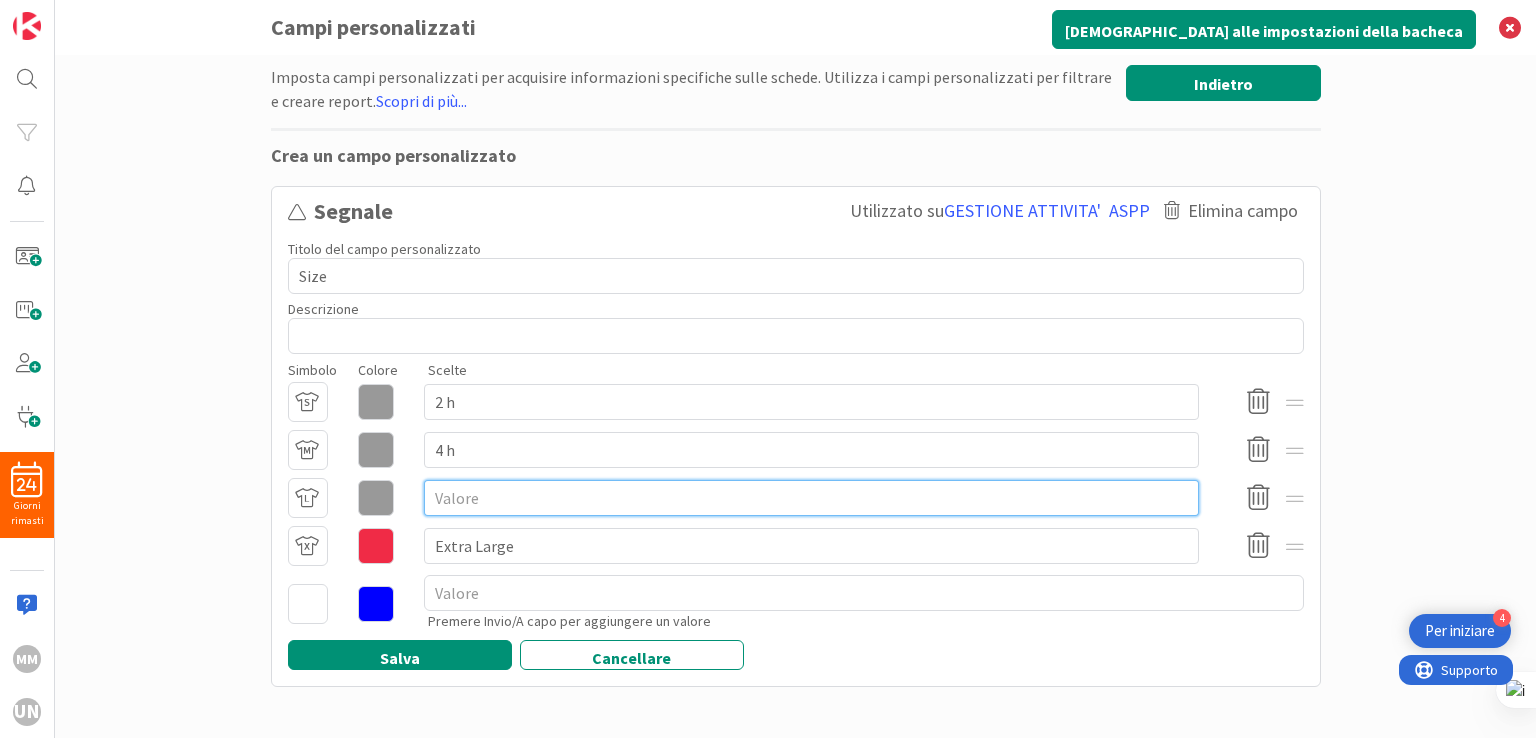 type on "x" 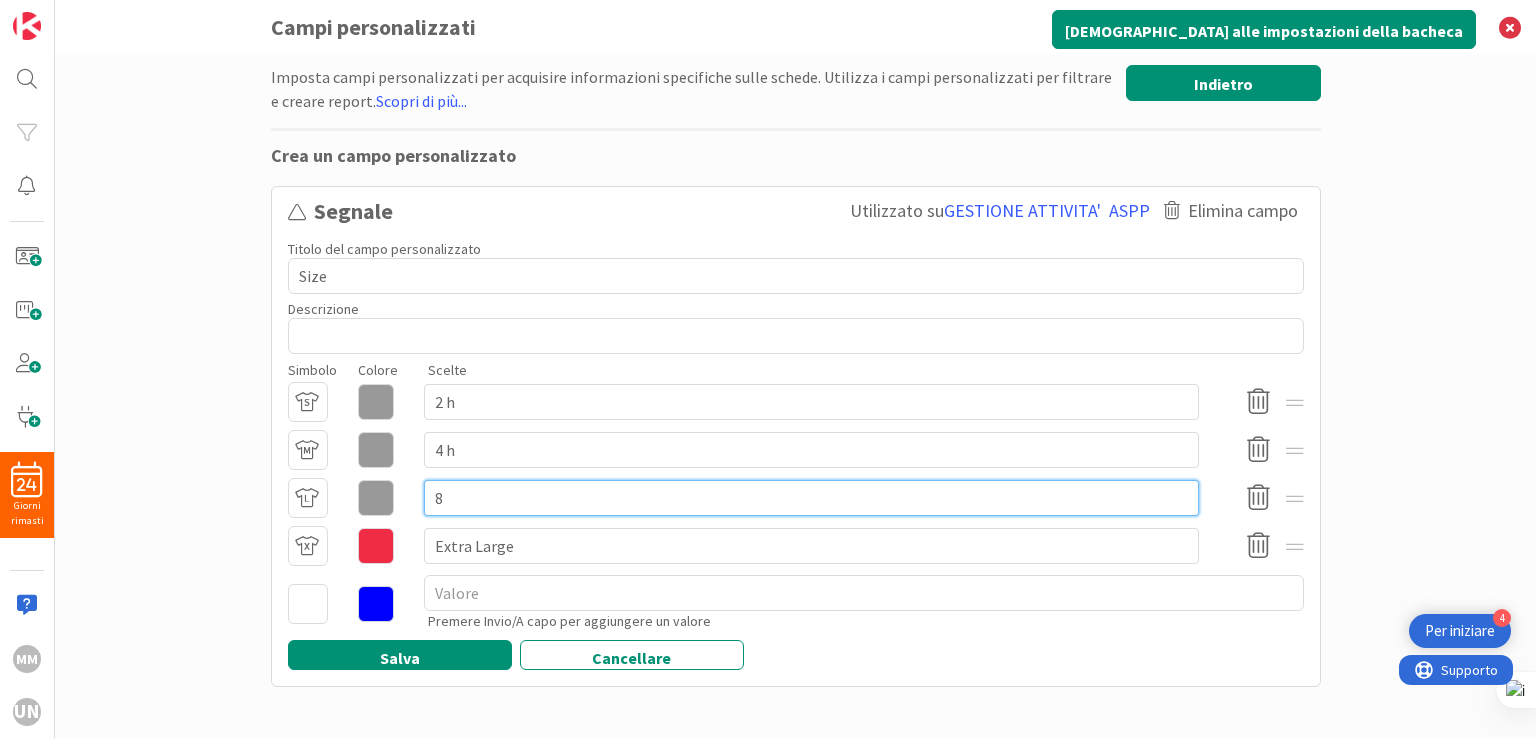 type on "x" 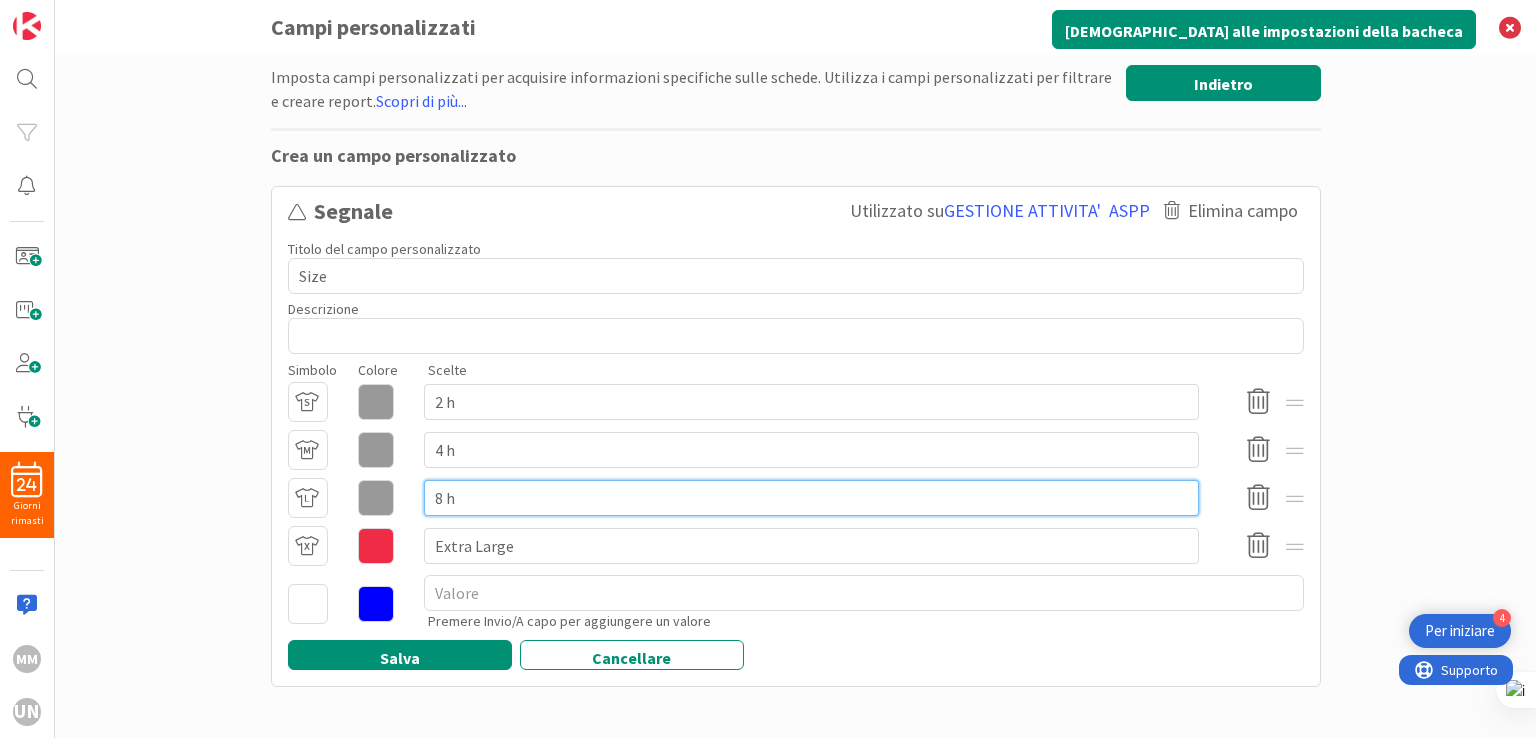 type on "8 h" 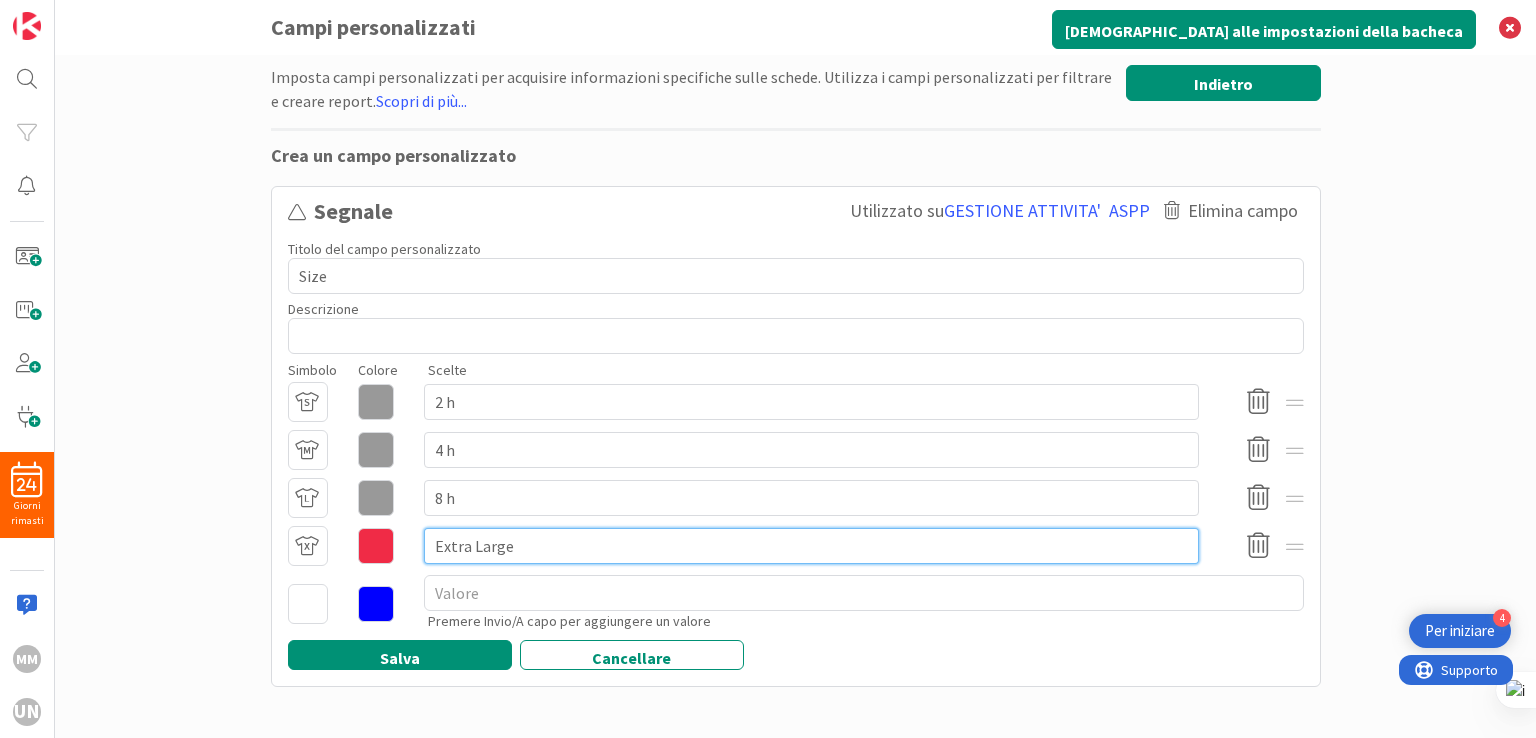click on "Extra Large" at bounding box center (811, 546) 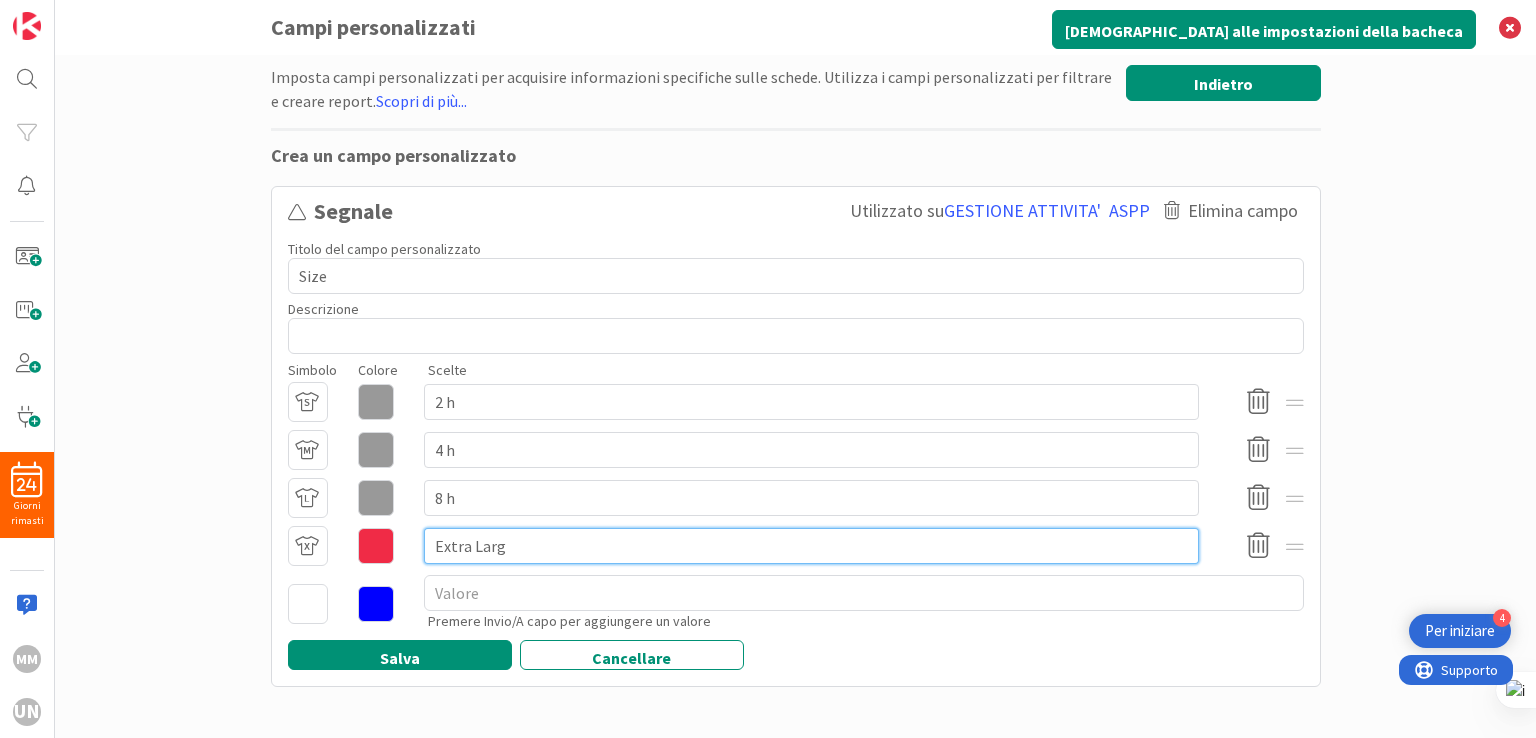 type on "x" 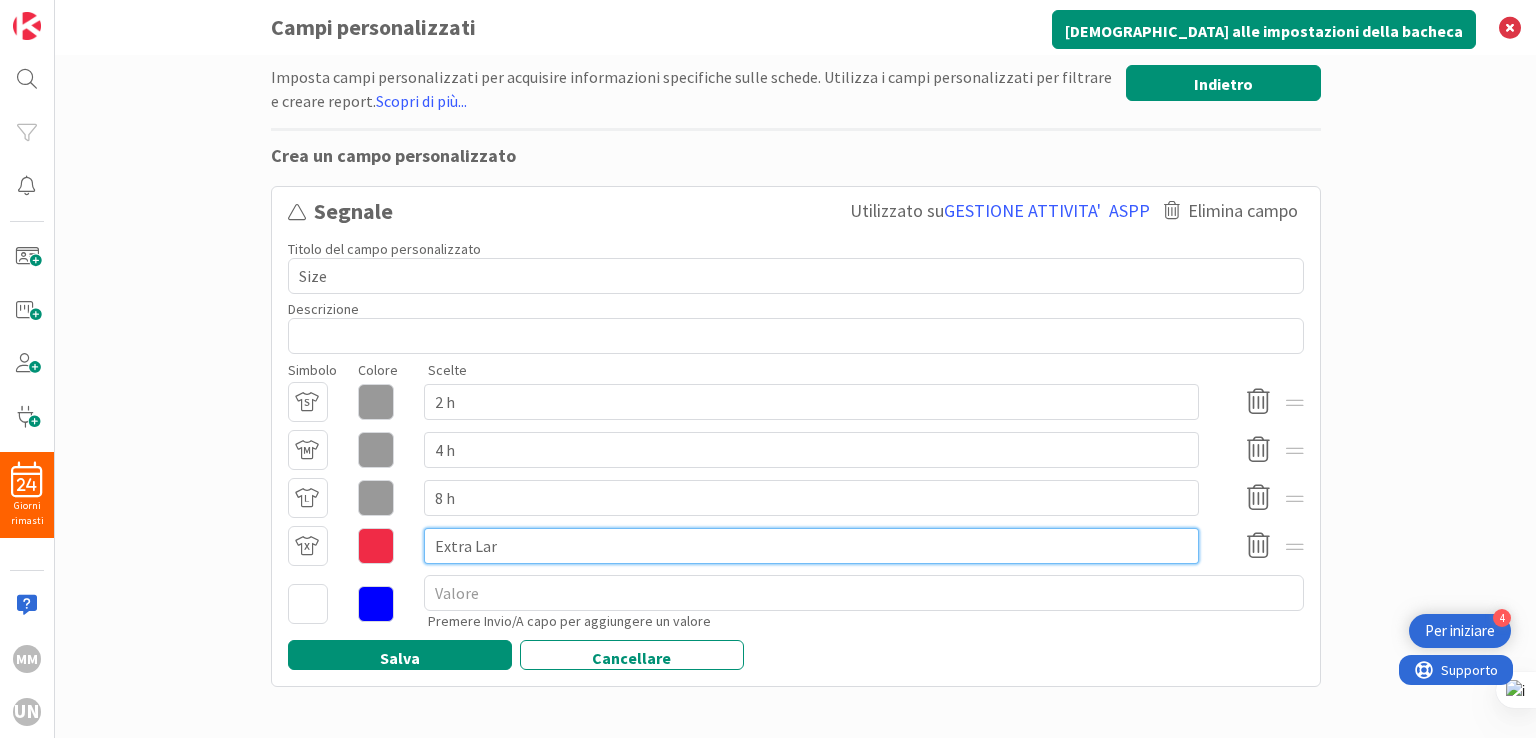 type on "x" 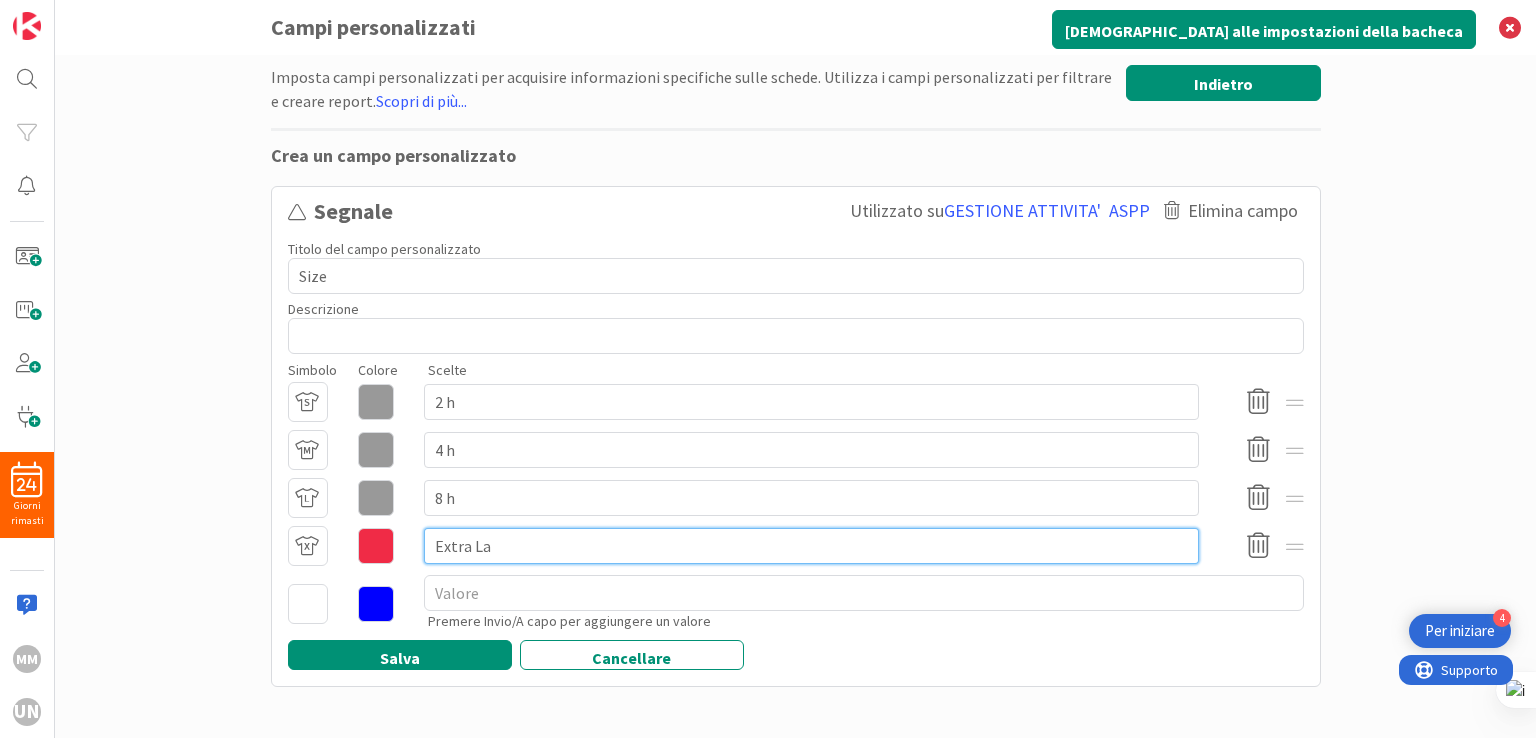 type on "Extra La" 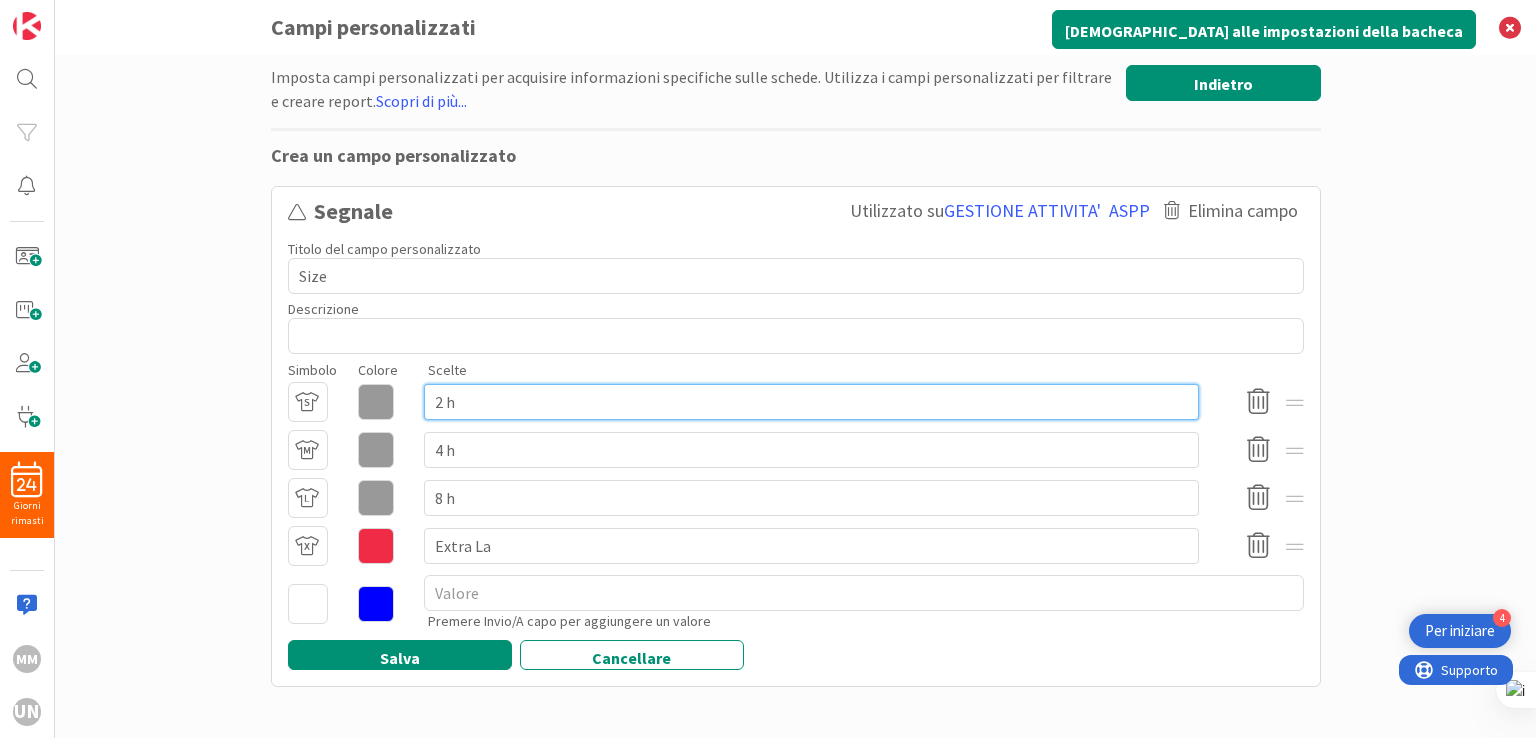 click on "2 h" at bounding box center (811, 402) 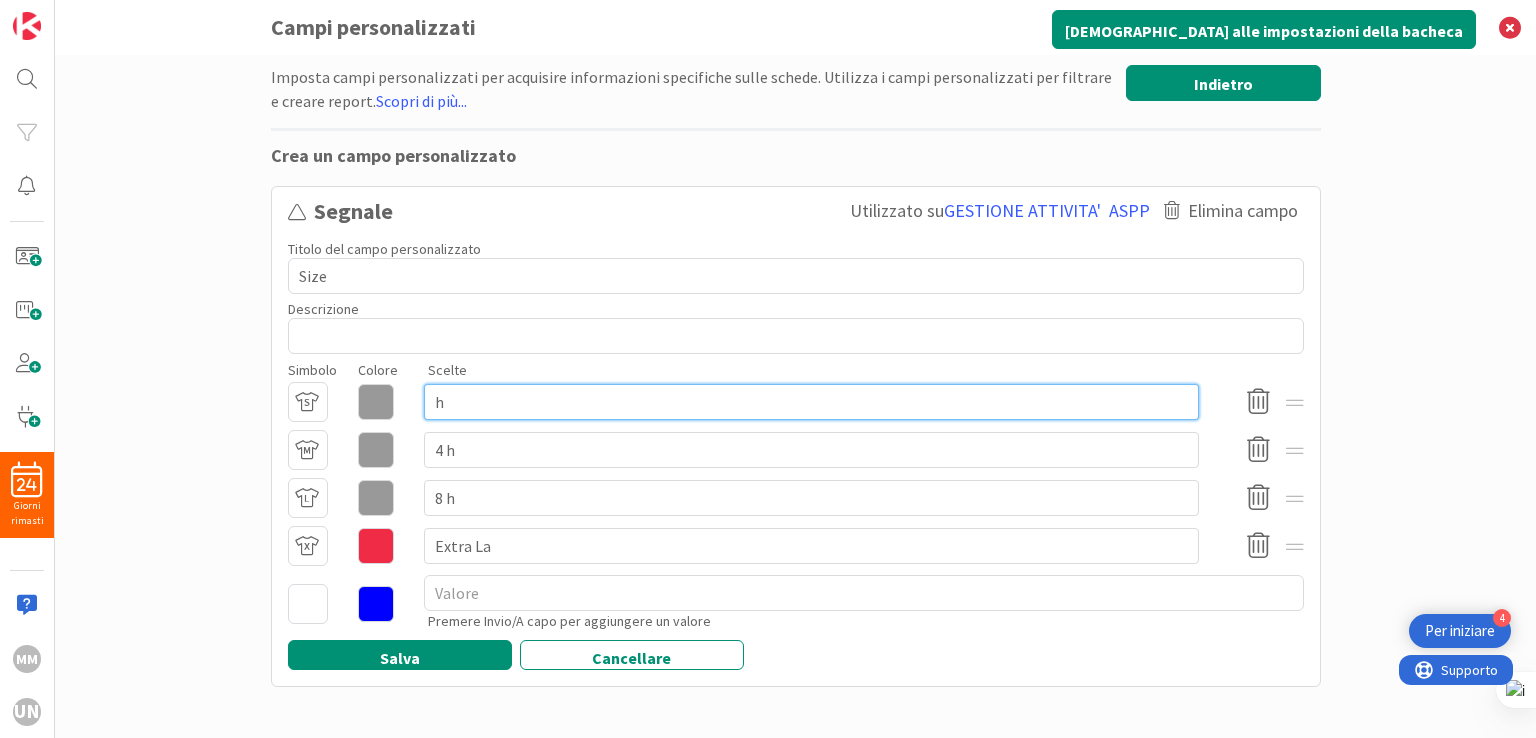type on "x" 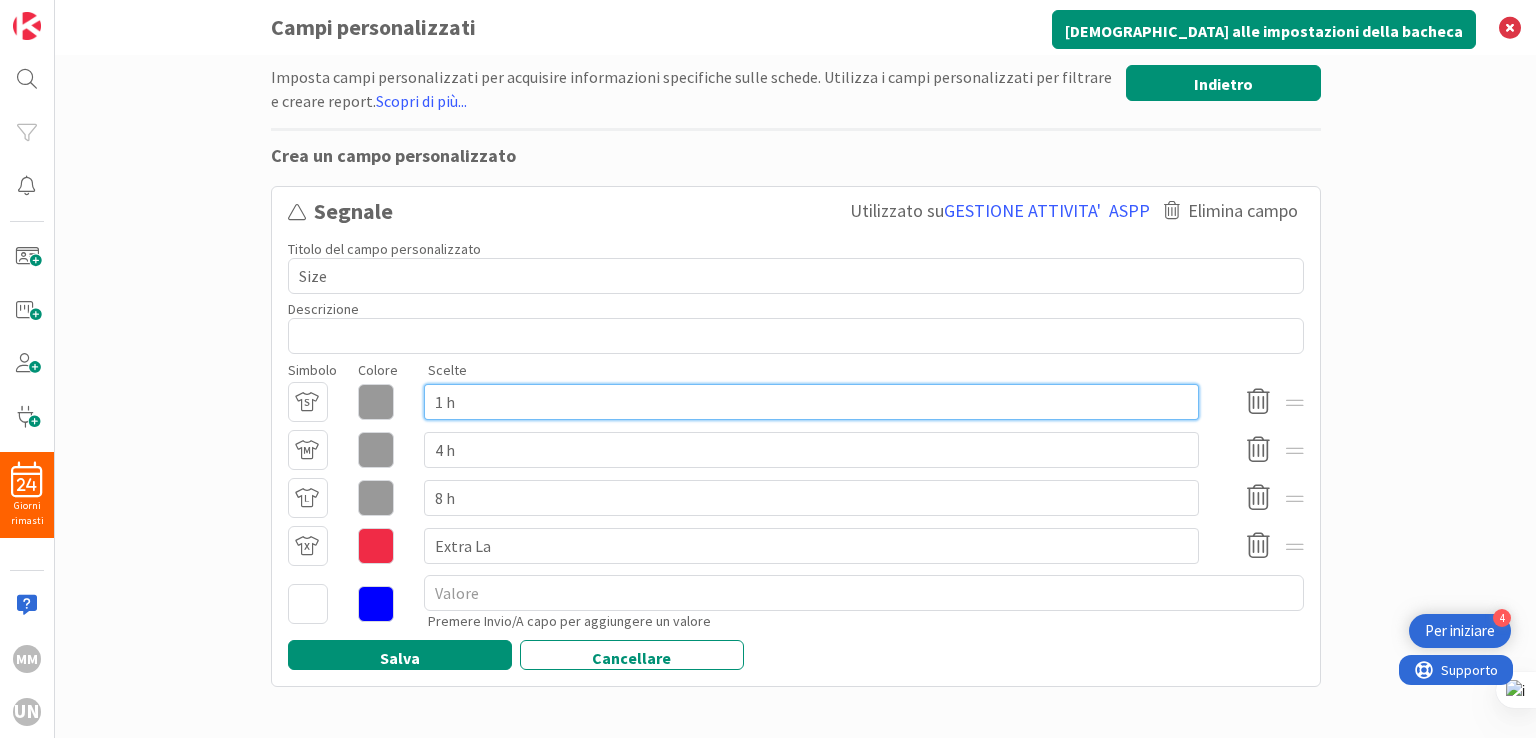 type on "1 h" 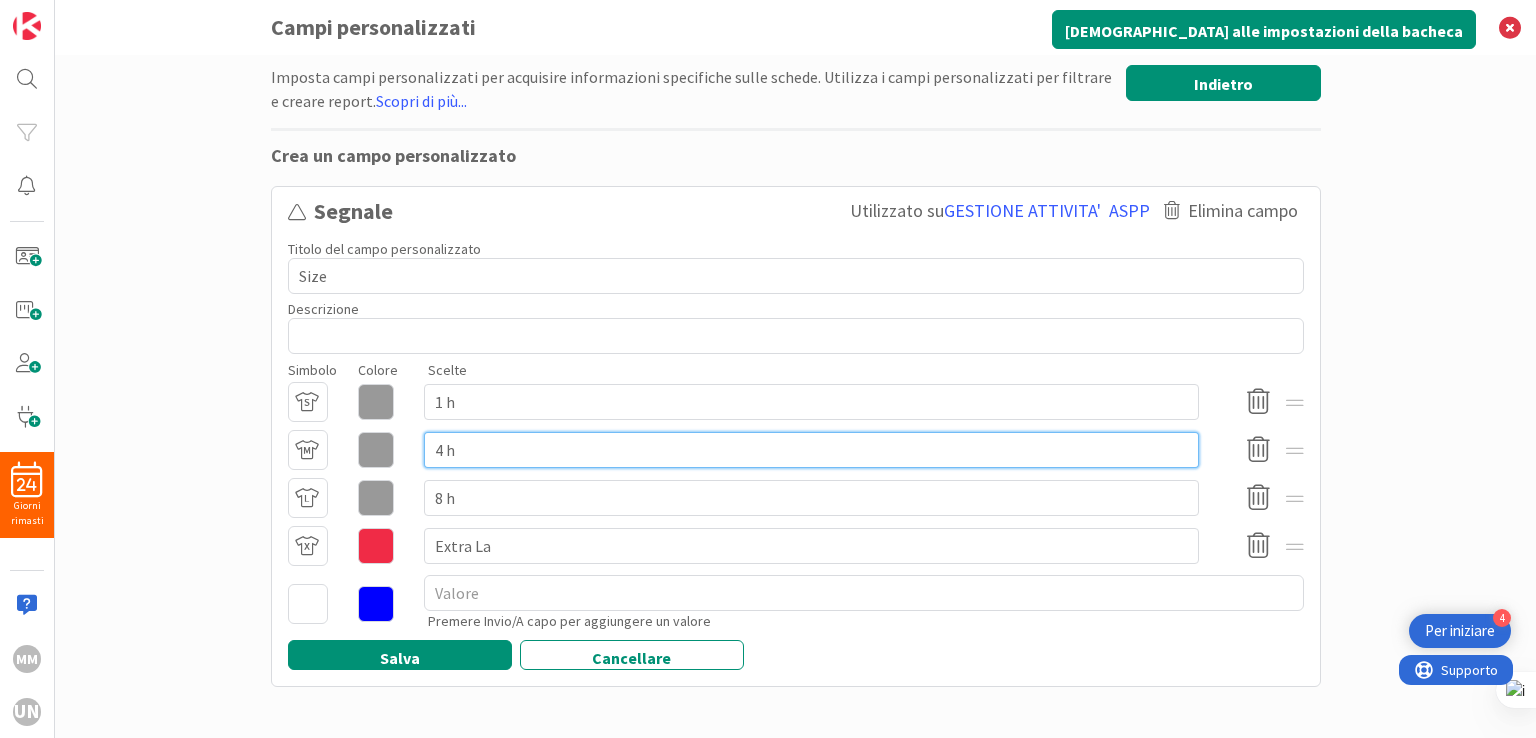 click on "4 h" at bounding box center (811, 450) 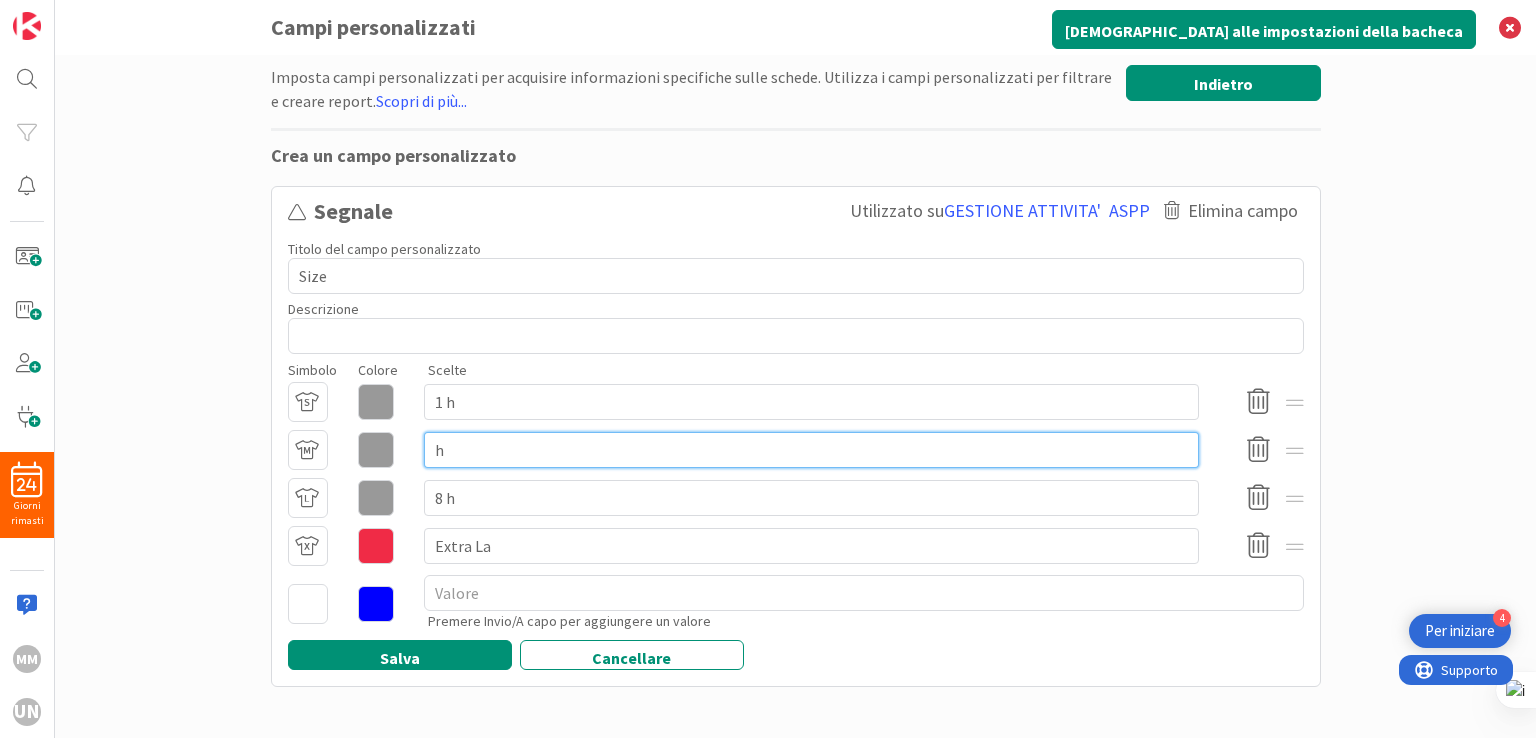 type on "x" 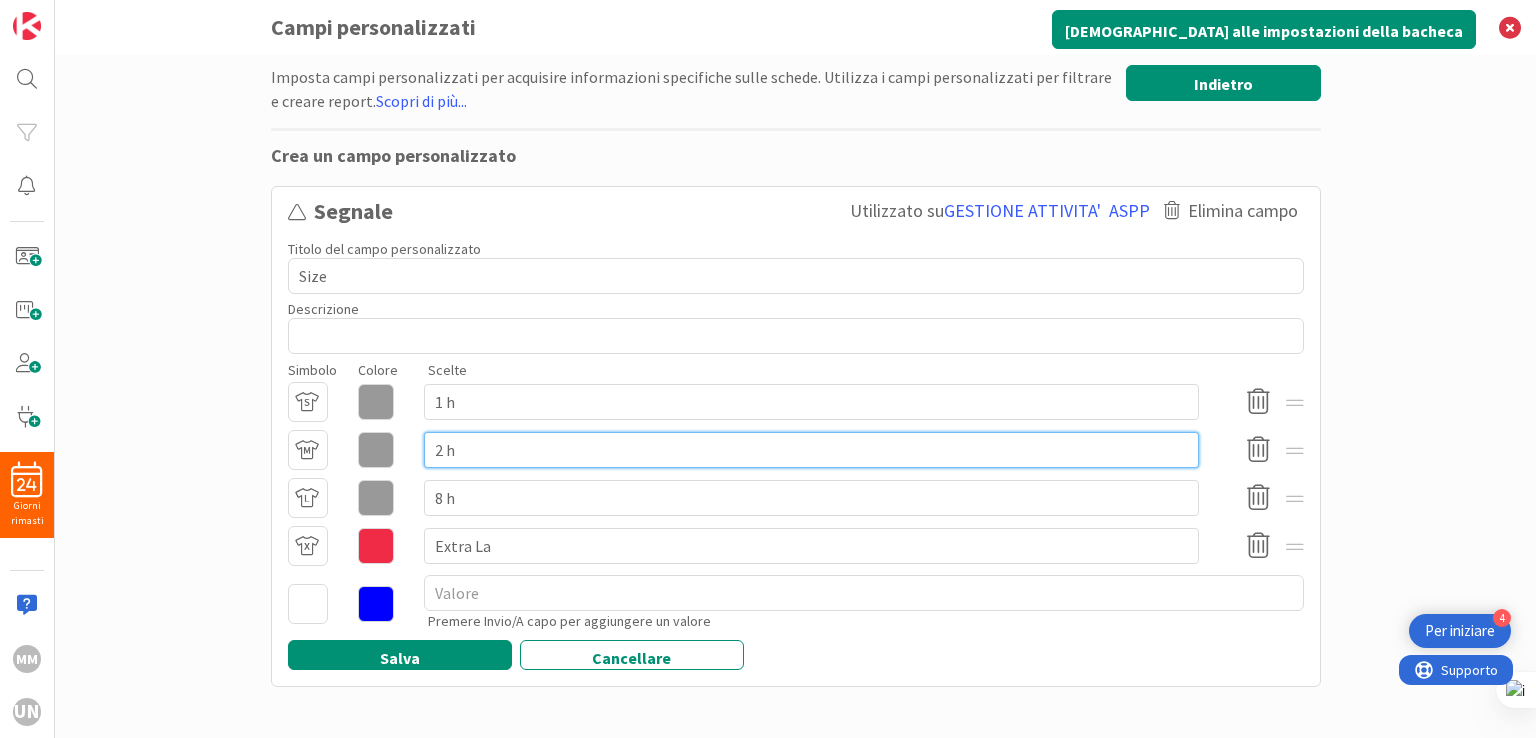 type on "2 h" 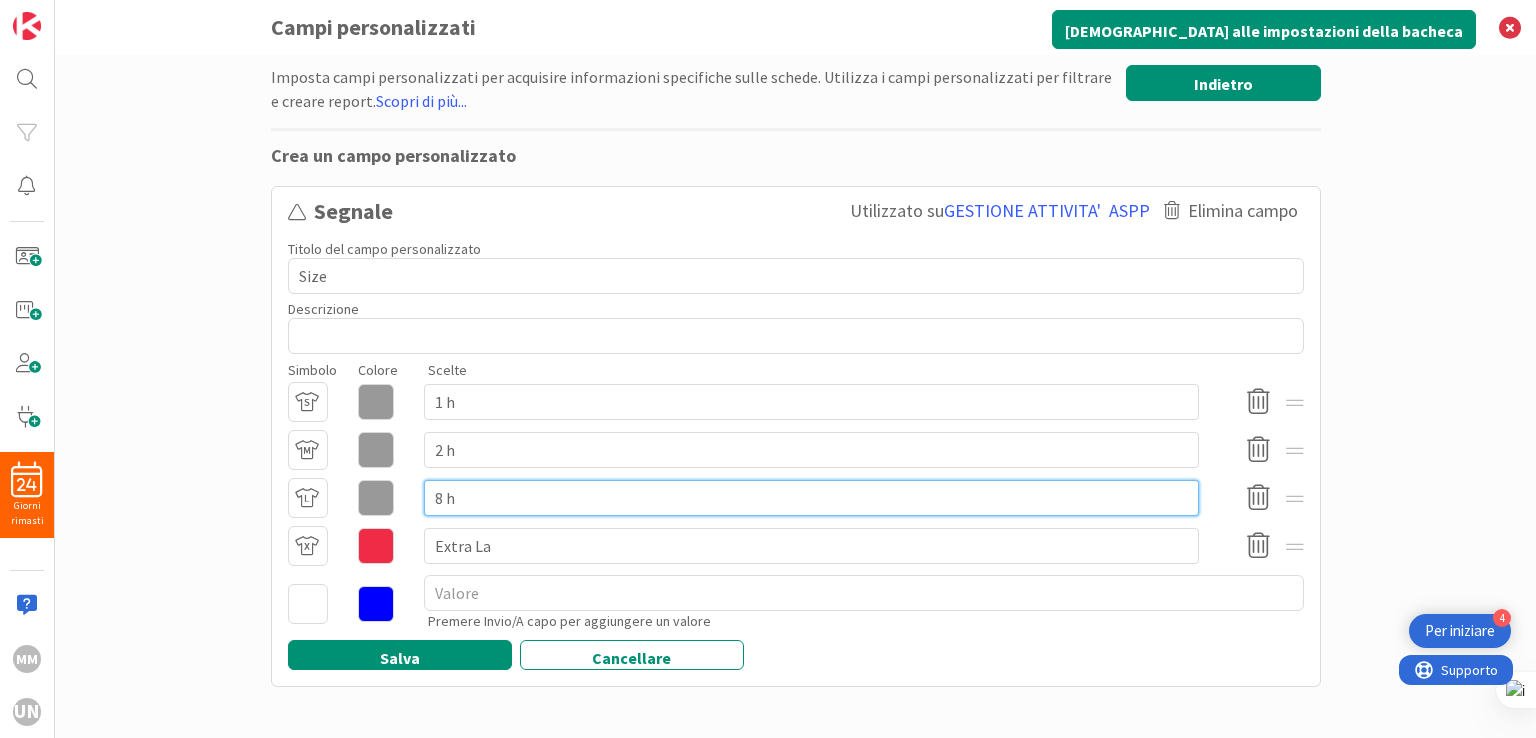 click on "8 h" at bounding box center (811, 498) 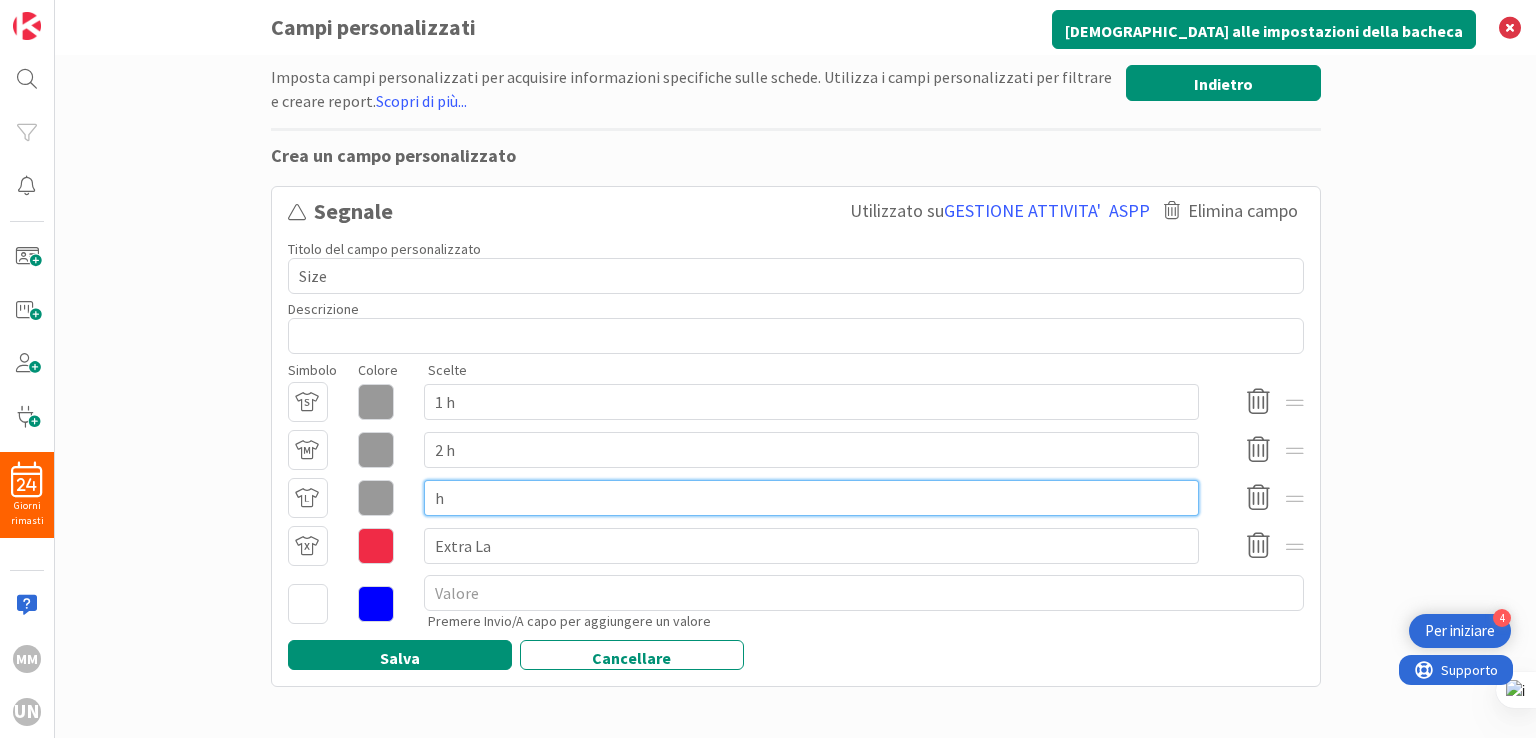 type on "x" 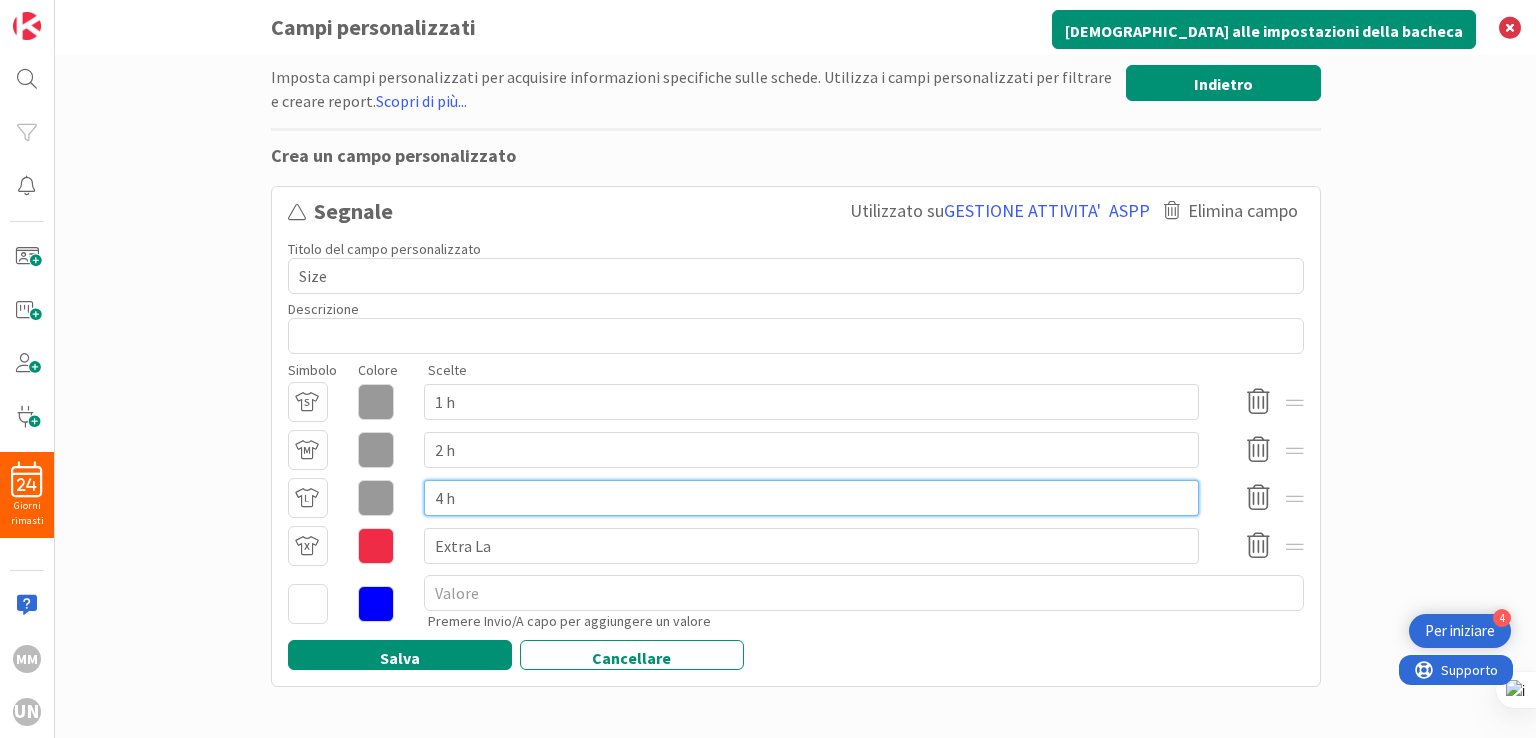type on "4 h" 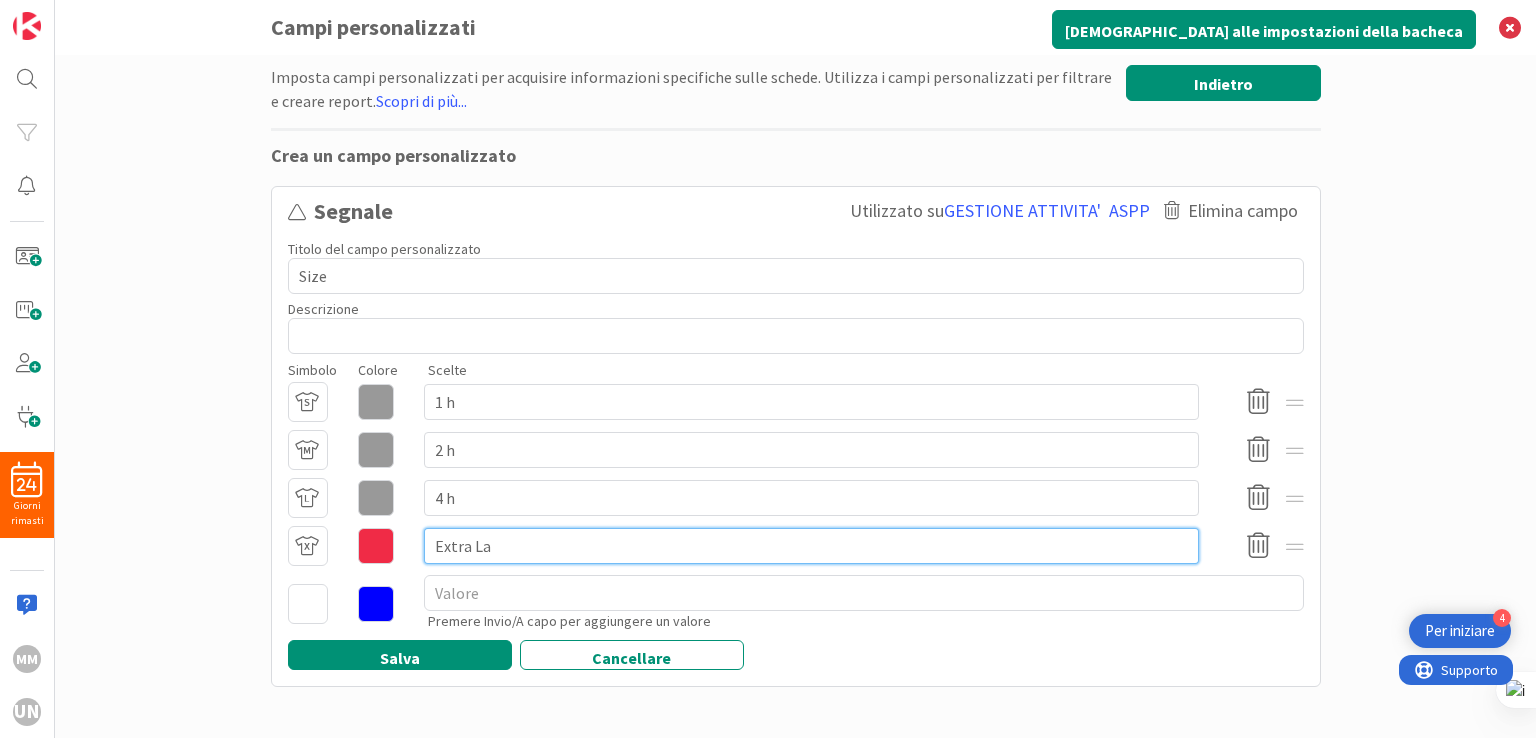 click on "Extra La" at bounding box center [811, 546] 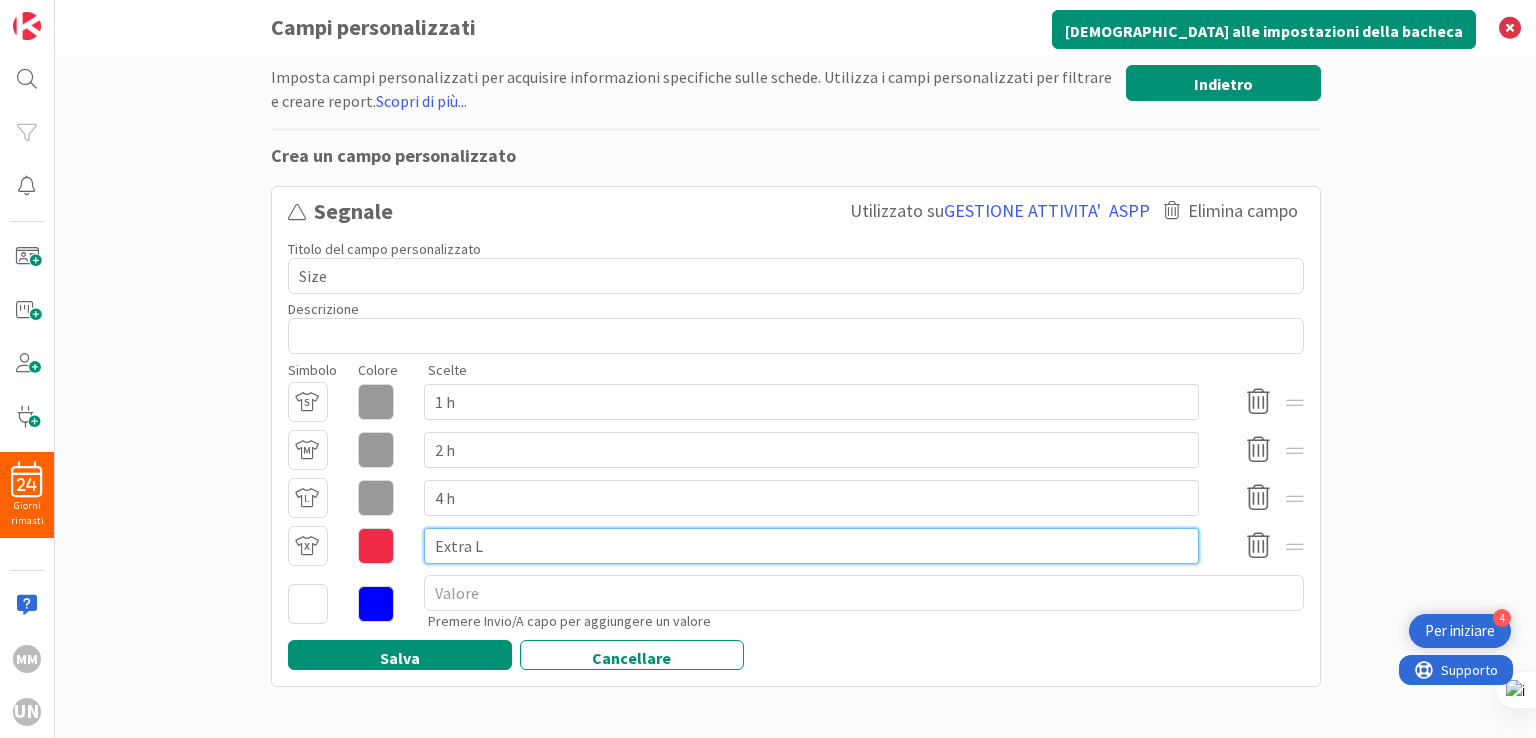 type on "x" 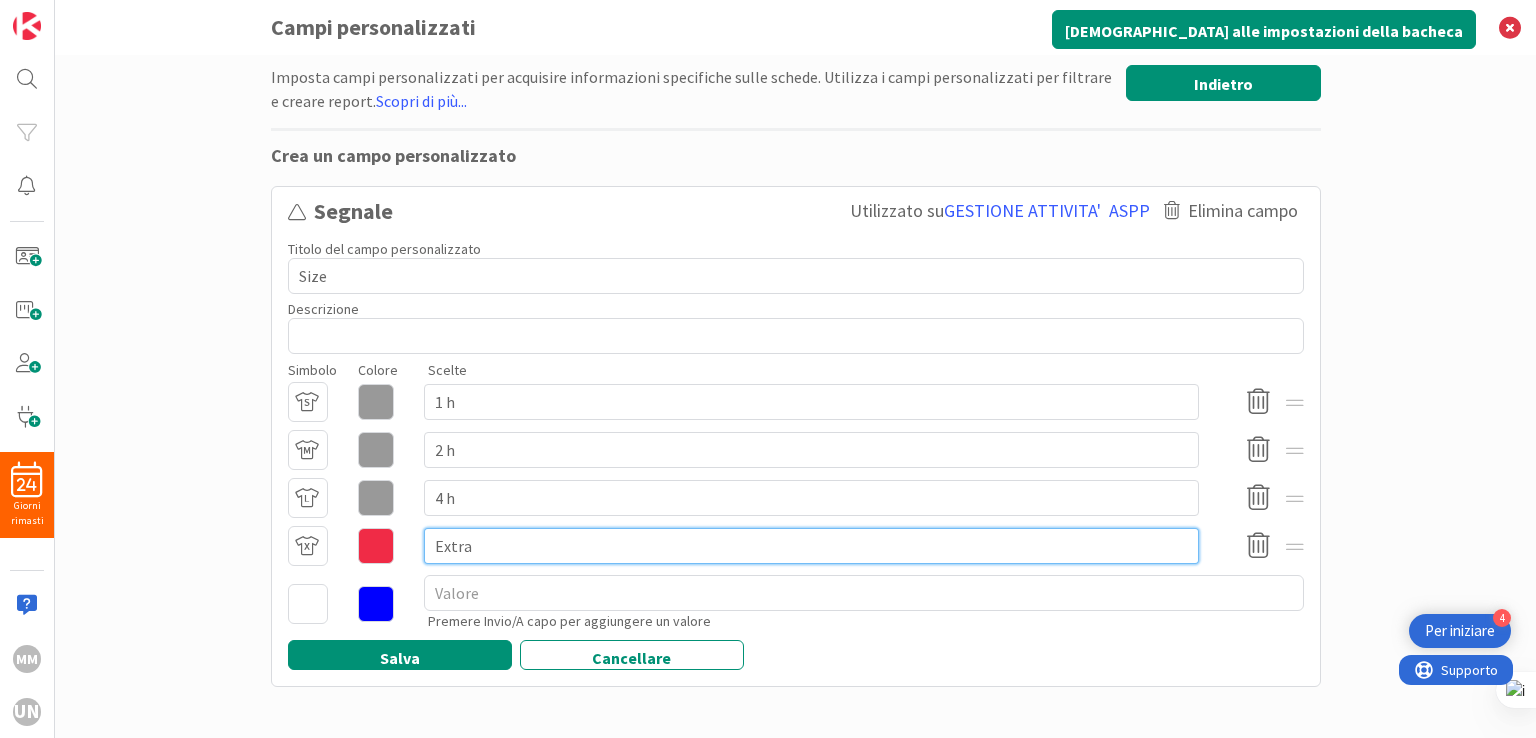 type on "x" 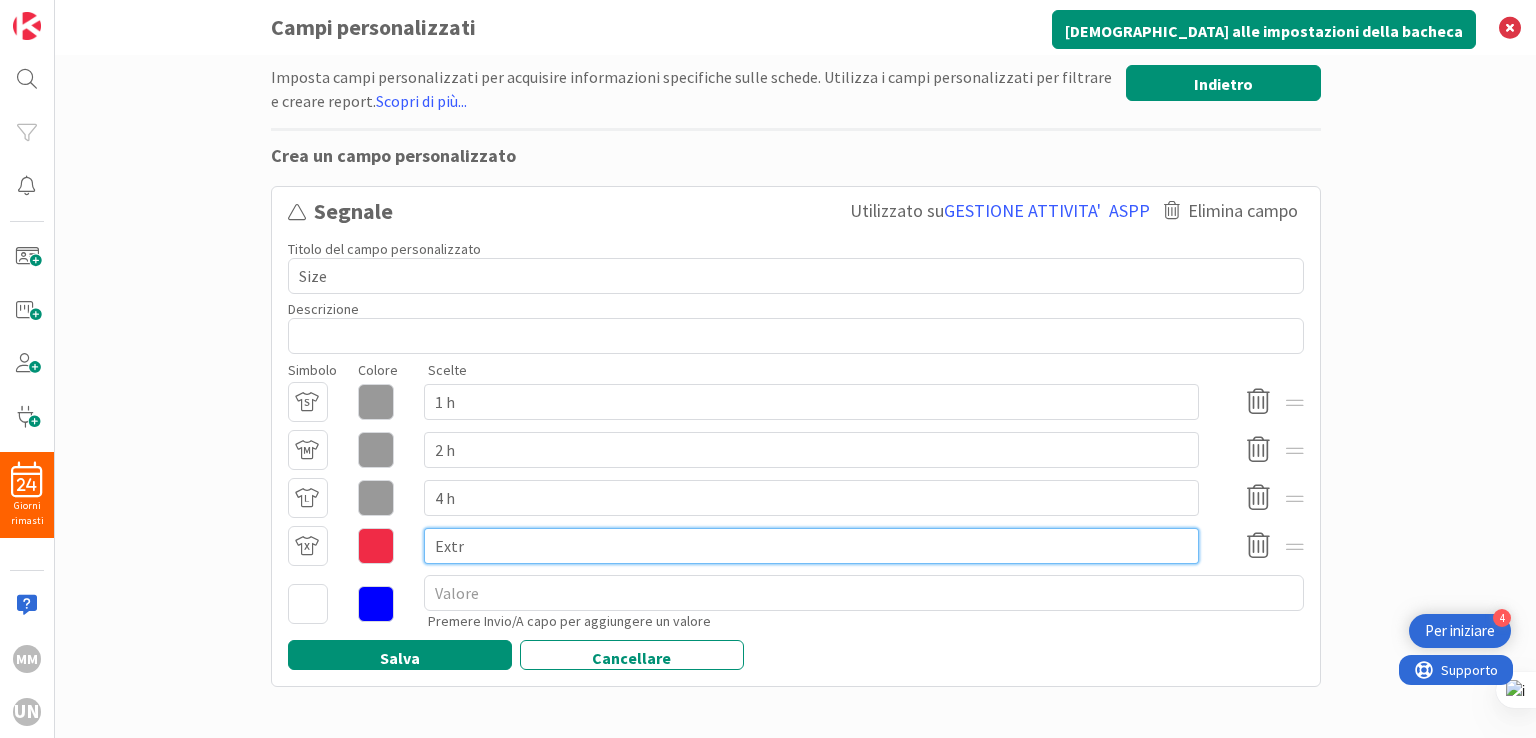 type on "x" 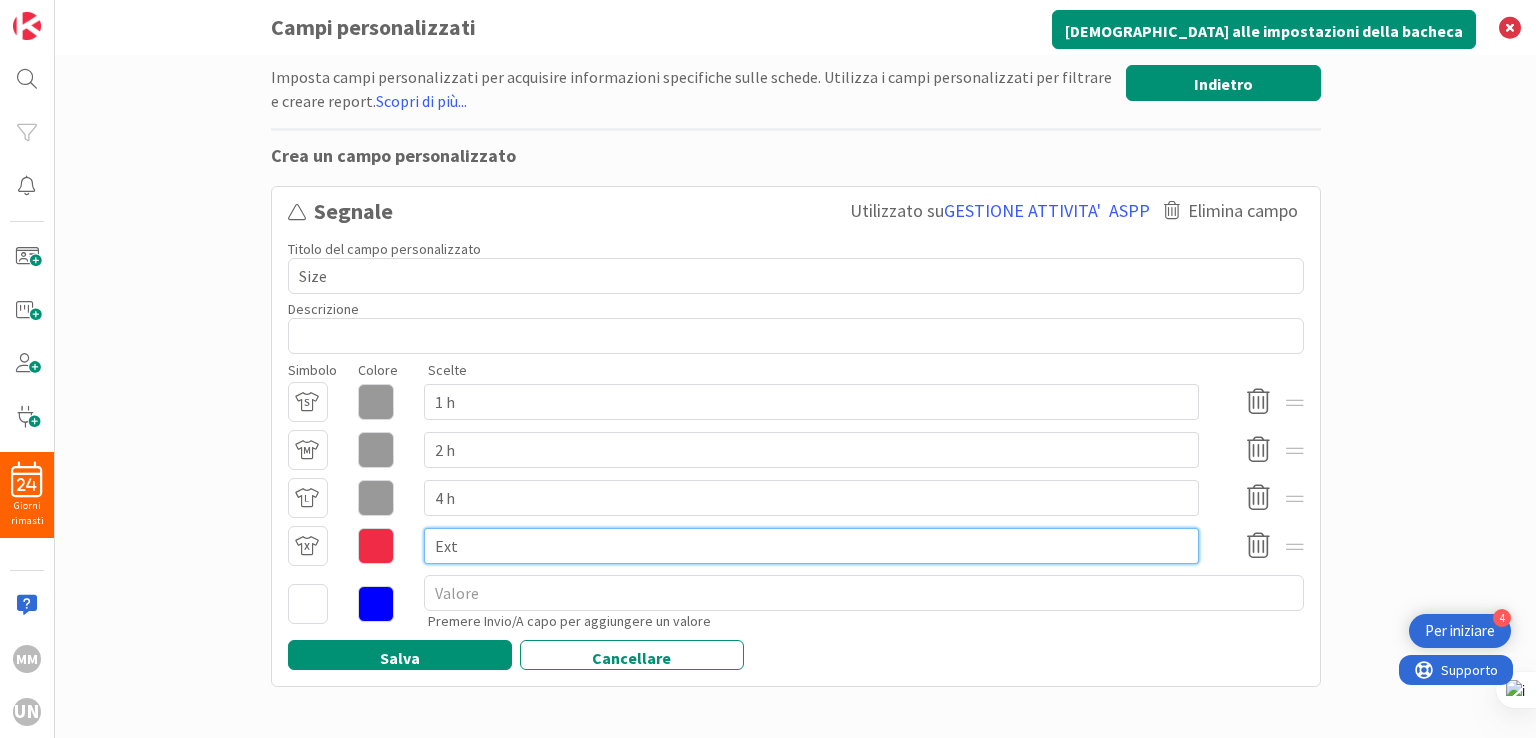 type on "x" 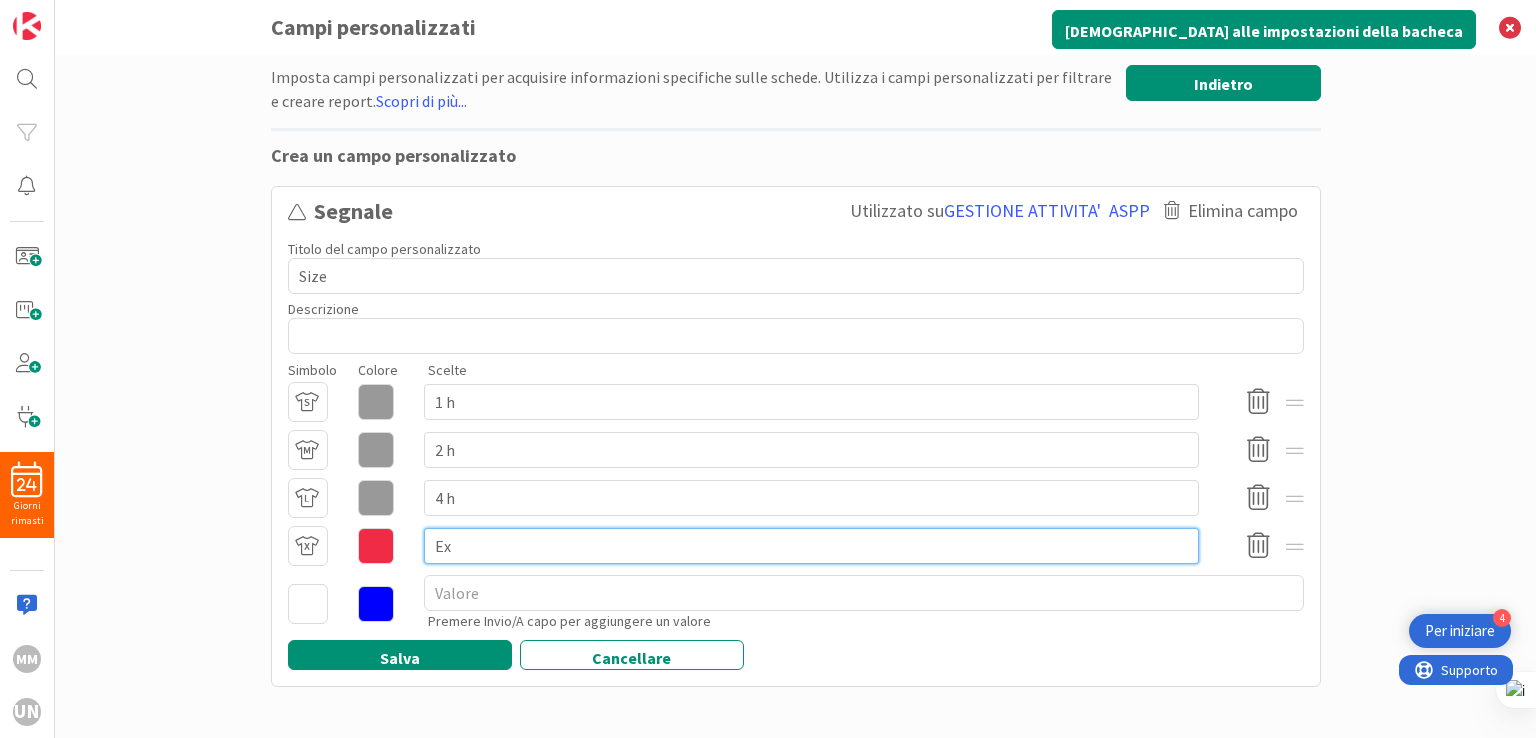 type on "x" 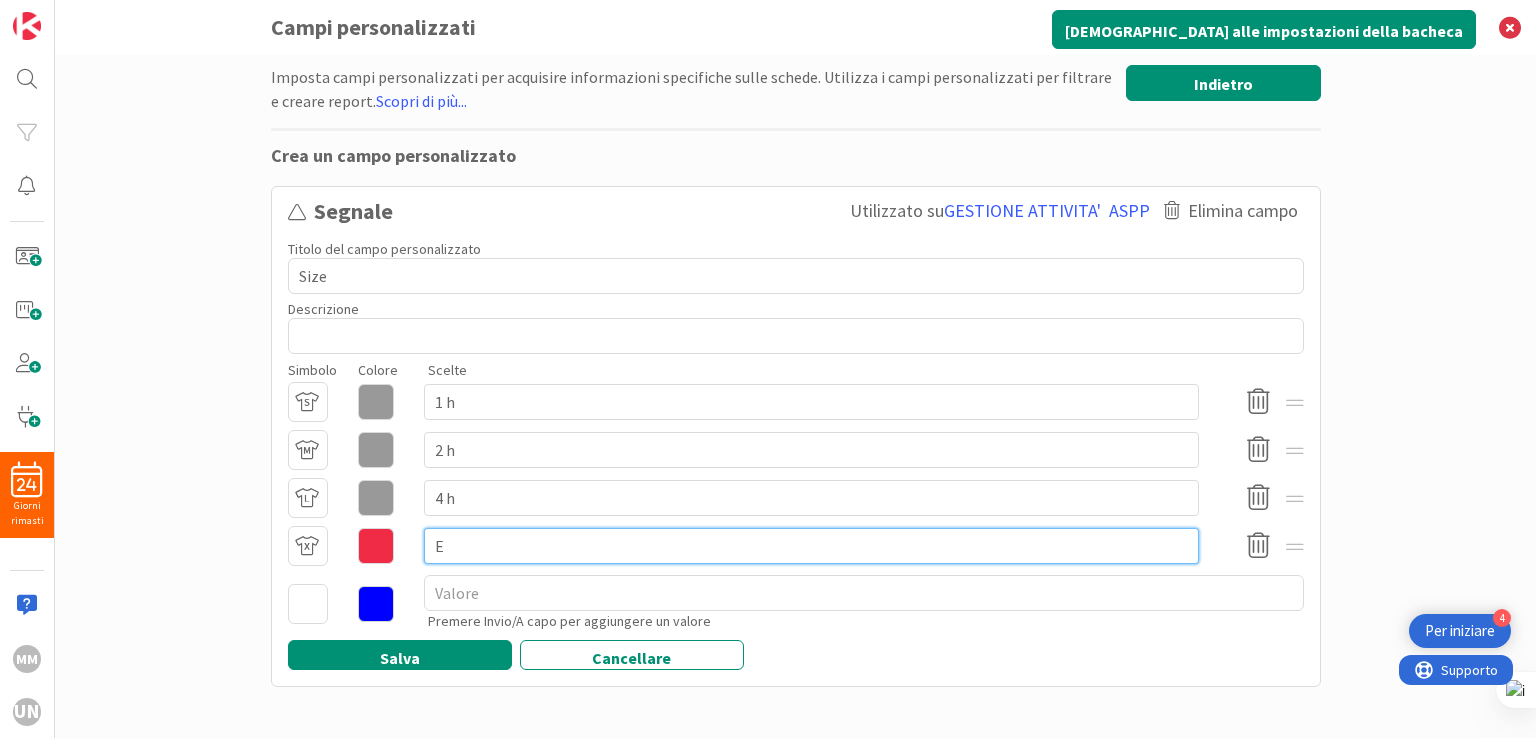 type on "x" 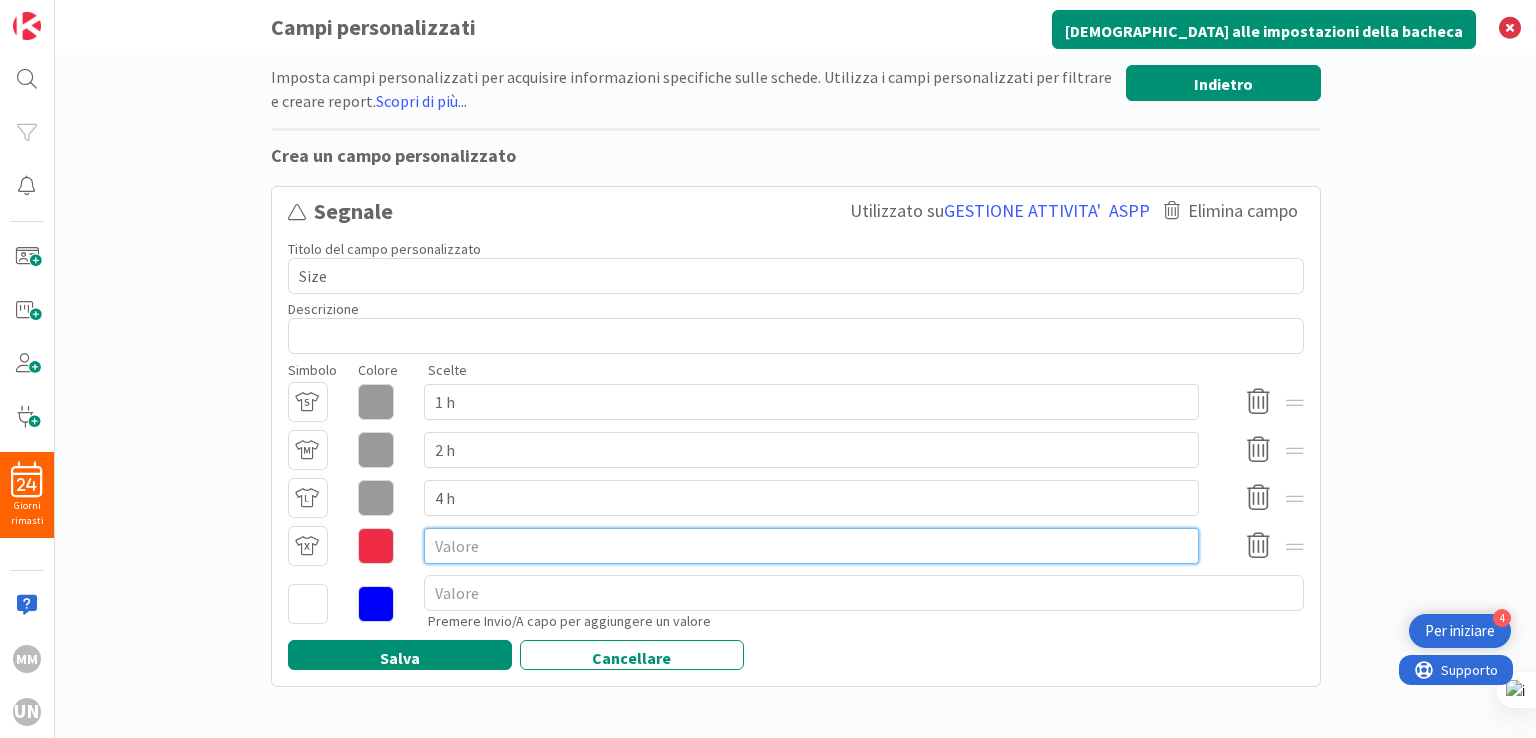 type on "x" 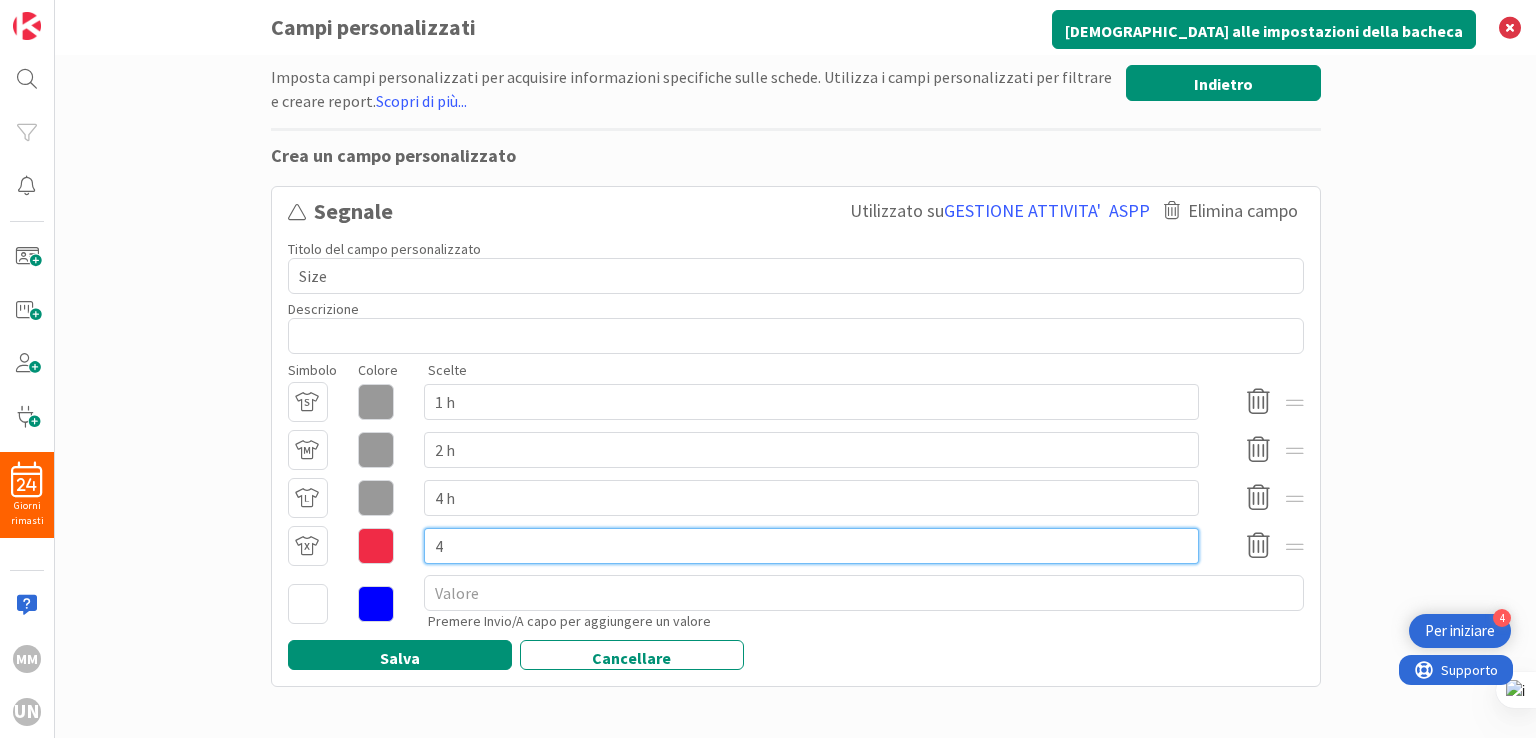 type on "x" 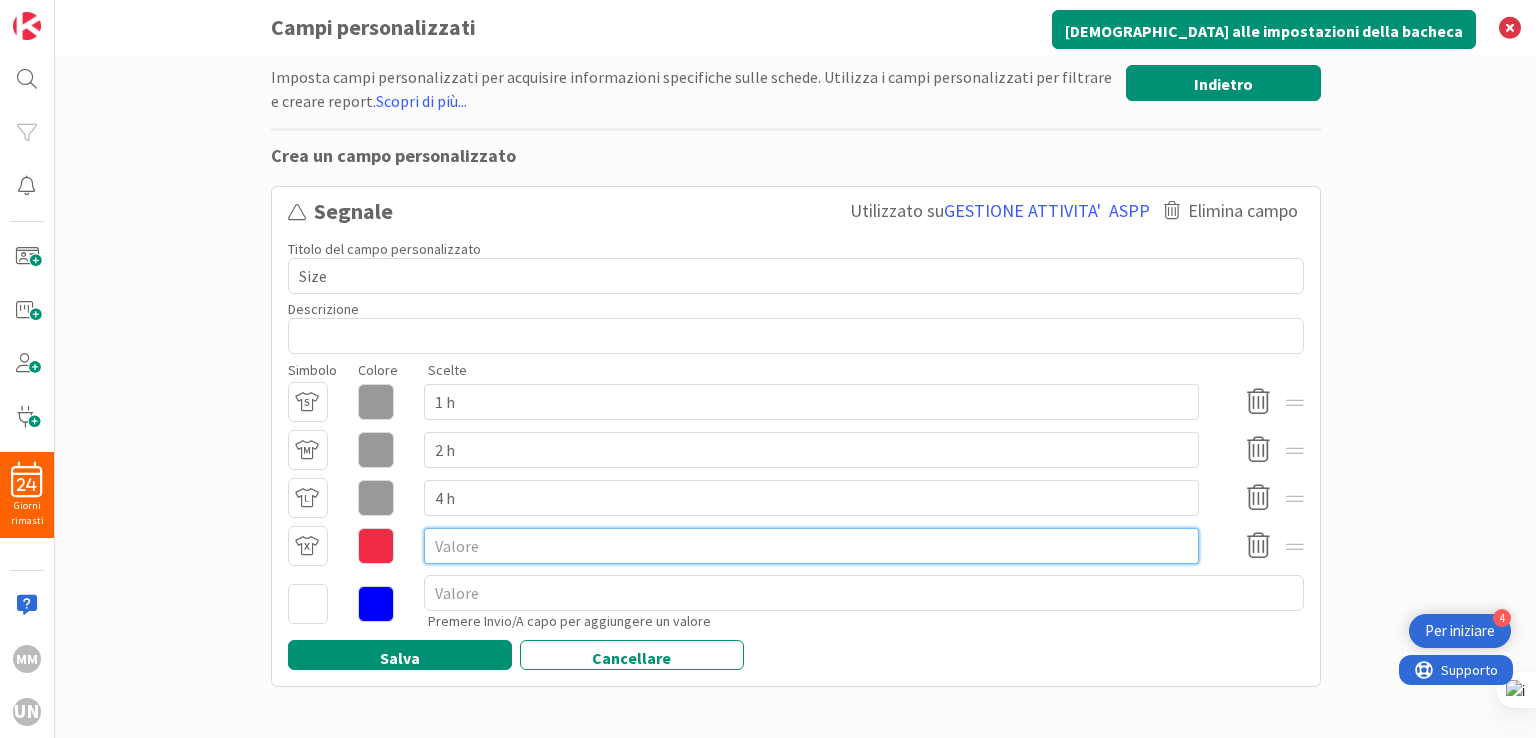 type on "x" 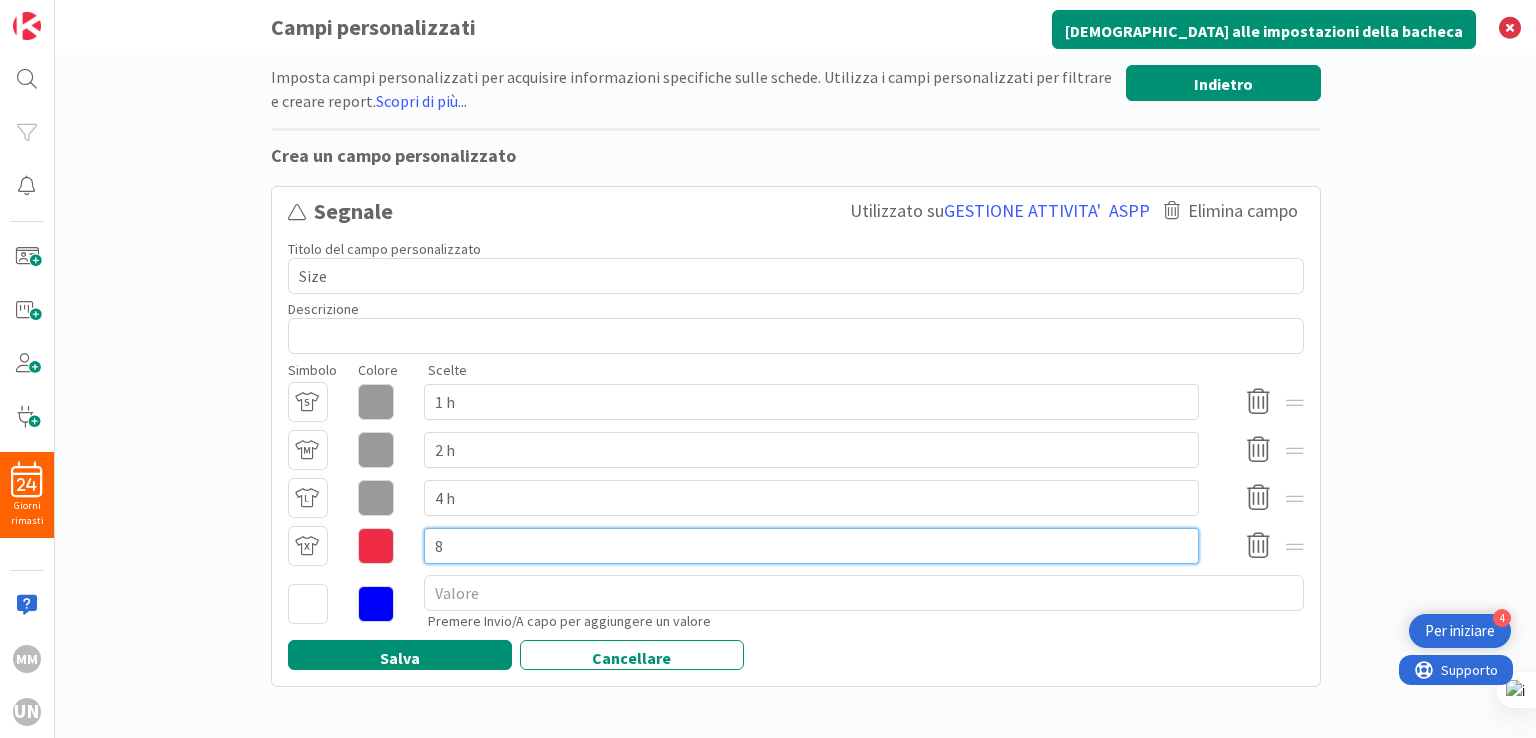 type on "x" 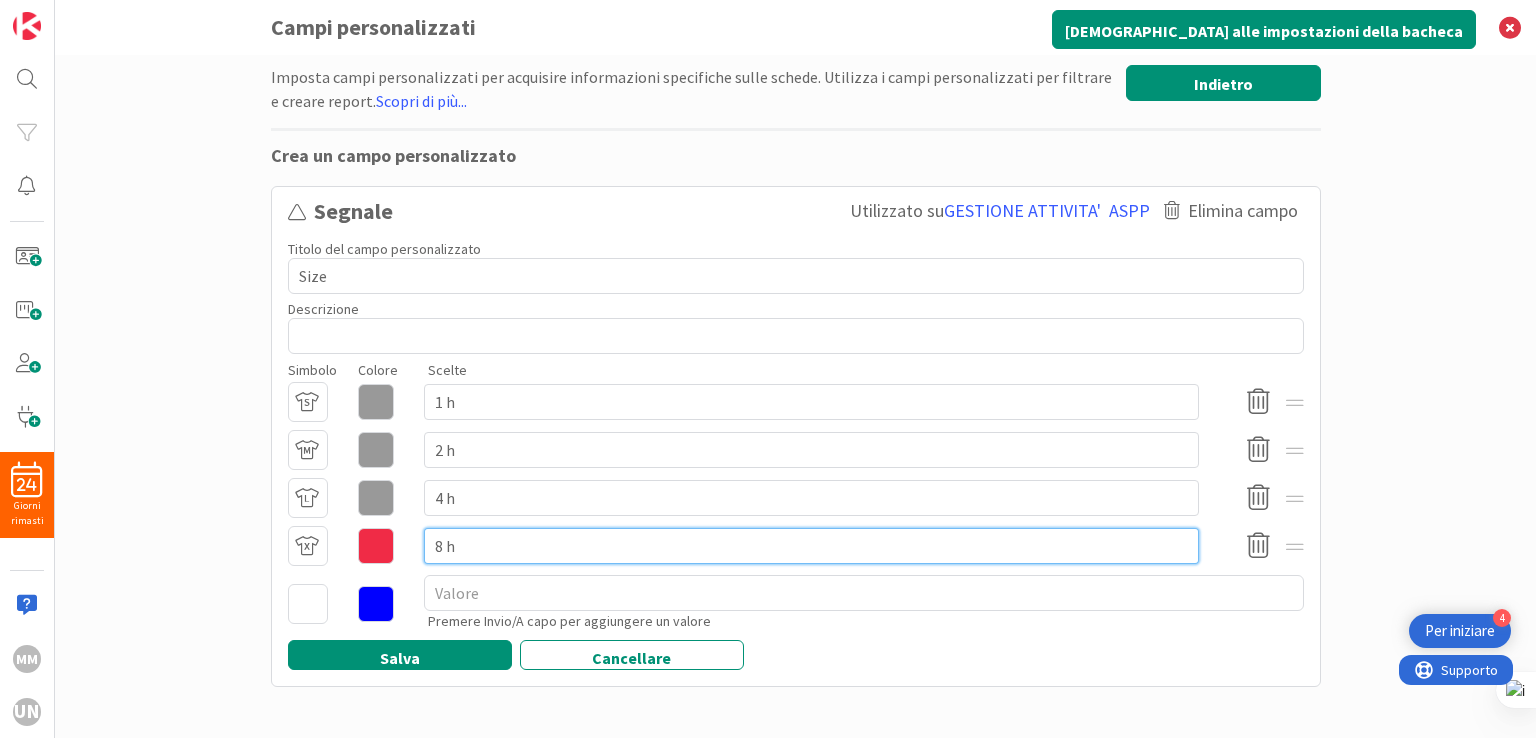 type on "8 h" 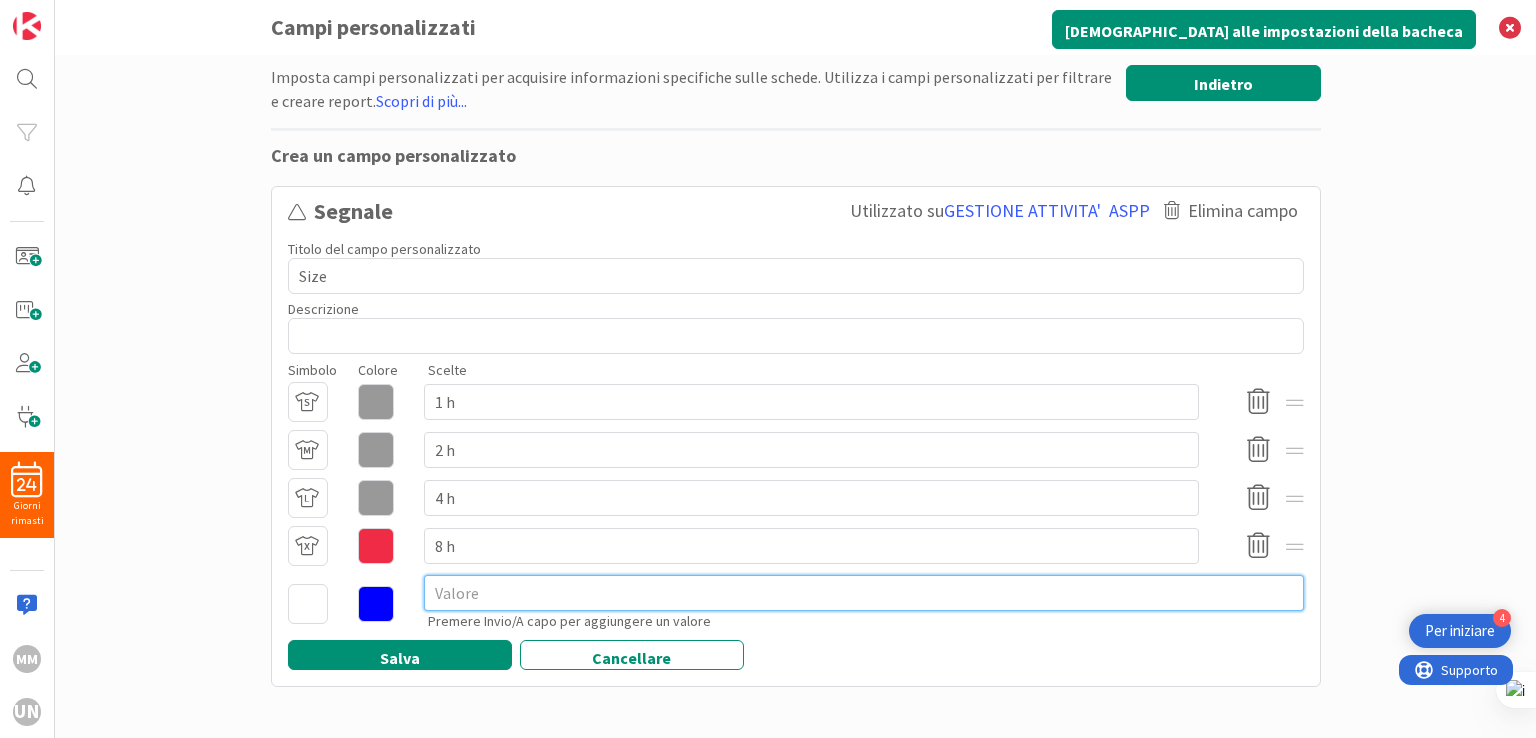 click at bounding box center [864, 593] 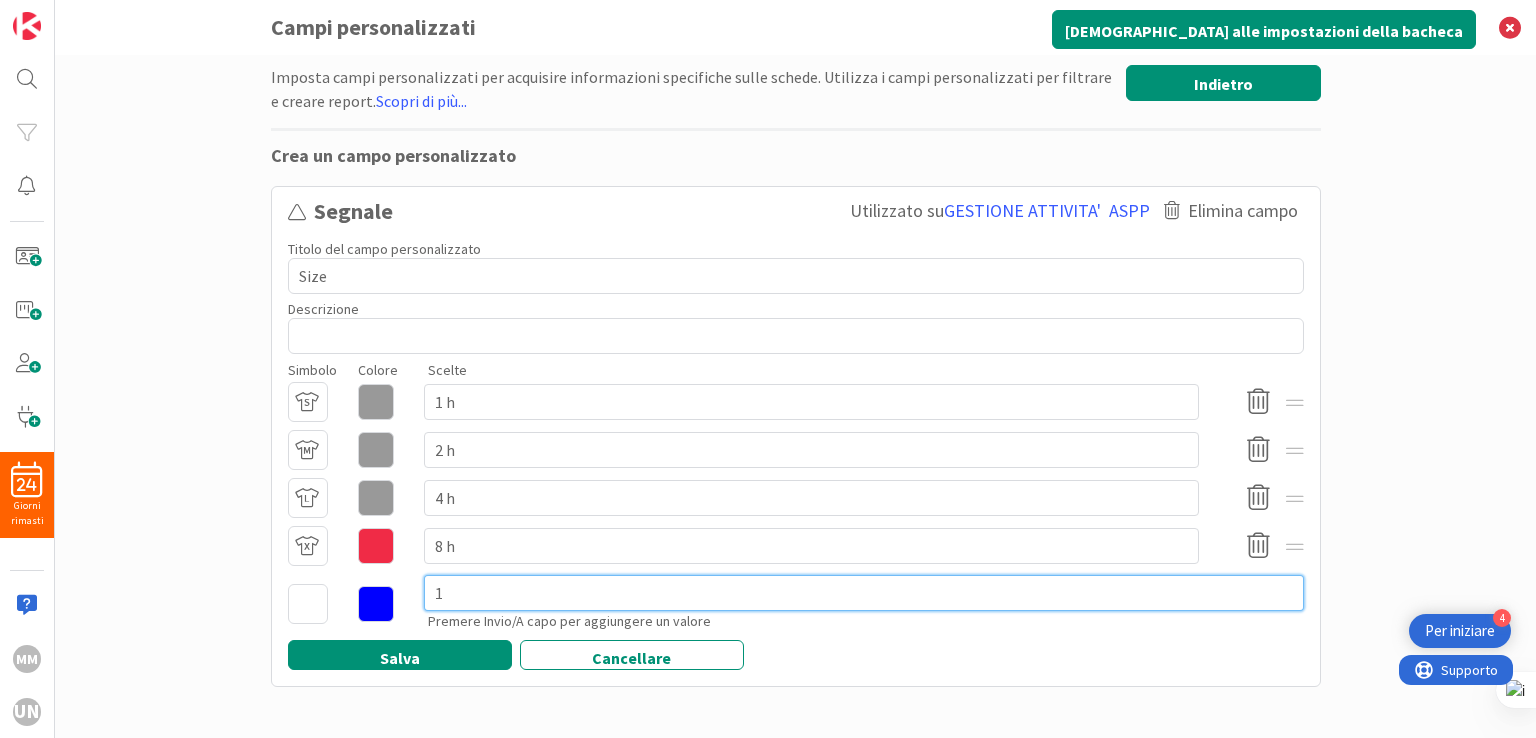 type on "x" 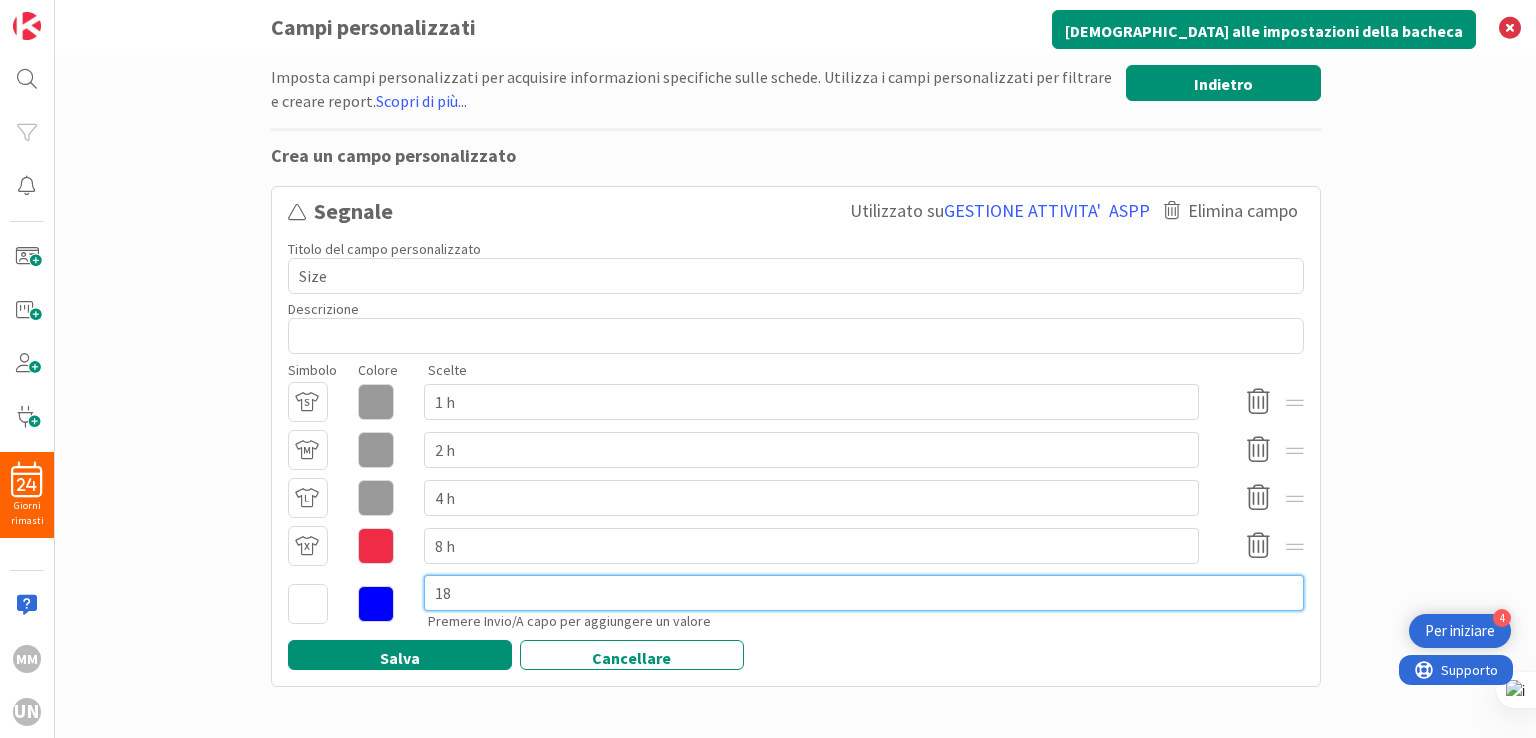 type on "x" 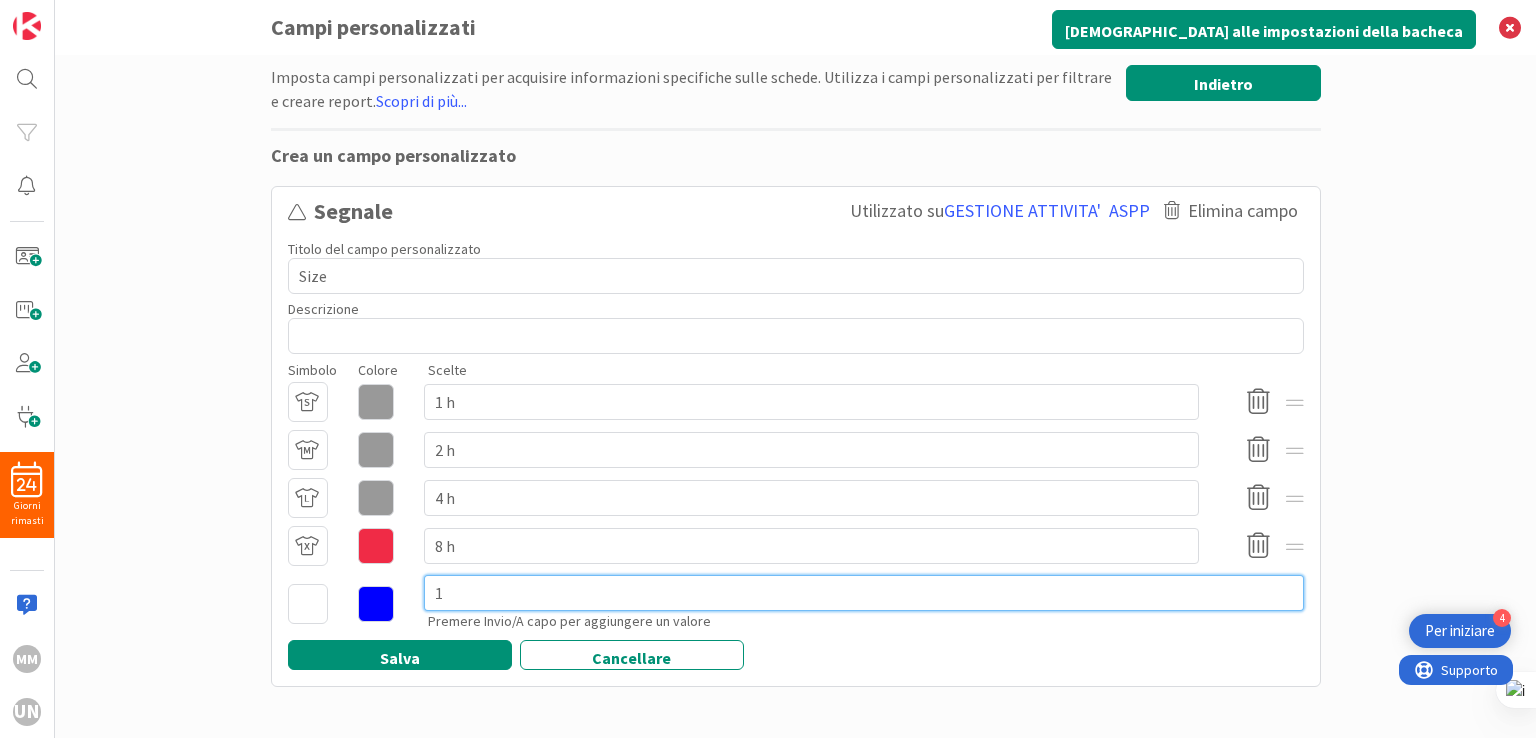type on "x" 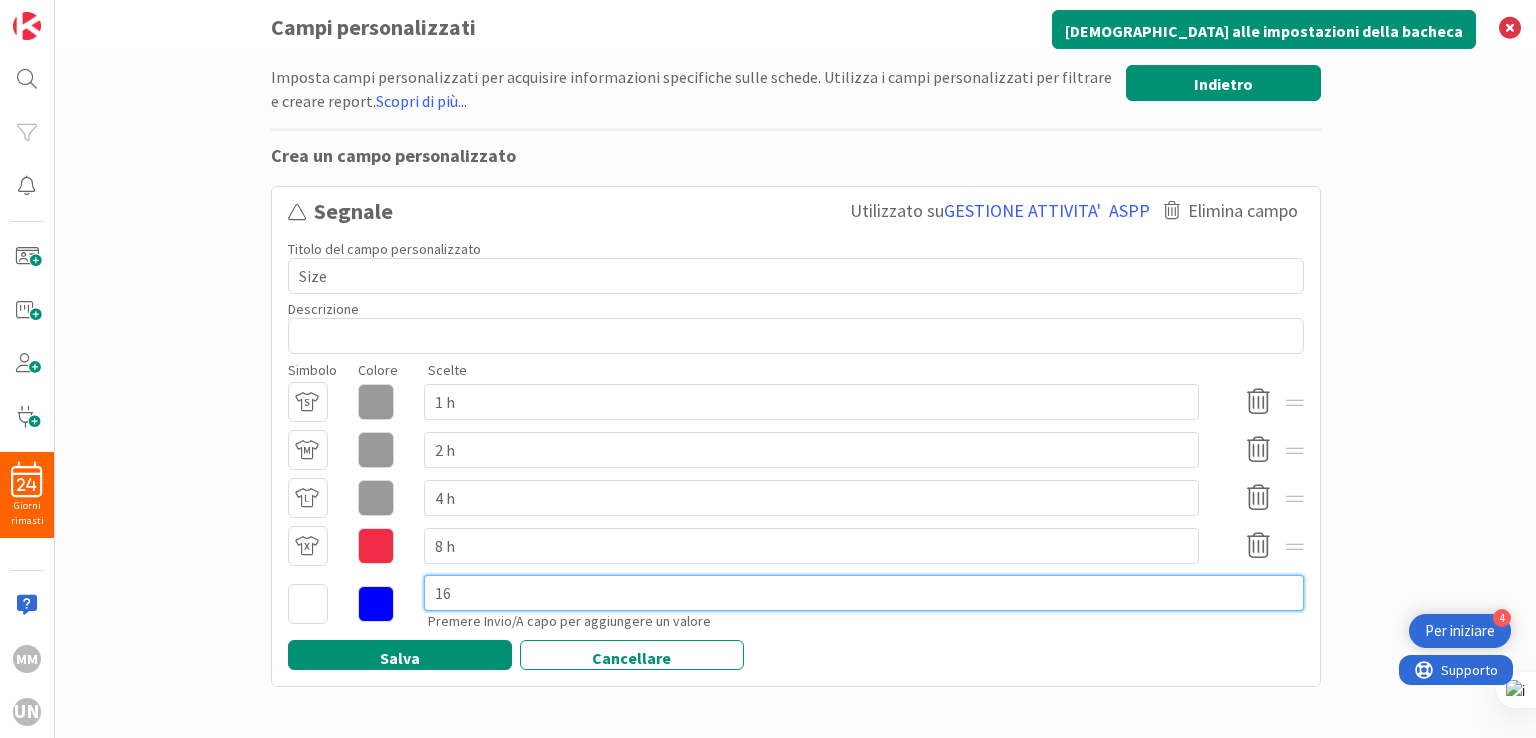 type on "x" 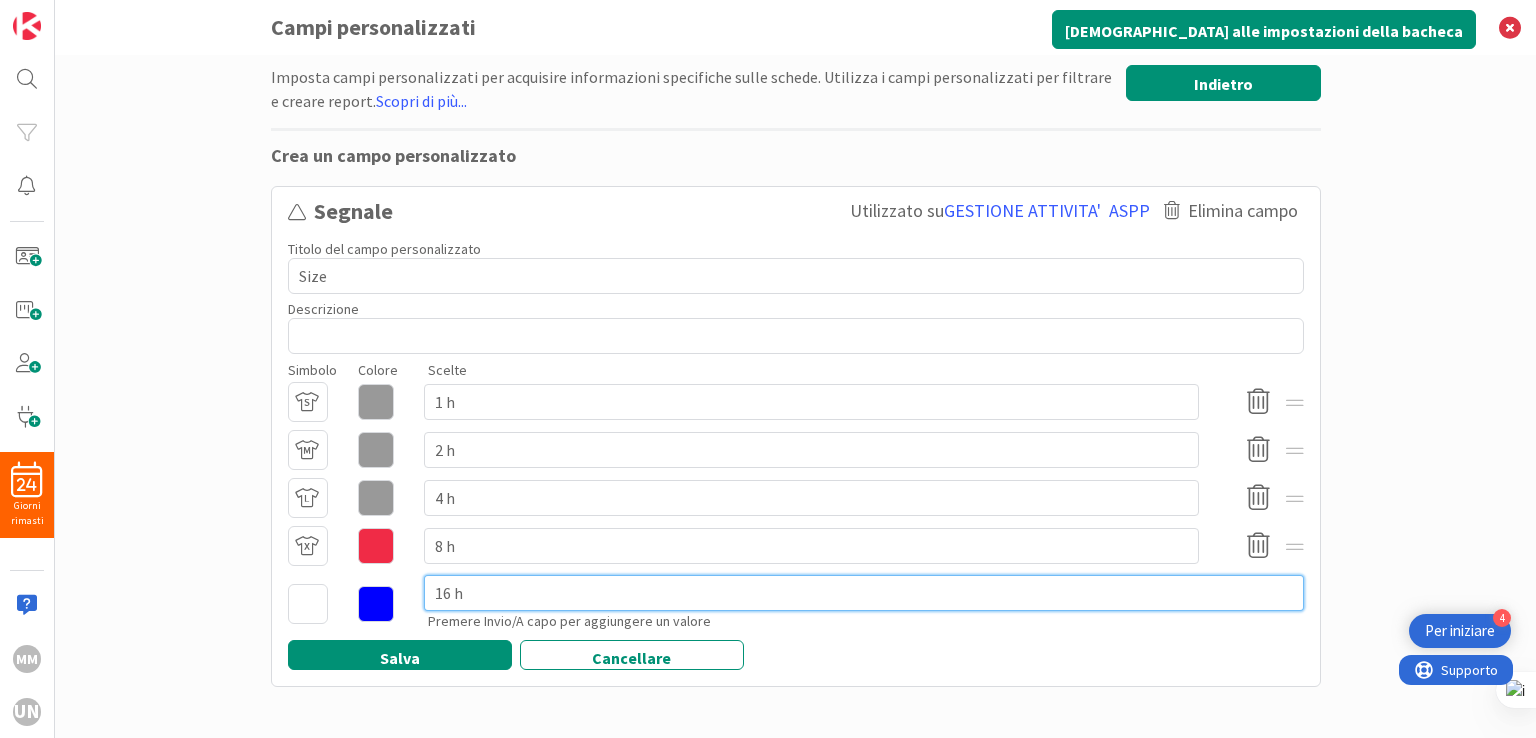 type on "16 h" 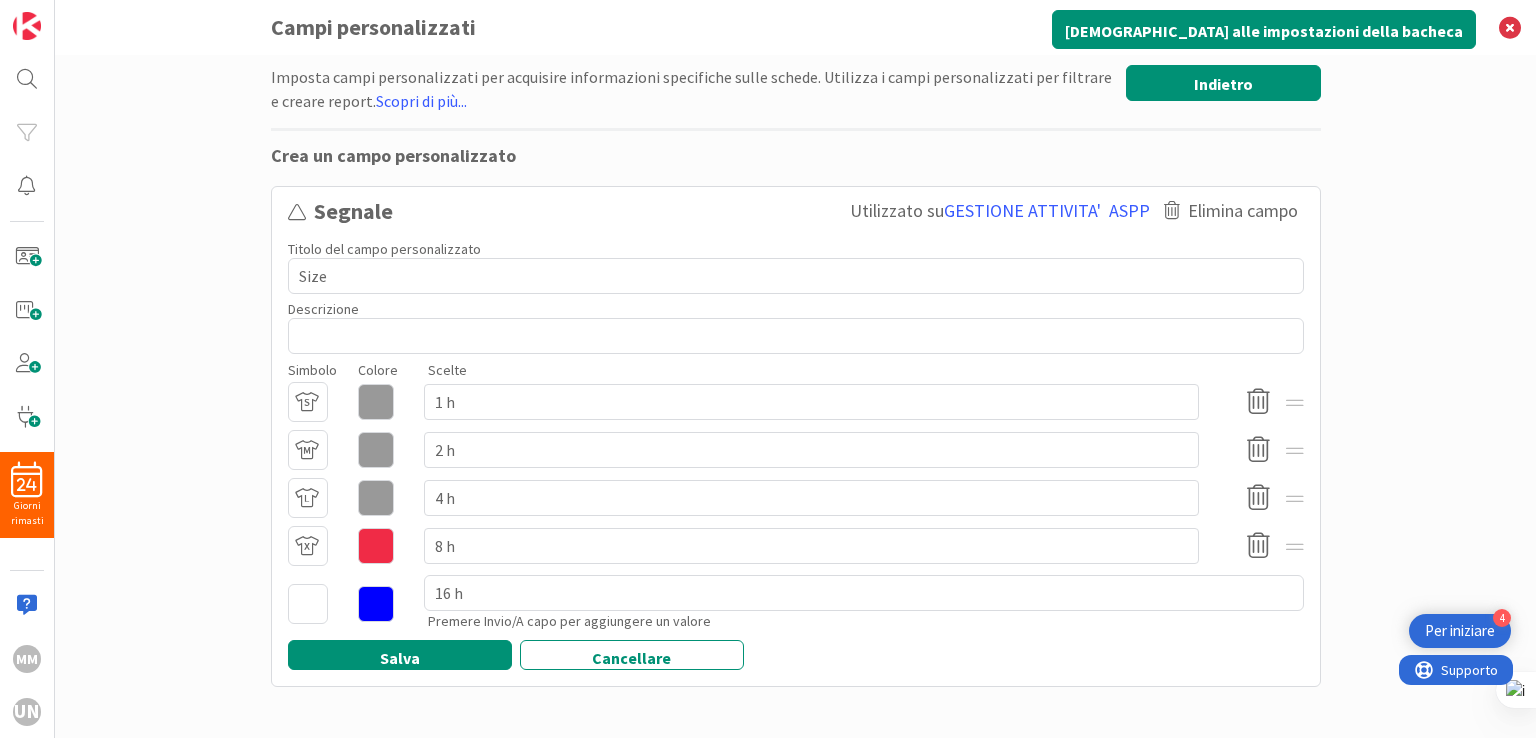 click at bounding box center [308, 604] 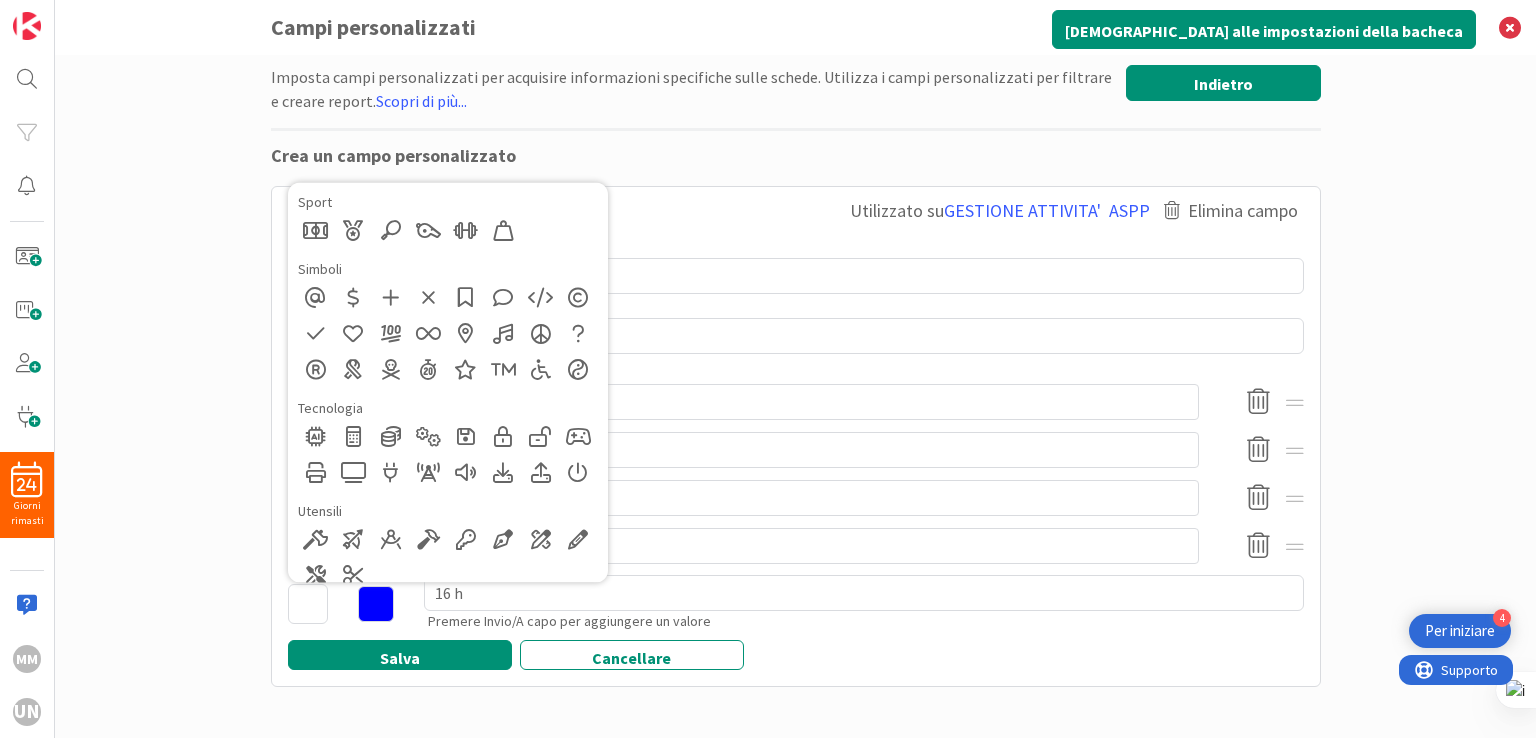scroll, scrollTop: 1376, scrollLeft: 0, axis: vertical 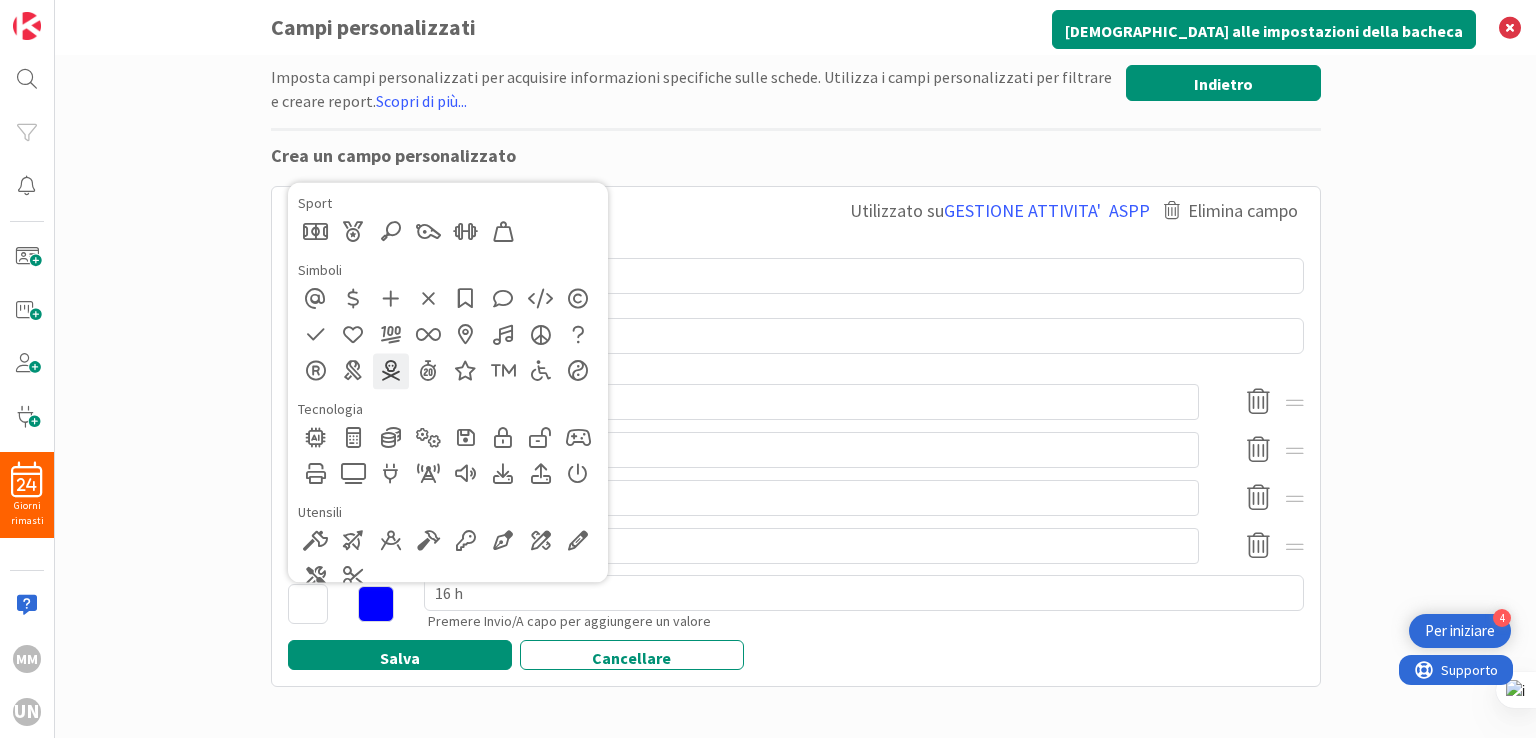 click at bounding box center [391, 371] 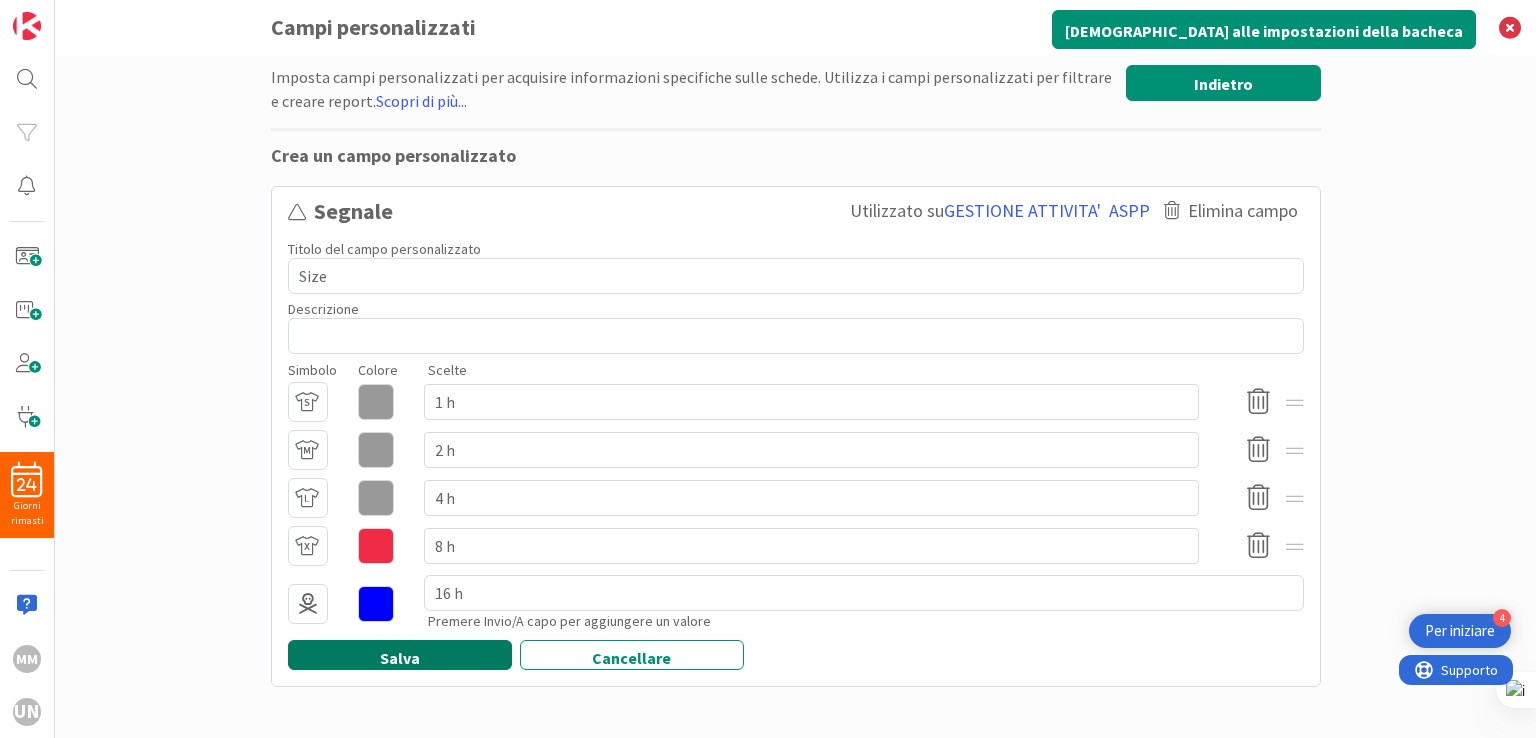 click on "Salva" at bounding box center (400, 655) 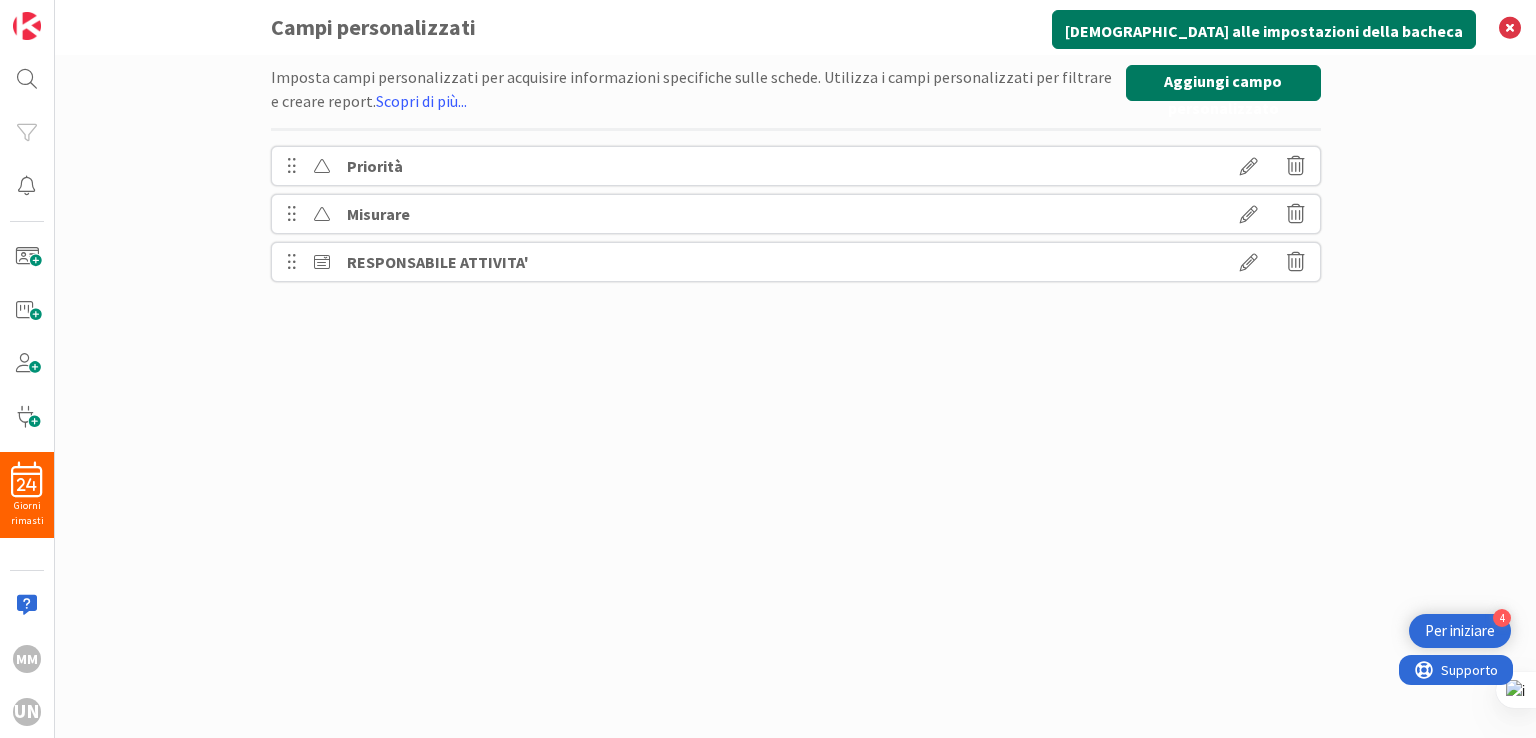 click on "[DEMOGRAPHIC_DATA] alle impostazioni della bacheca" at bounding box center (1264, 31) 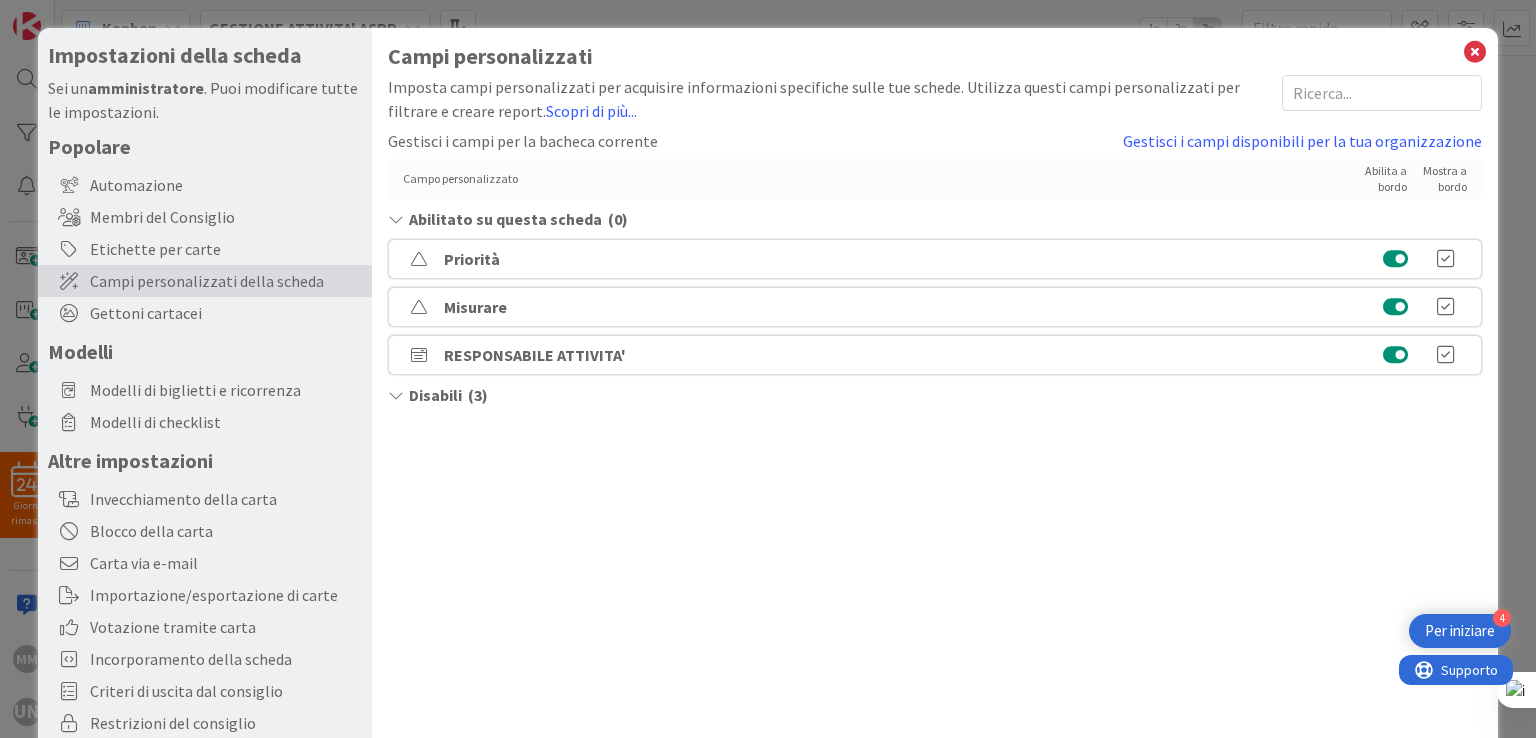 scroll, scrollTop: 0, scrollLeft: 0, axis: both 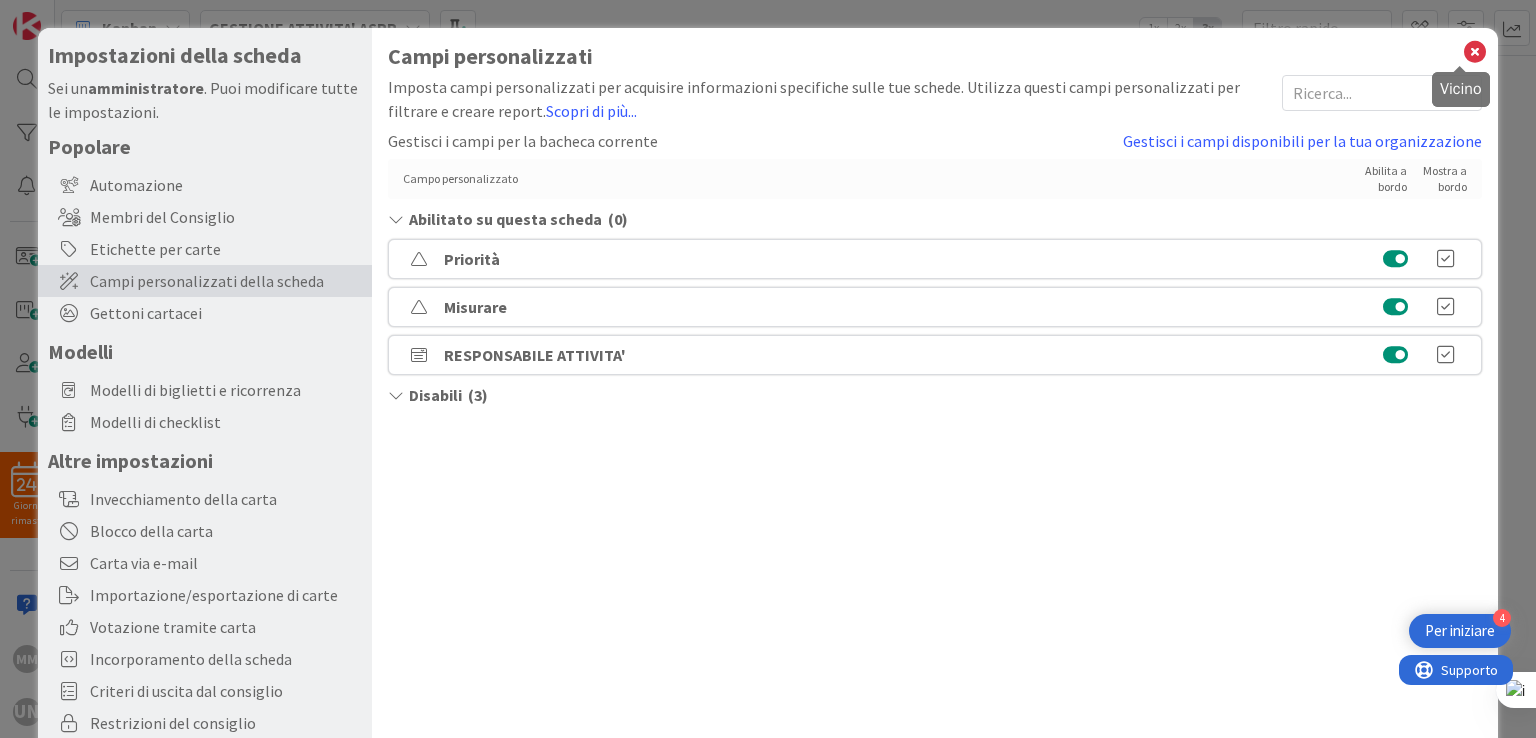 click at bounding box center (1475, 52) 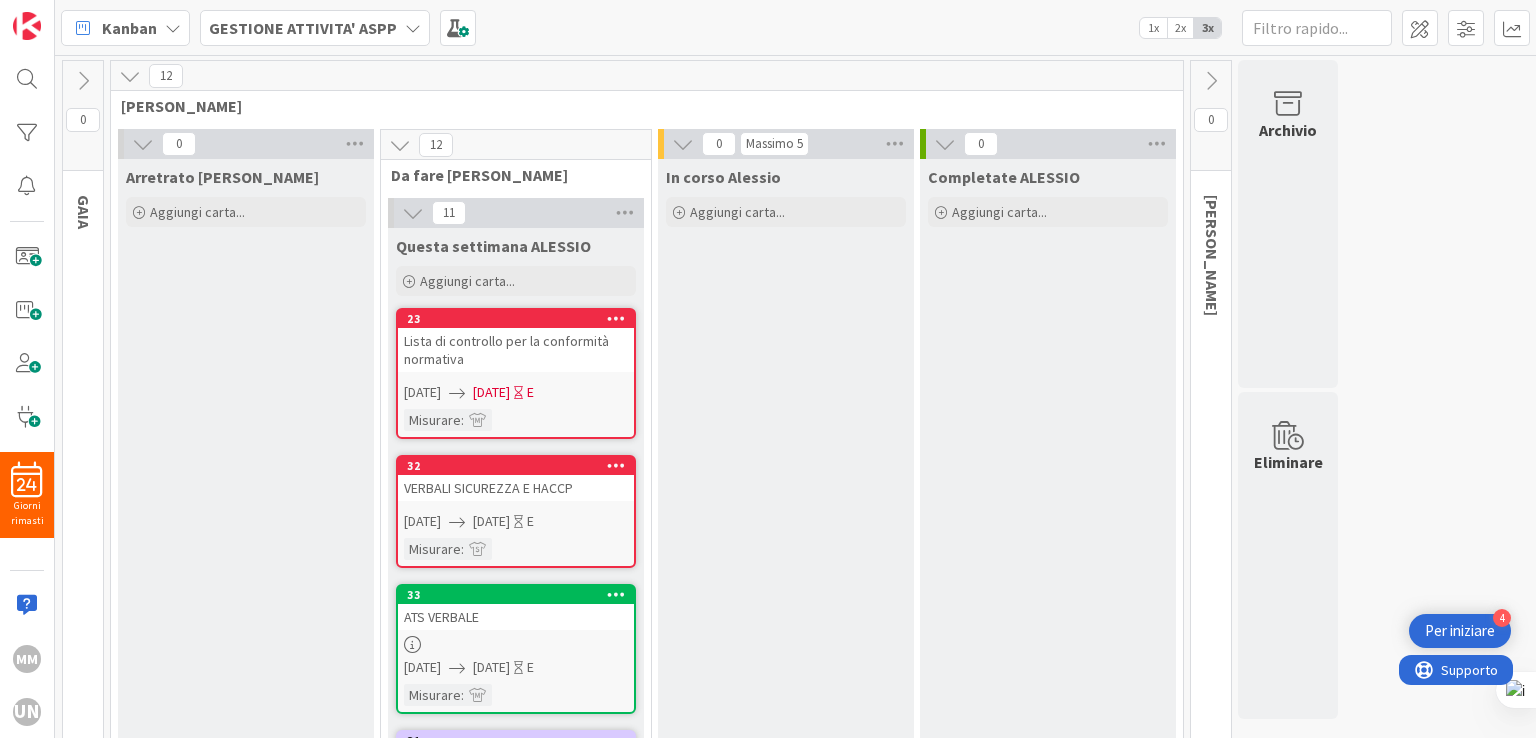 click on "Misurare :" at bounding box center [516, 420] 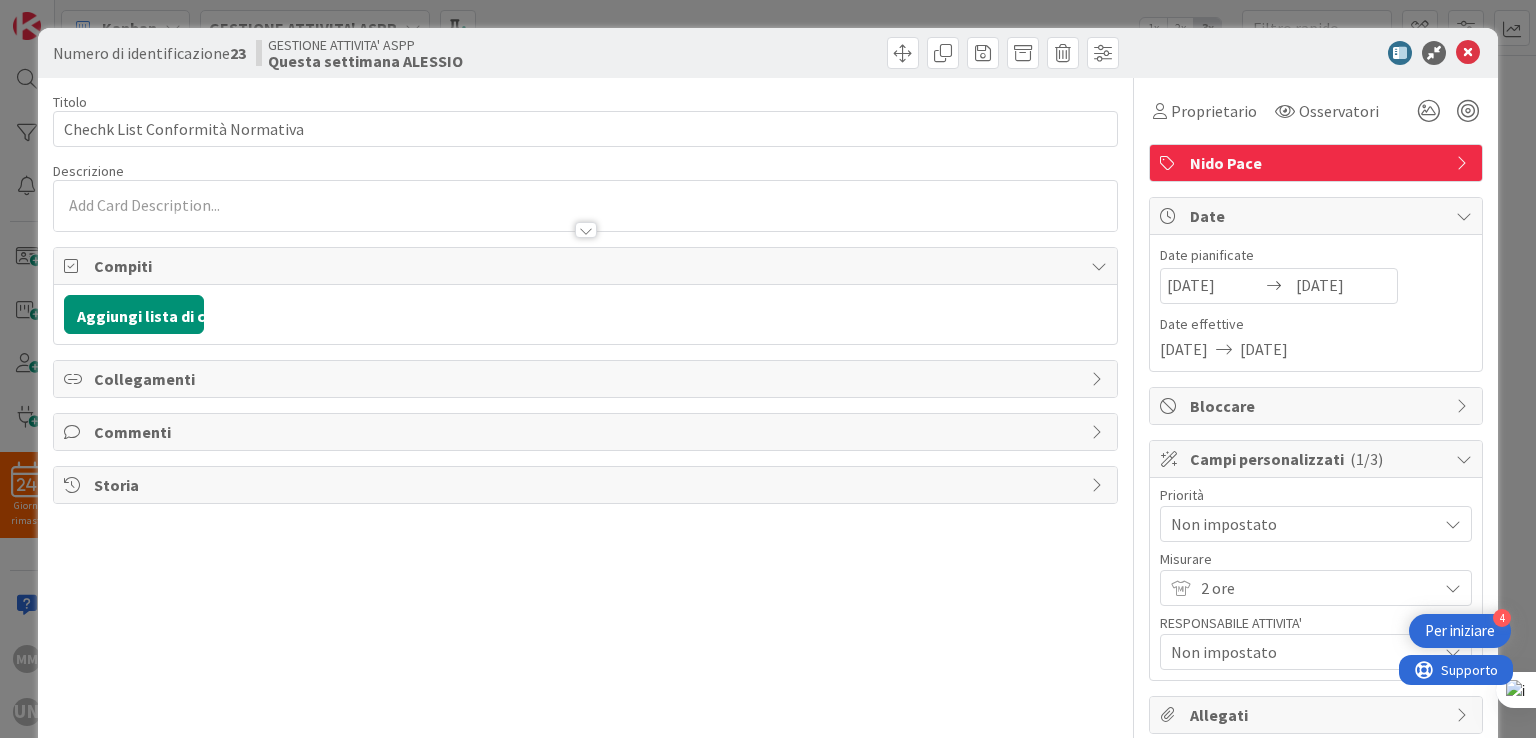 scroll, scrollTop: 0, scrollLeft: 0, axis: both 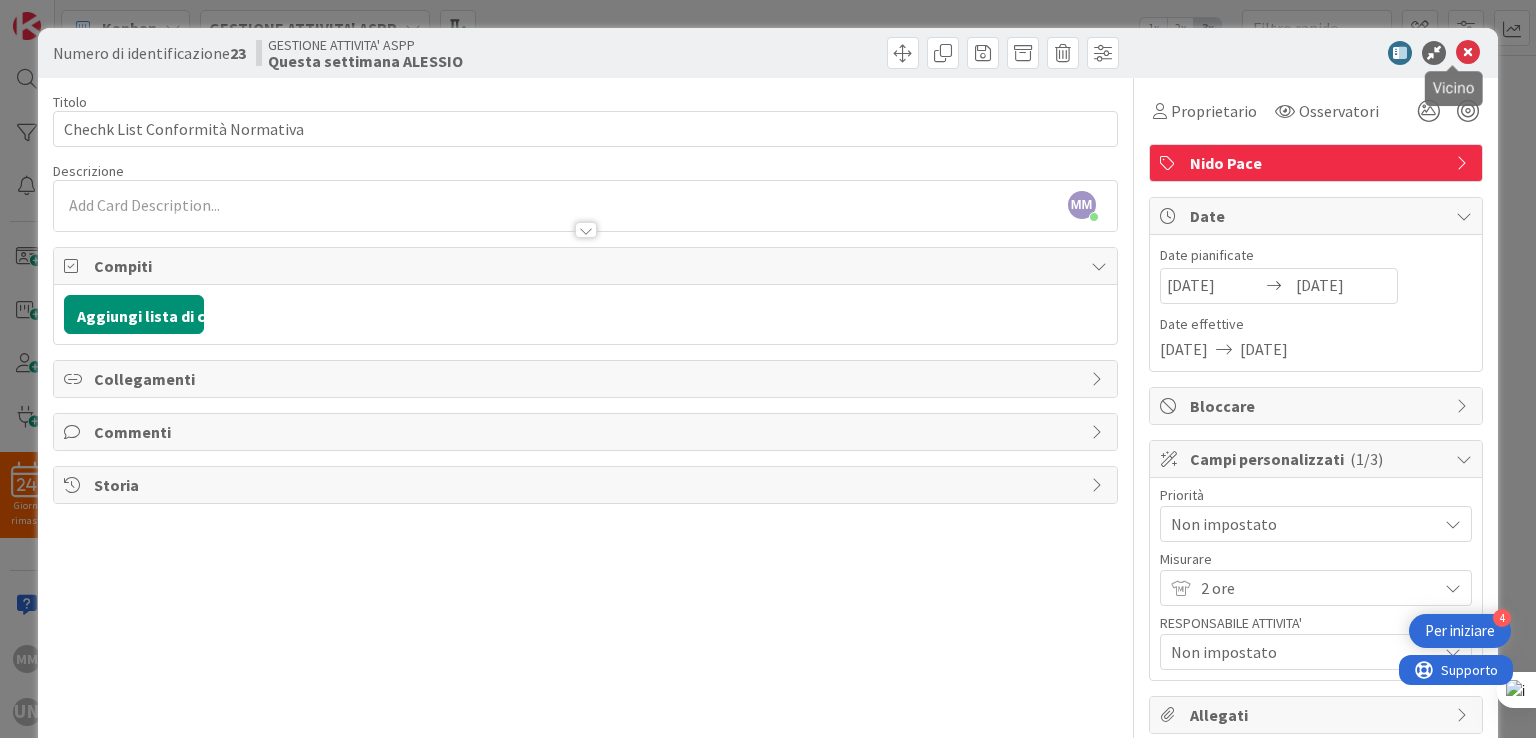 click at bounding box center (1468, 53) 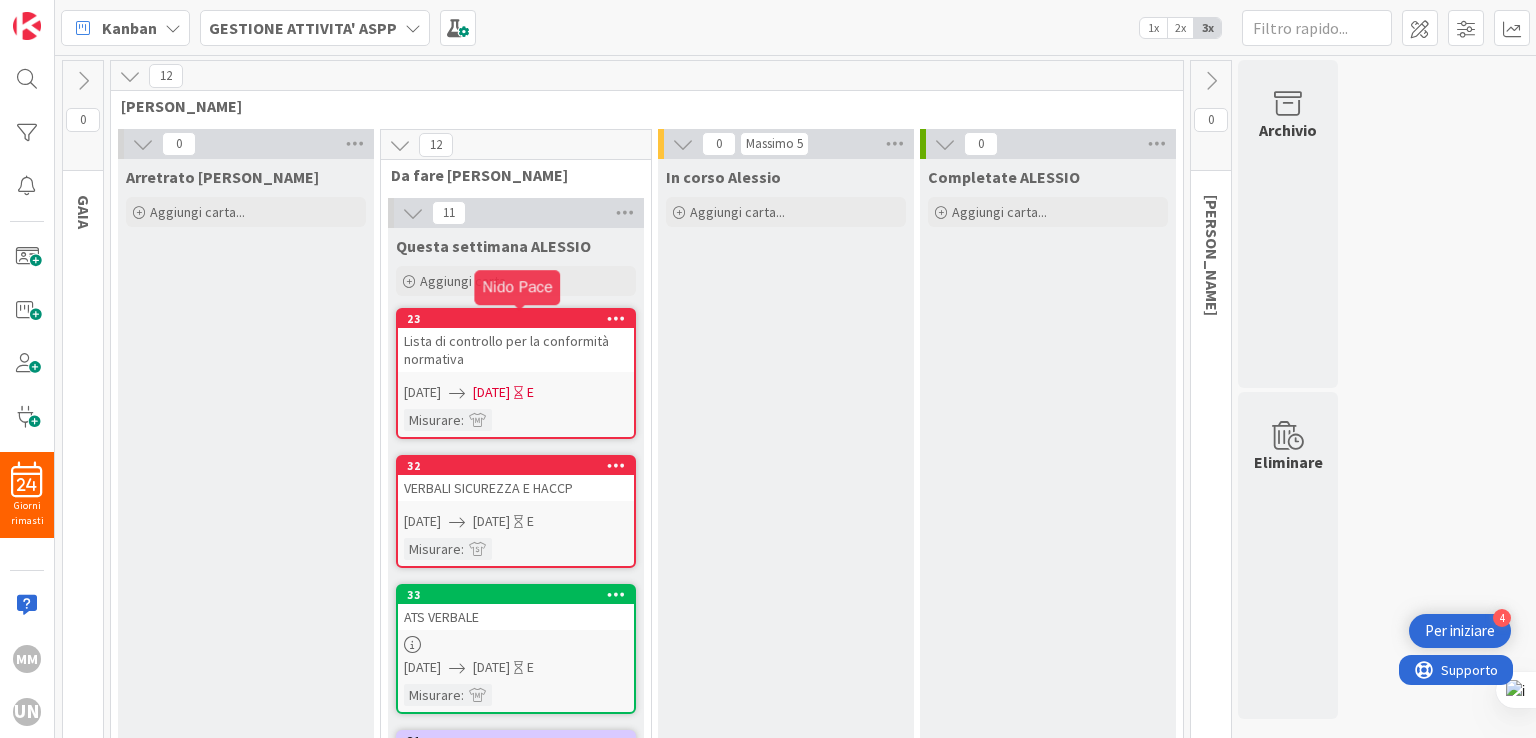 scroll, scrollTop: 0, scrollLeft: 0, axis: both 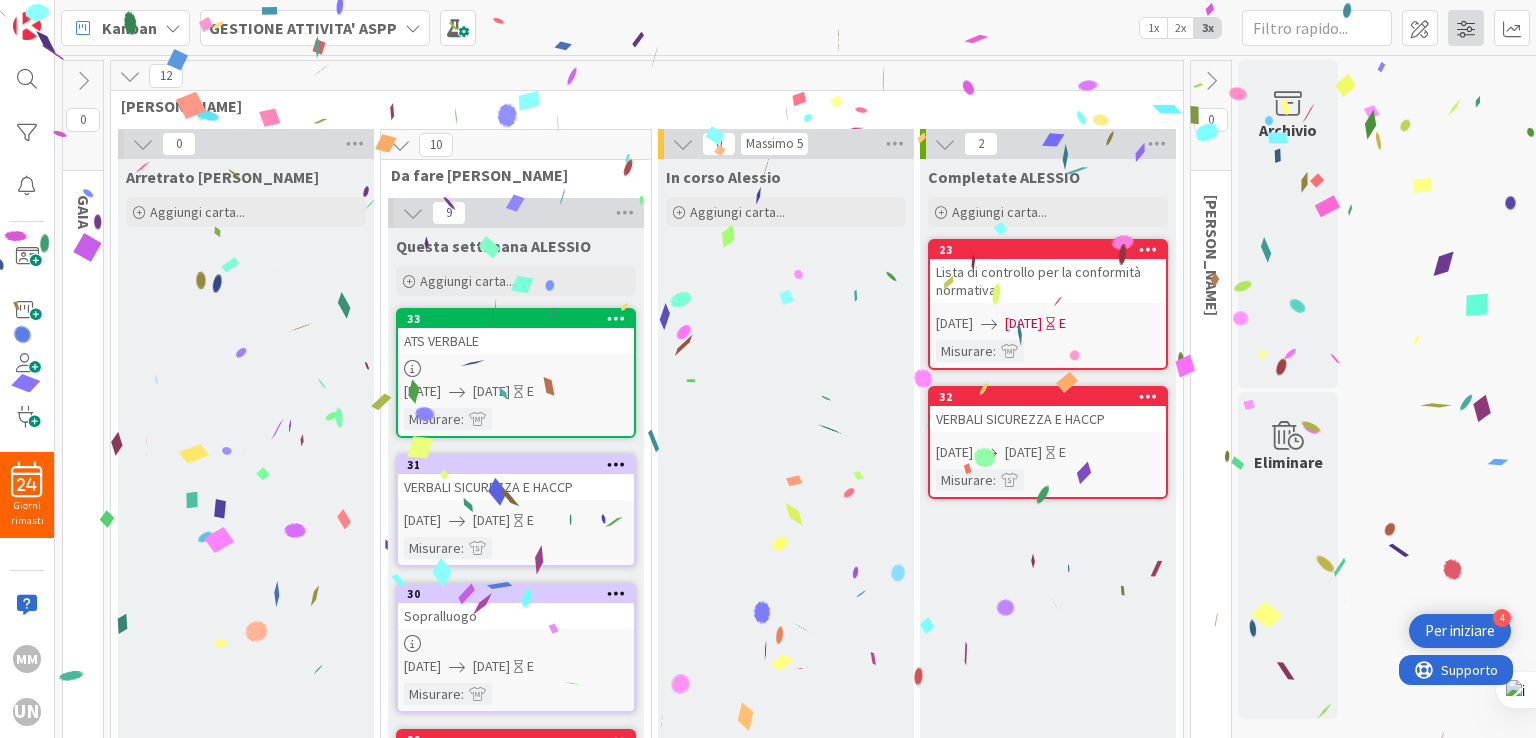 click at bounding box center [1466, 28] 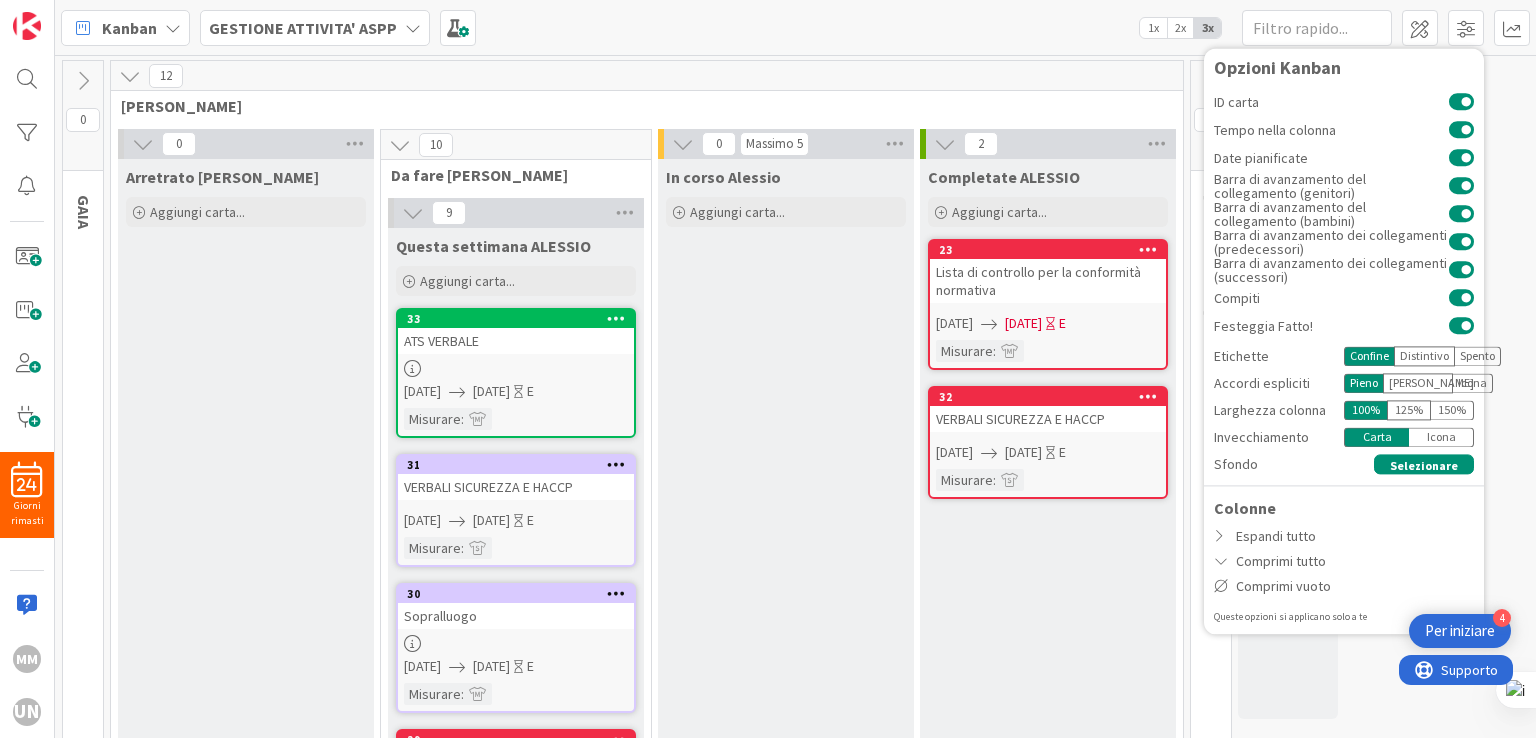 click on "Completate [PERSON_NAME] carta... 23 Lista di controllo per la conformità normativa [DATE] [DATE] E Misurare : 32 VERBALI SICUREZZA E HACCP [DATE] [DATE] E Misurare :" at bounding box center [1048, 1043] 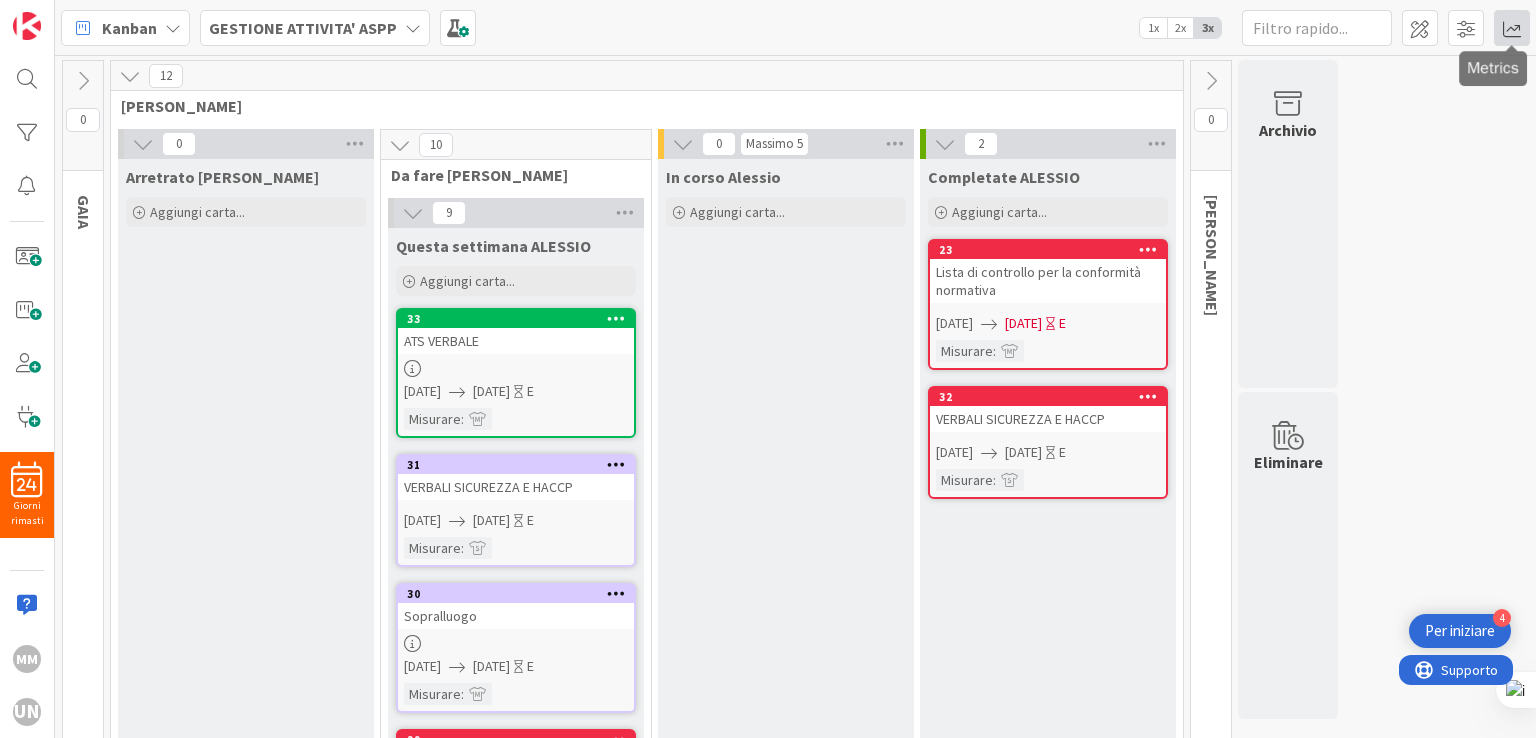 click at bounding box center [1512, 28] 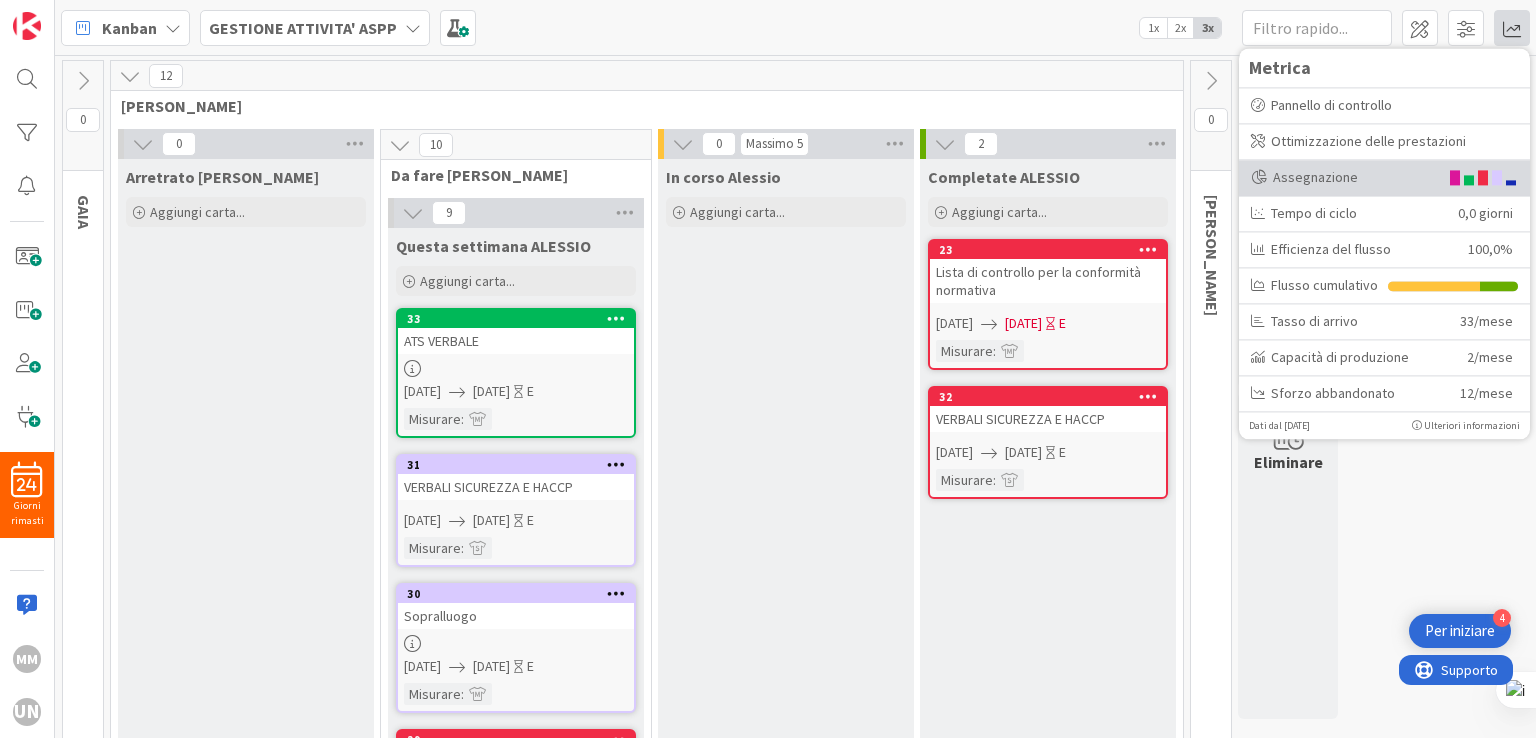 click on "Assegnazione" at bounding box center (1344, 177) 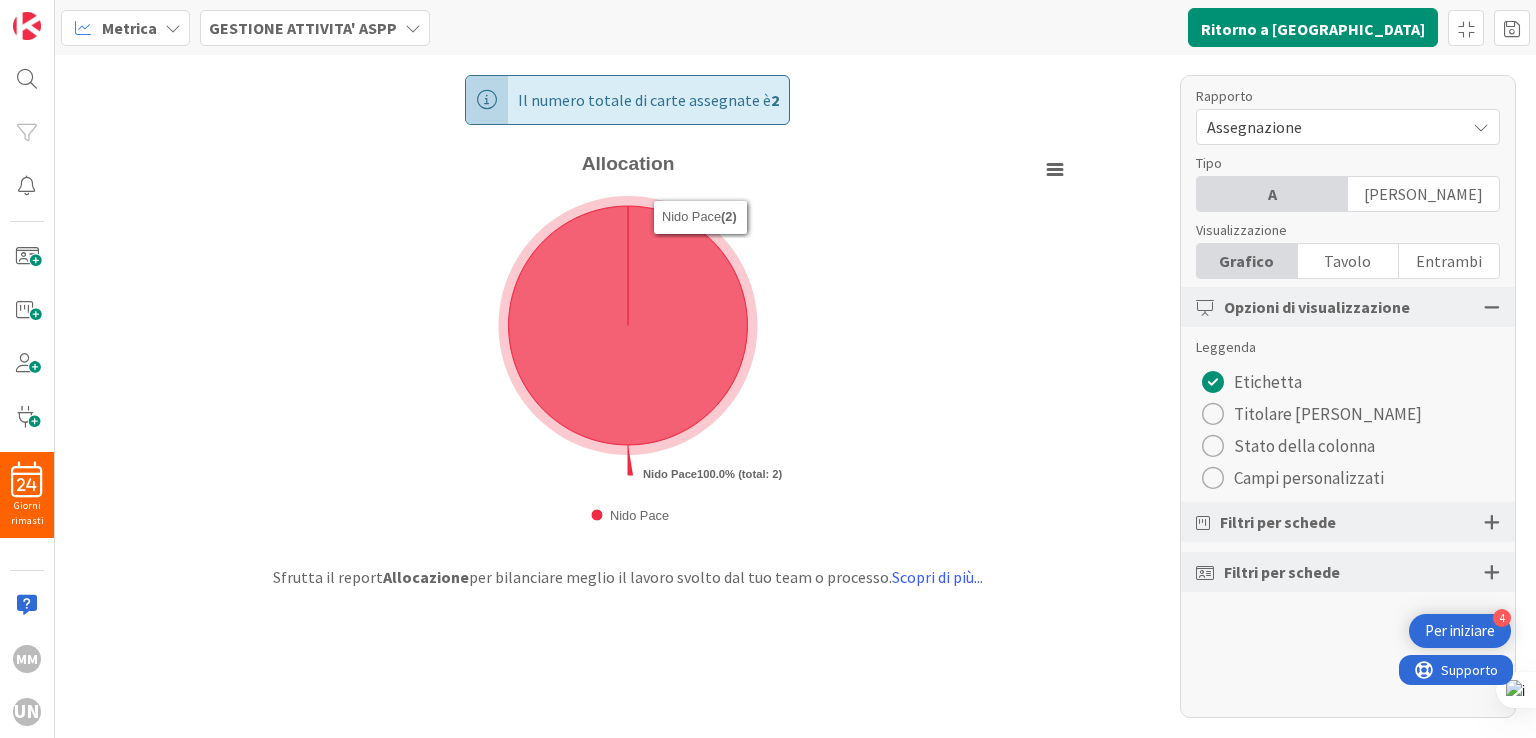 scroll, scrollTop: 0, scrollLeft: 0, axis: both 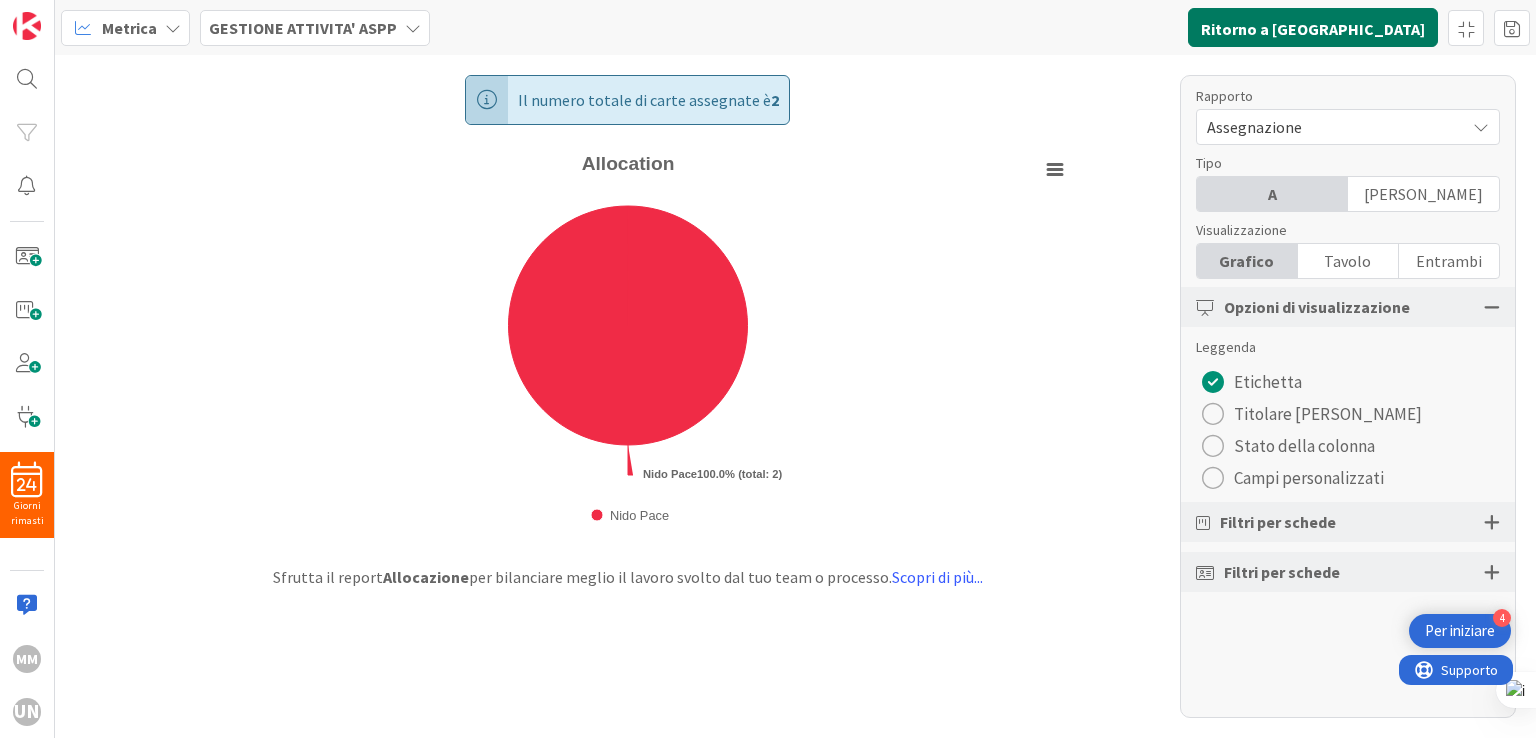 click on "Ritorno a [GEOGRAPHIC_DATA]" at bounding box center (1313, 29) 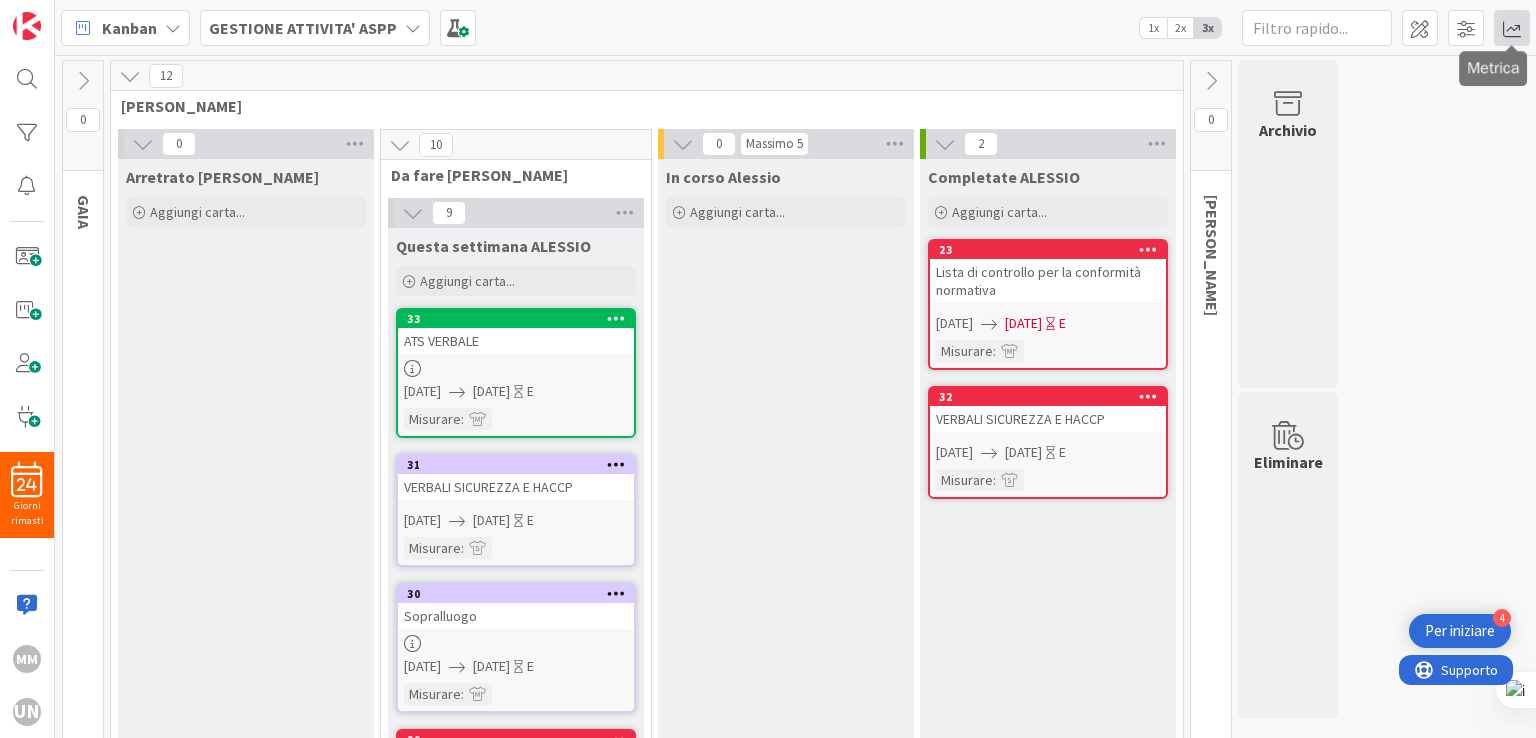 click at bounding box center [1512, 28] 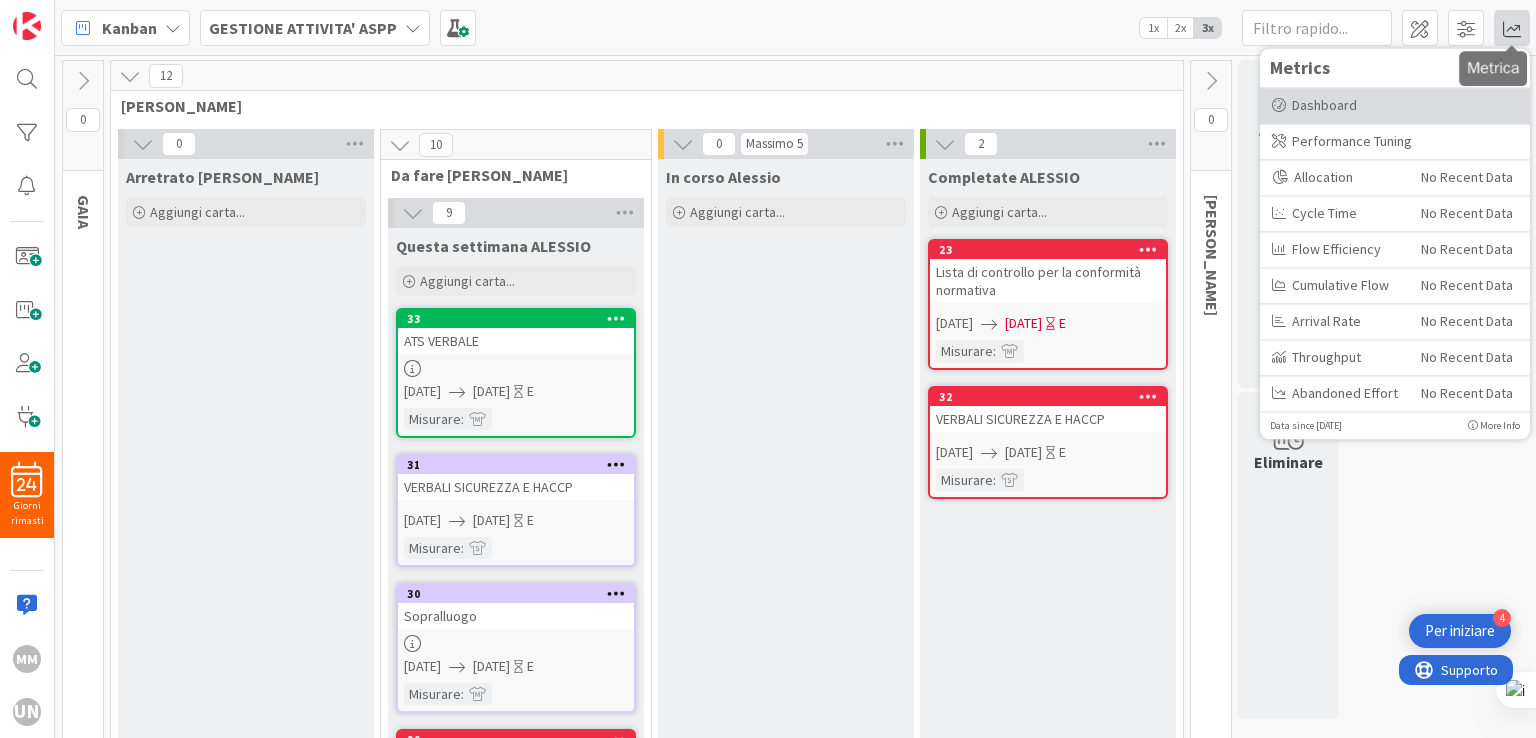 scroll, scrollTop: 0, scrollLeft: 0, axis: both 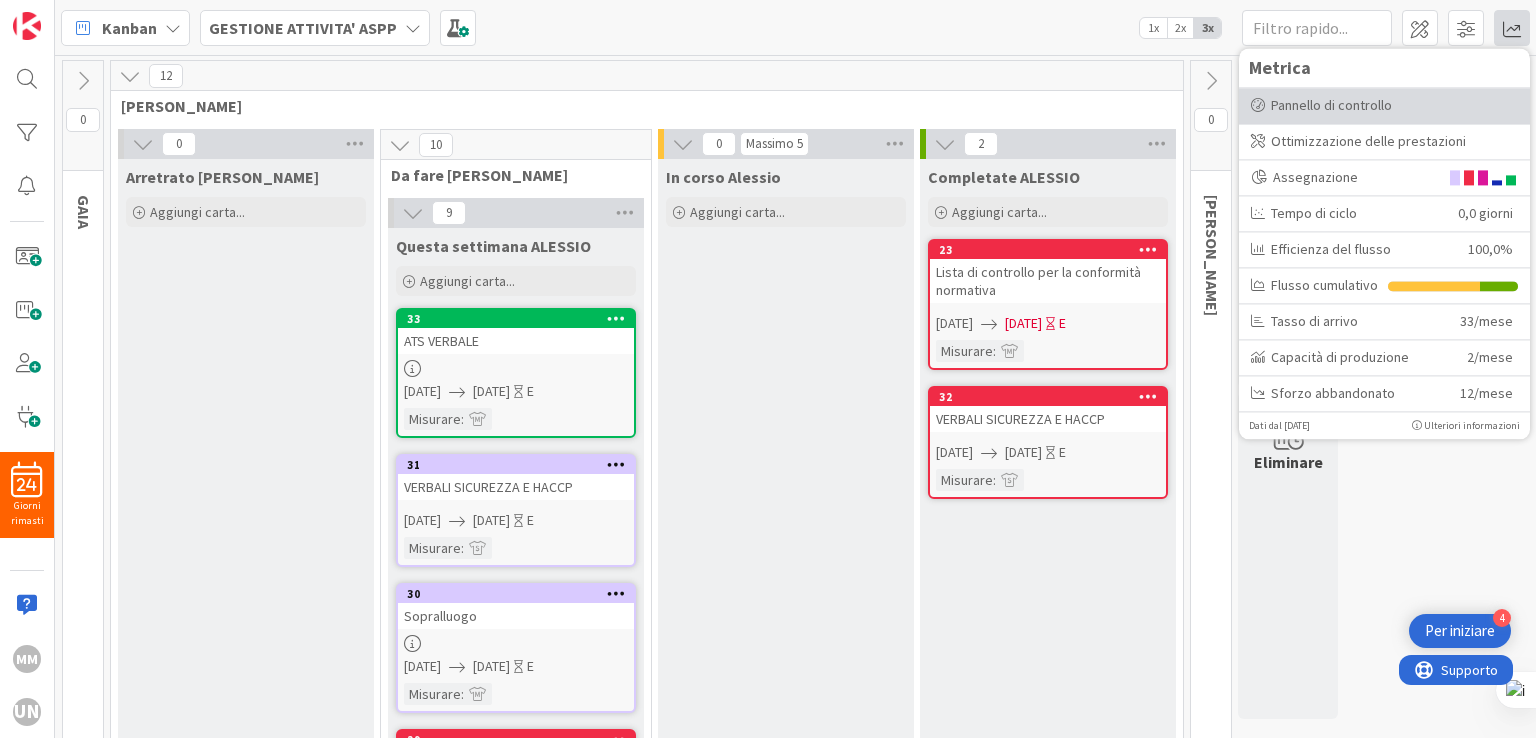 click on "Pannello di controllo" at bounding box center [1331, 105] 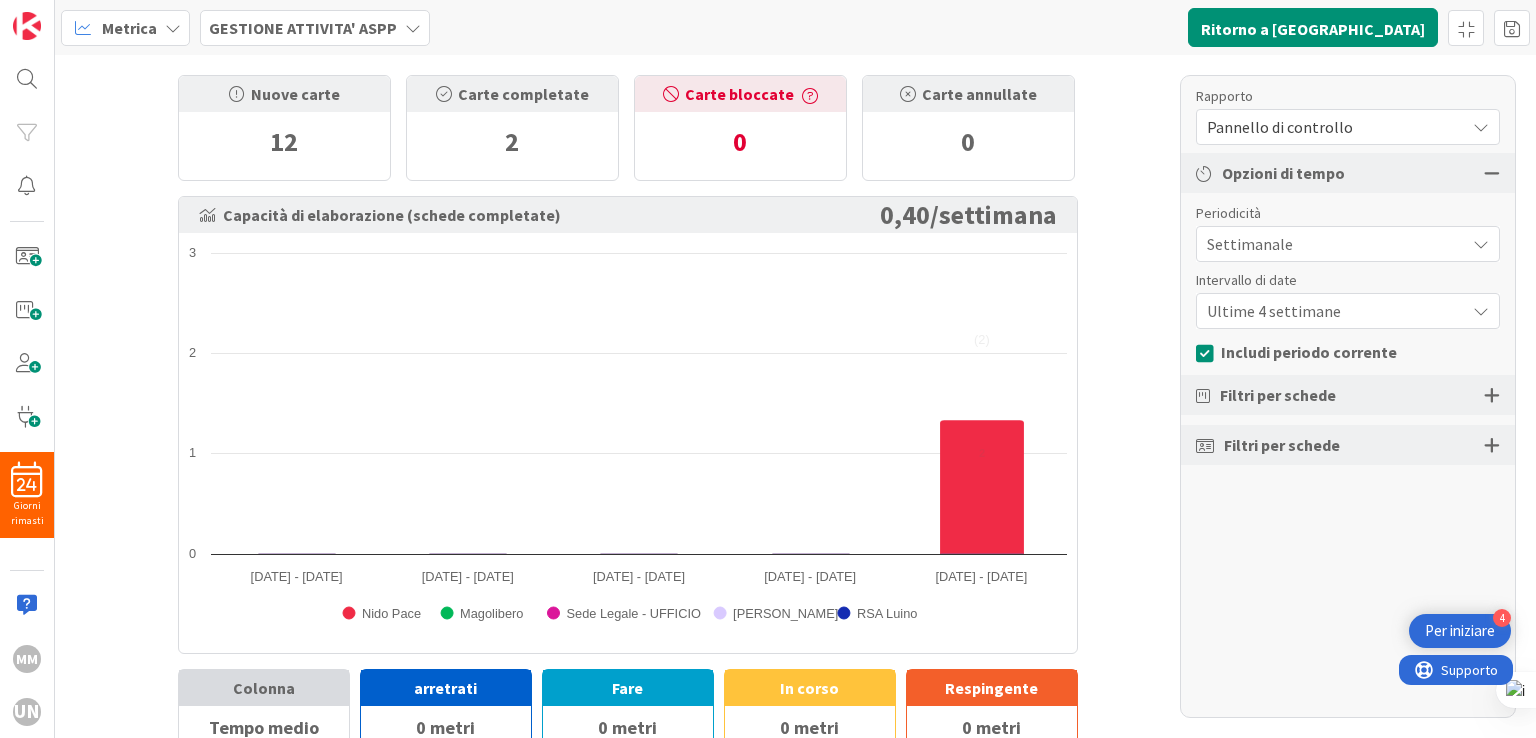 scroll, scrollTop: 0, scrollLeft: 0, axis: both 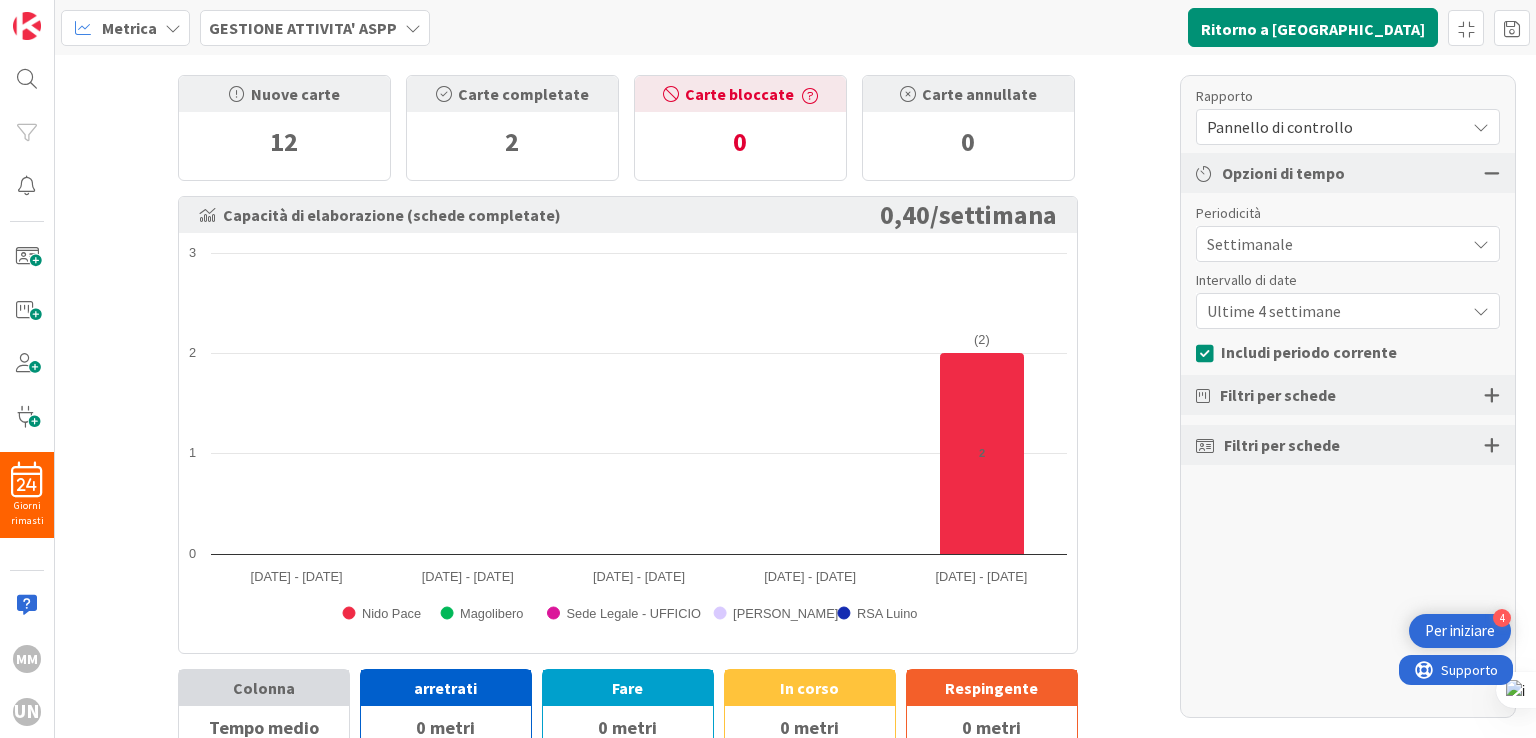 click on "Metrica" at bounding box center (125, 28) 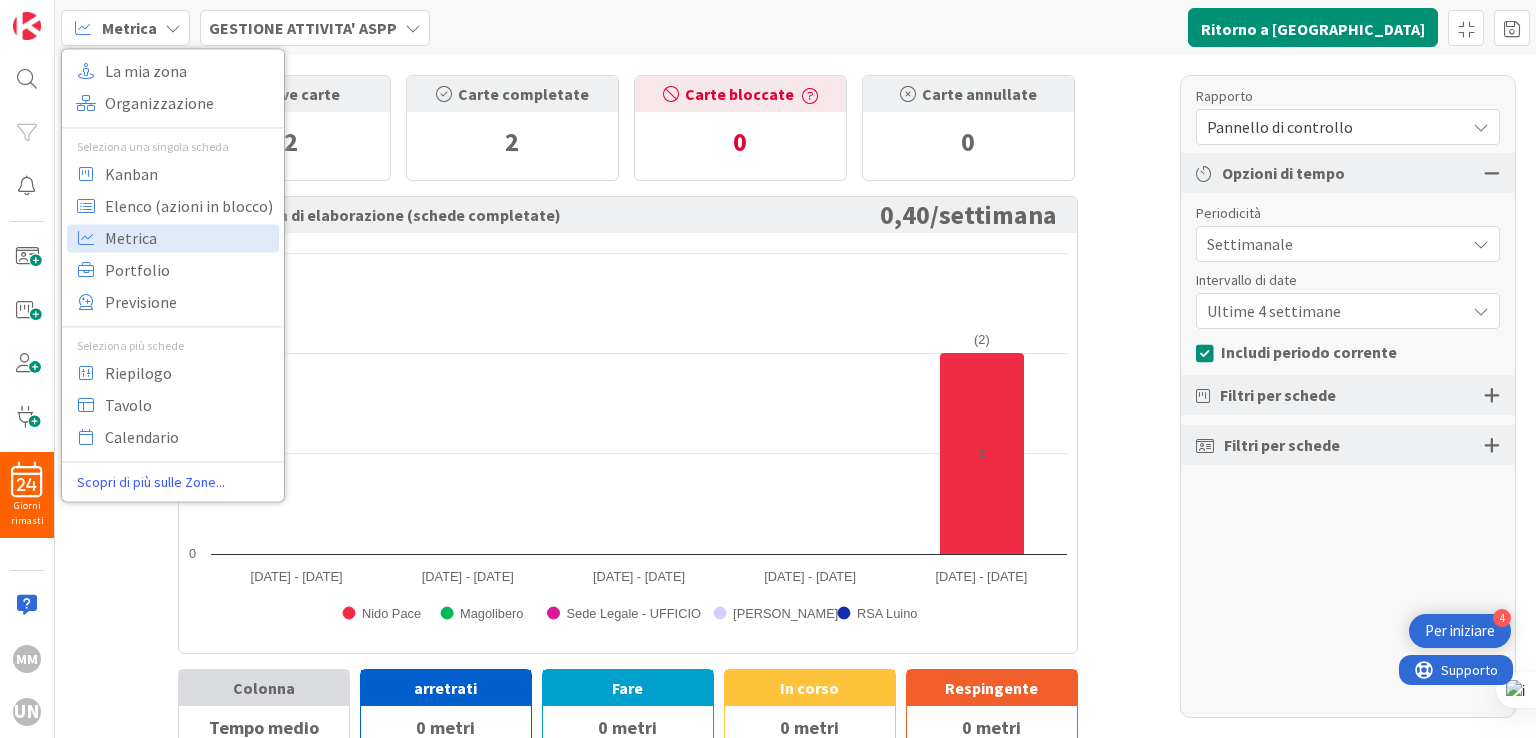 click on "Metrica" at bounding box center (125, 28) 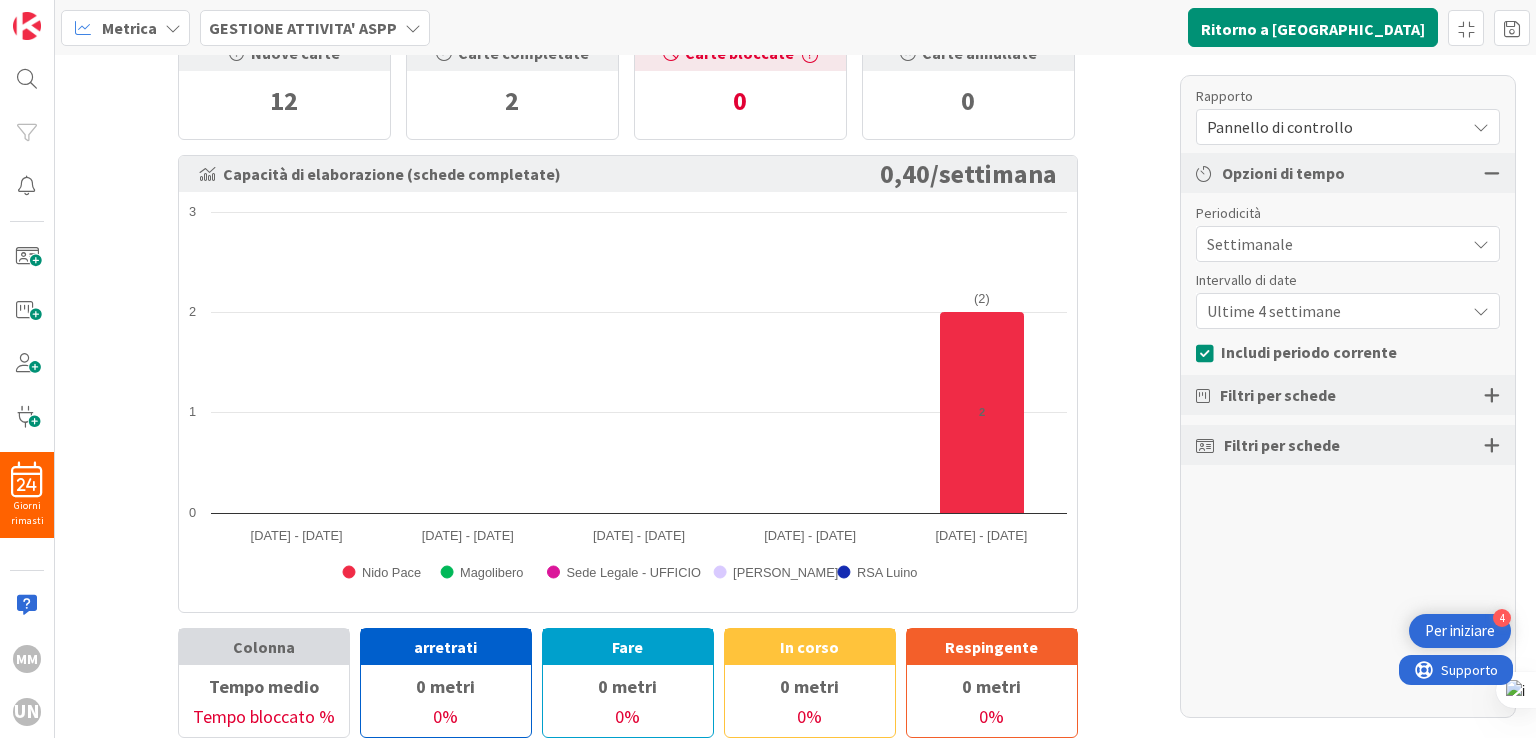 scroll, scrollTop: 60, scrollLeft: 0, axis: vertical 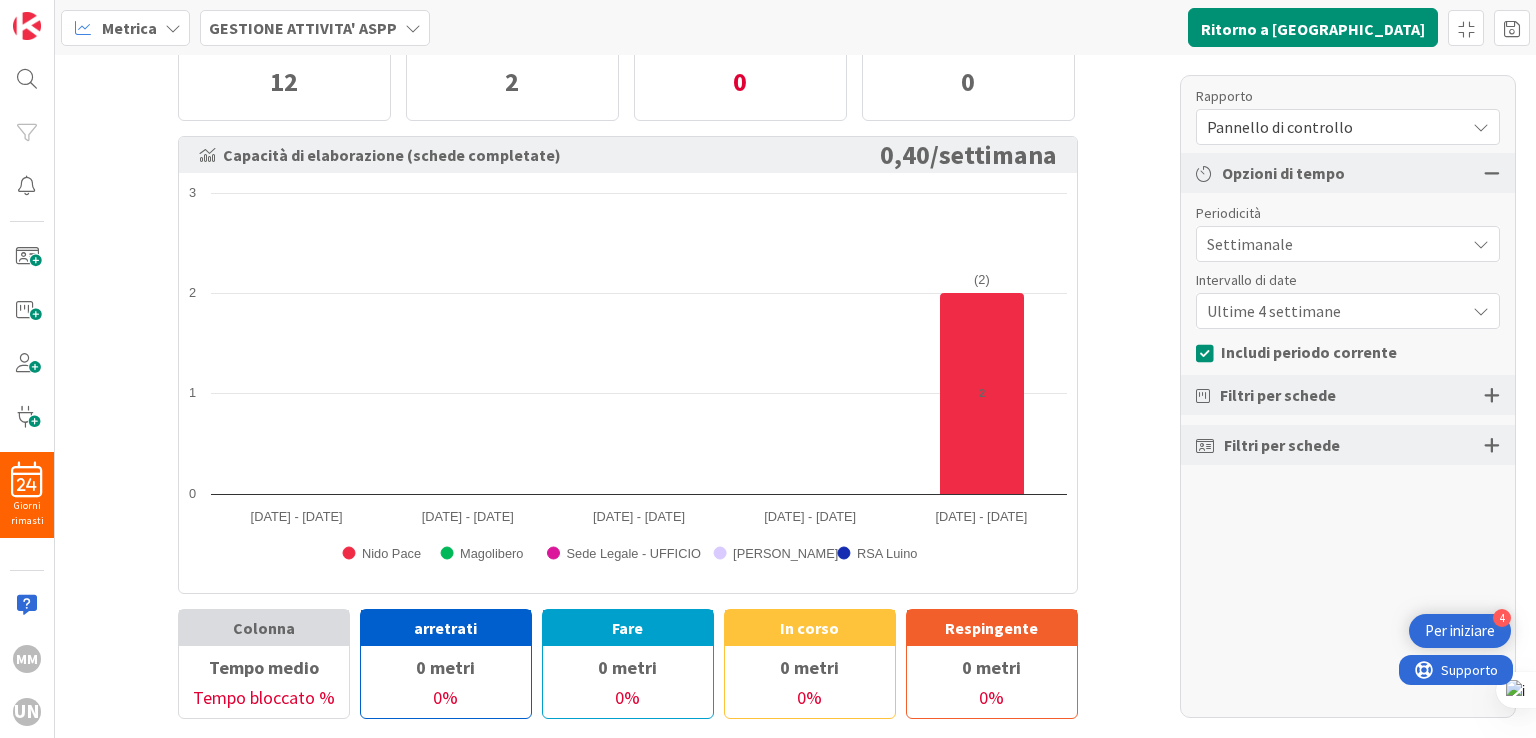 click at bounding box center (1492, 395) 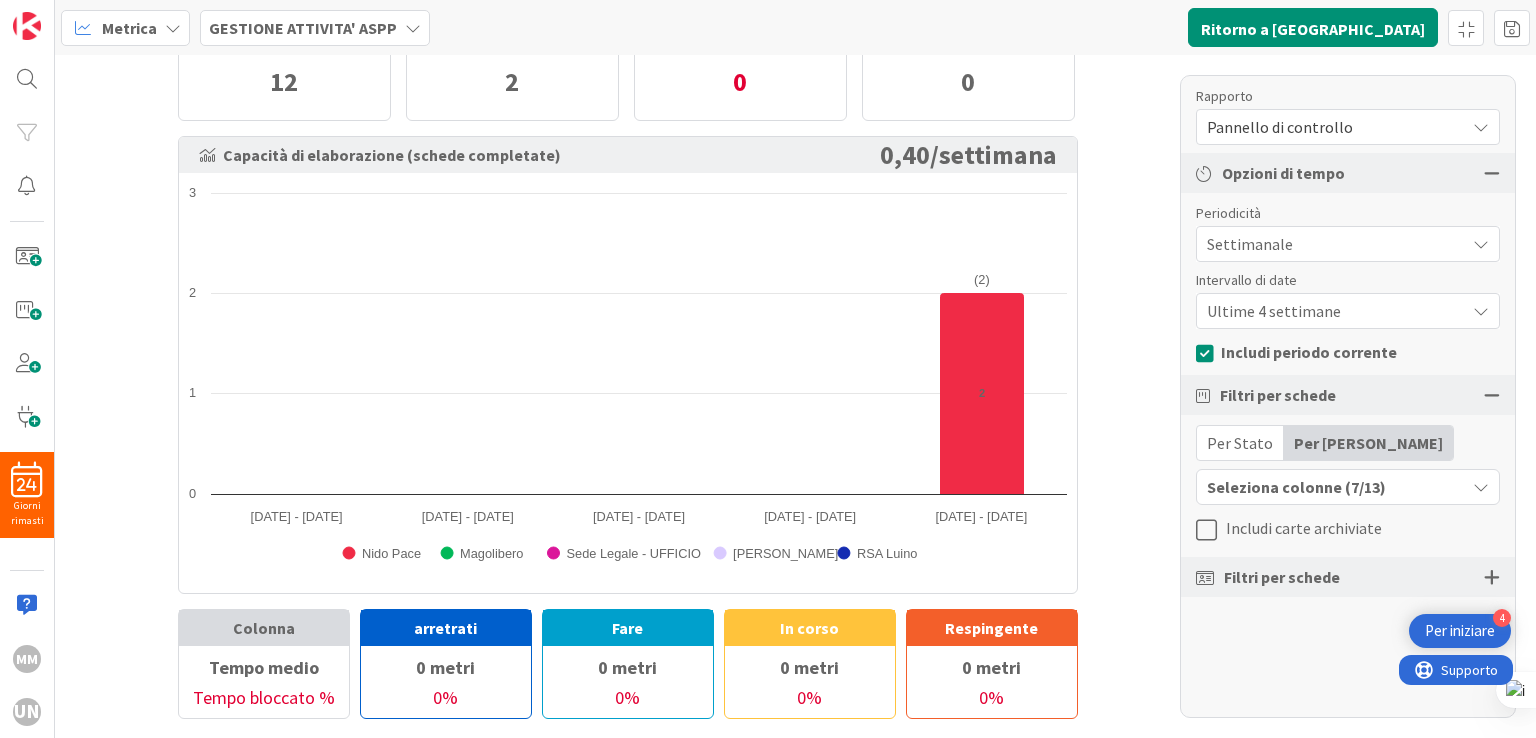 click on "Per Stato" at bounding box center [1240, 443] 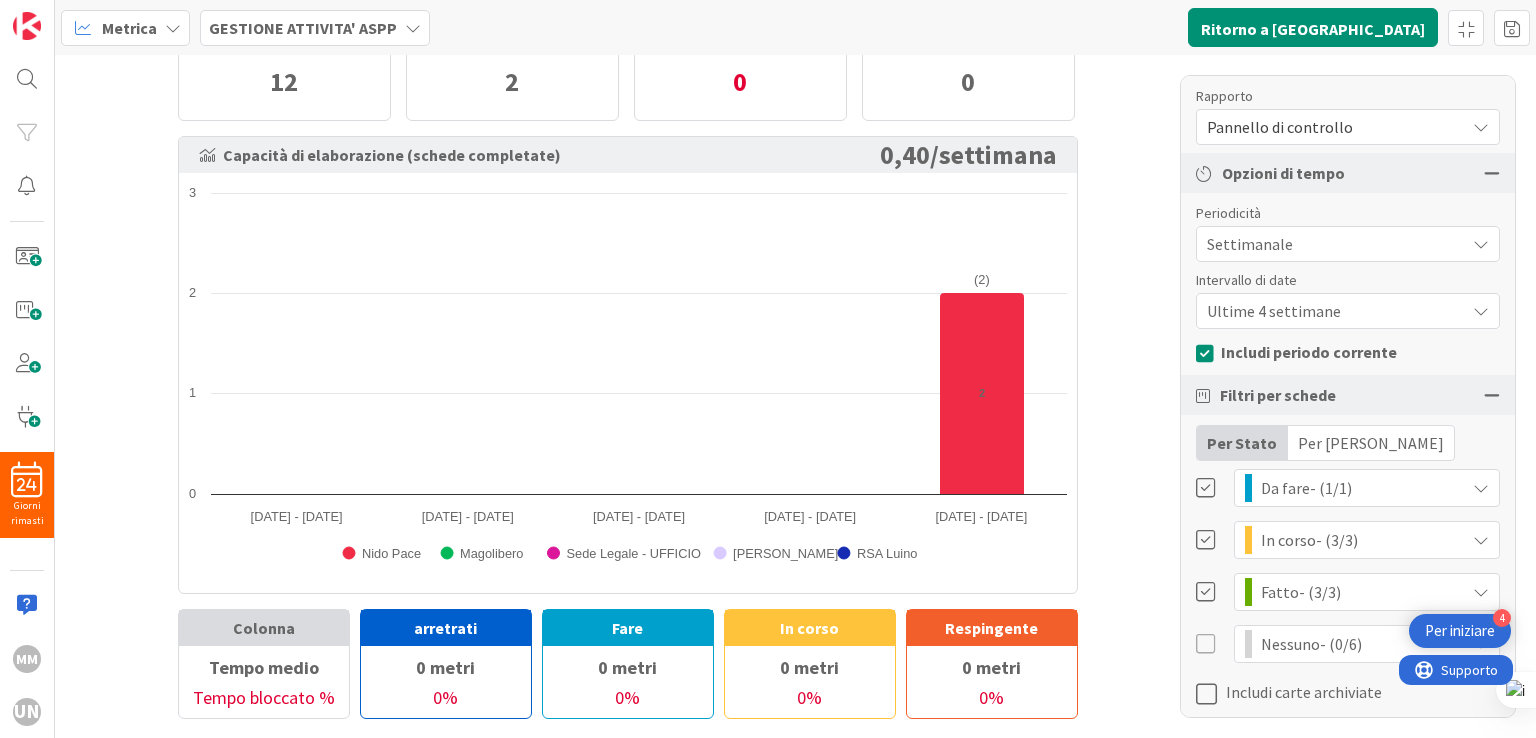 click on "Per Stato" at bounding box center (1242, 443) 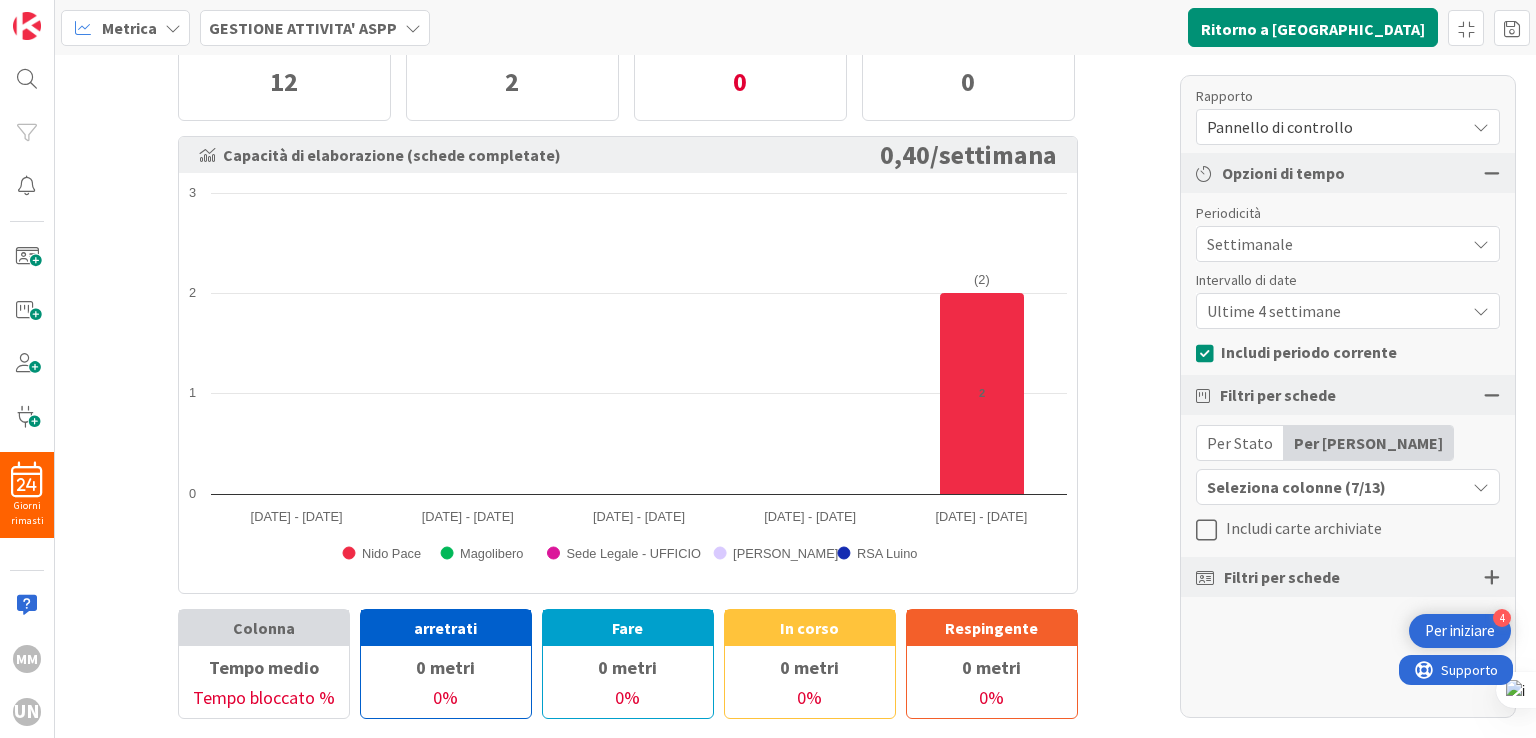 click on "Seleziona colonne (7/13)" at bounding box center [1331, 487] 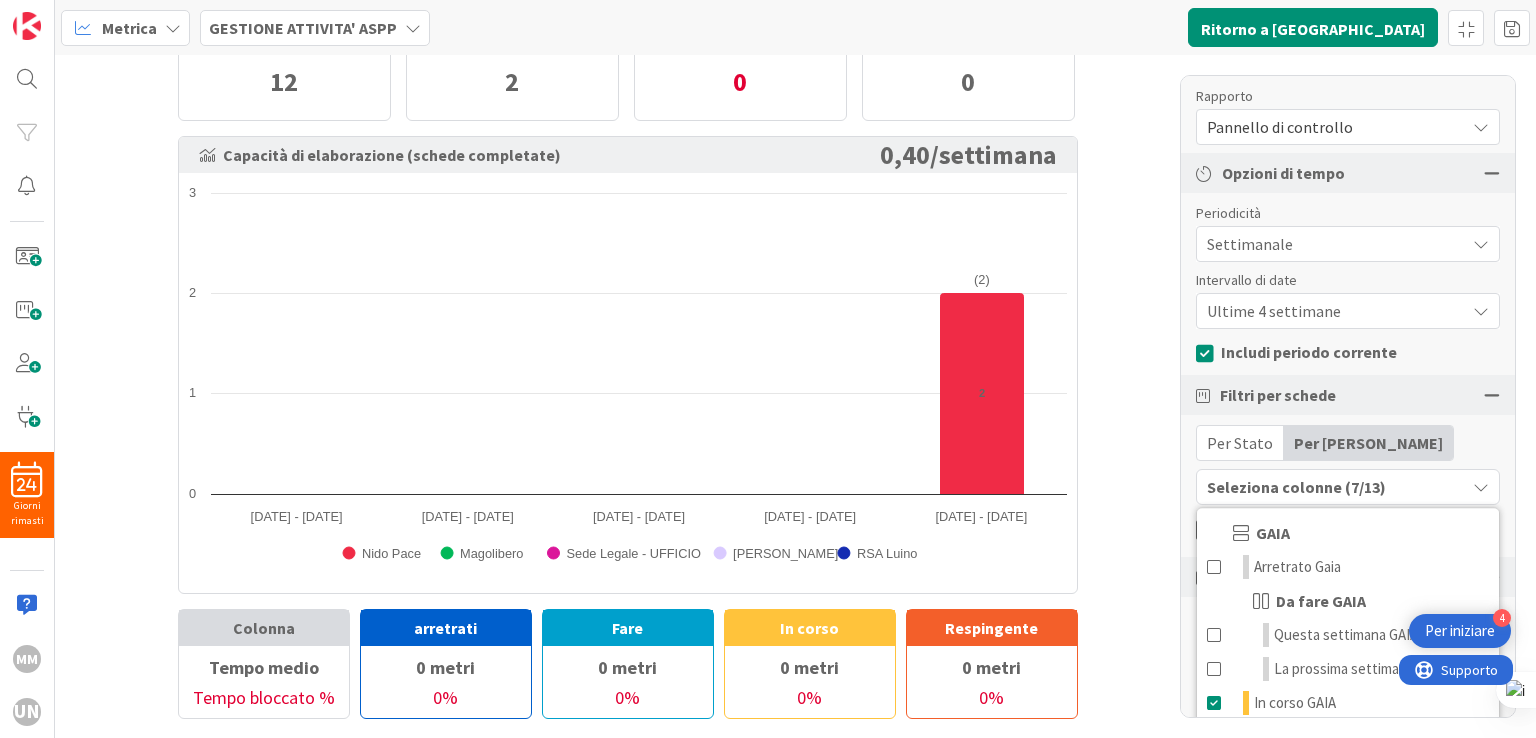 click on "Seleziona colonne (7/13)" at bounding box center (1331, 487) 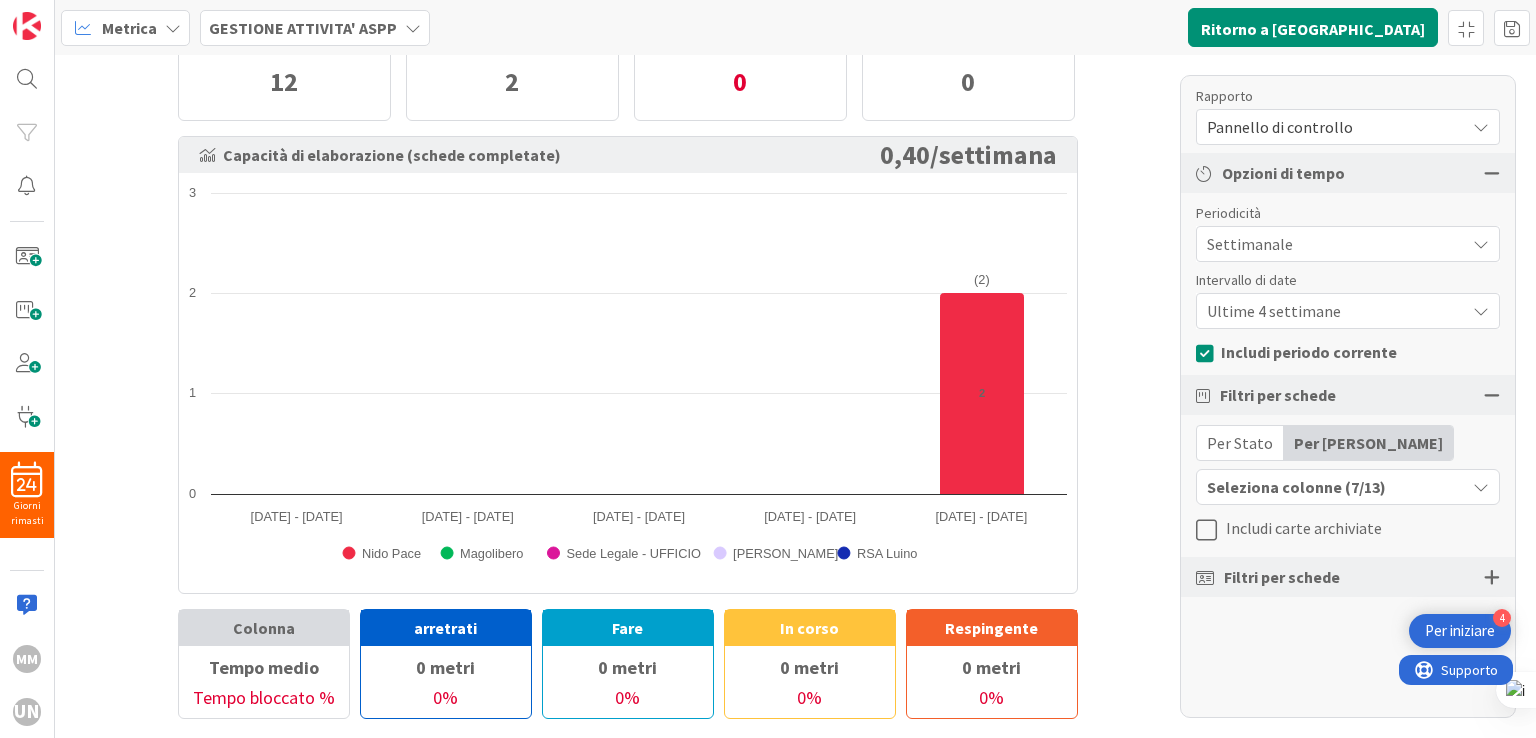click on "Filtri per schede" at bounding box center (1348, 577) 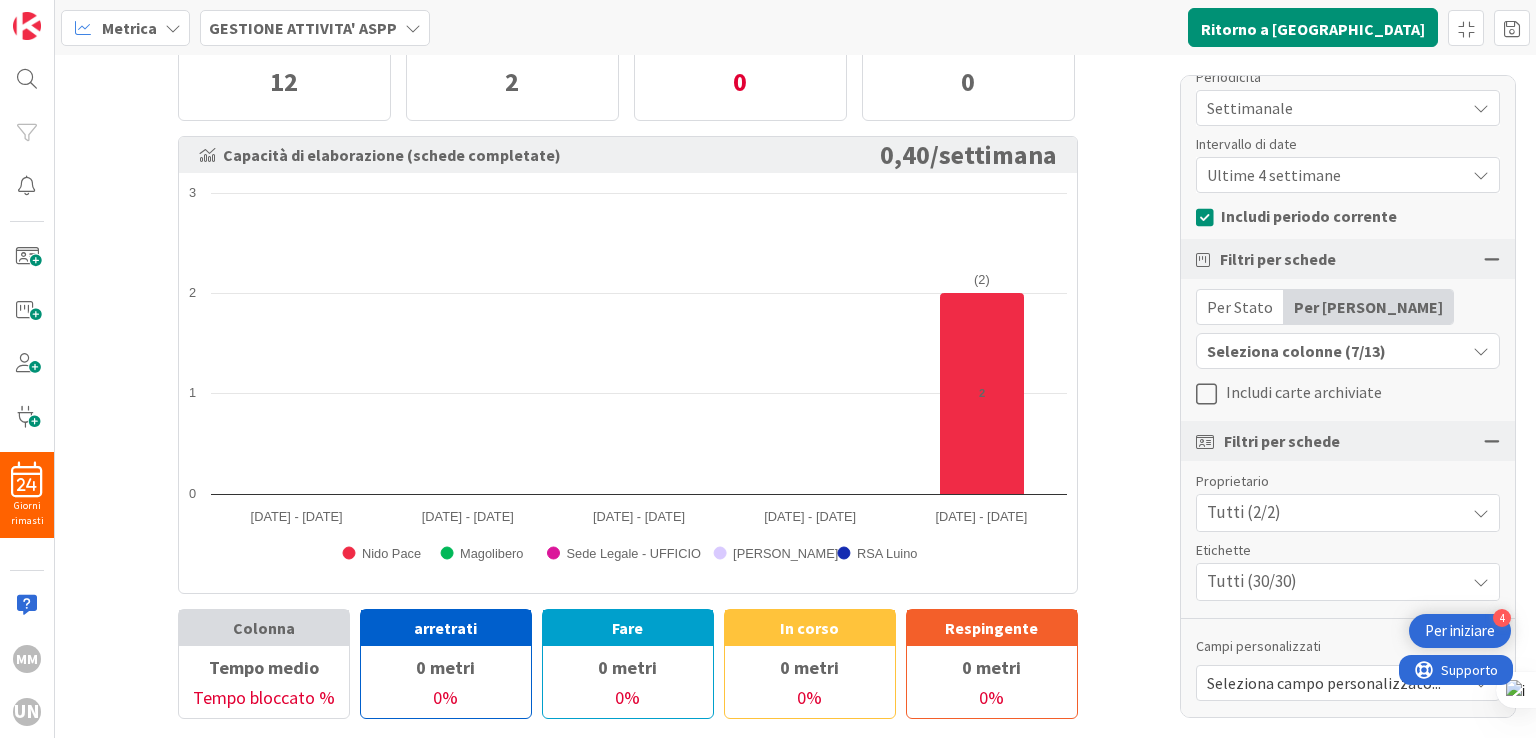 scroll, scrollTop: 137, scrollLeft: 0, axis: vertical 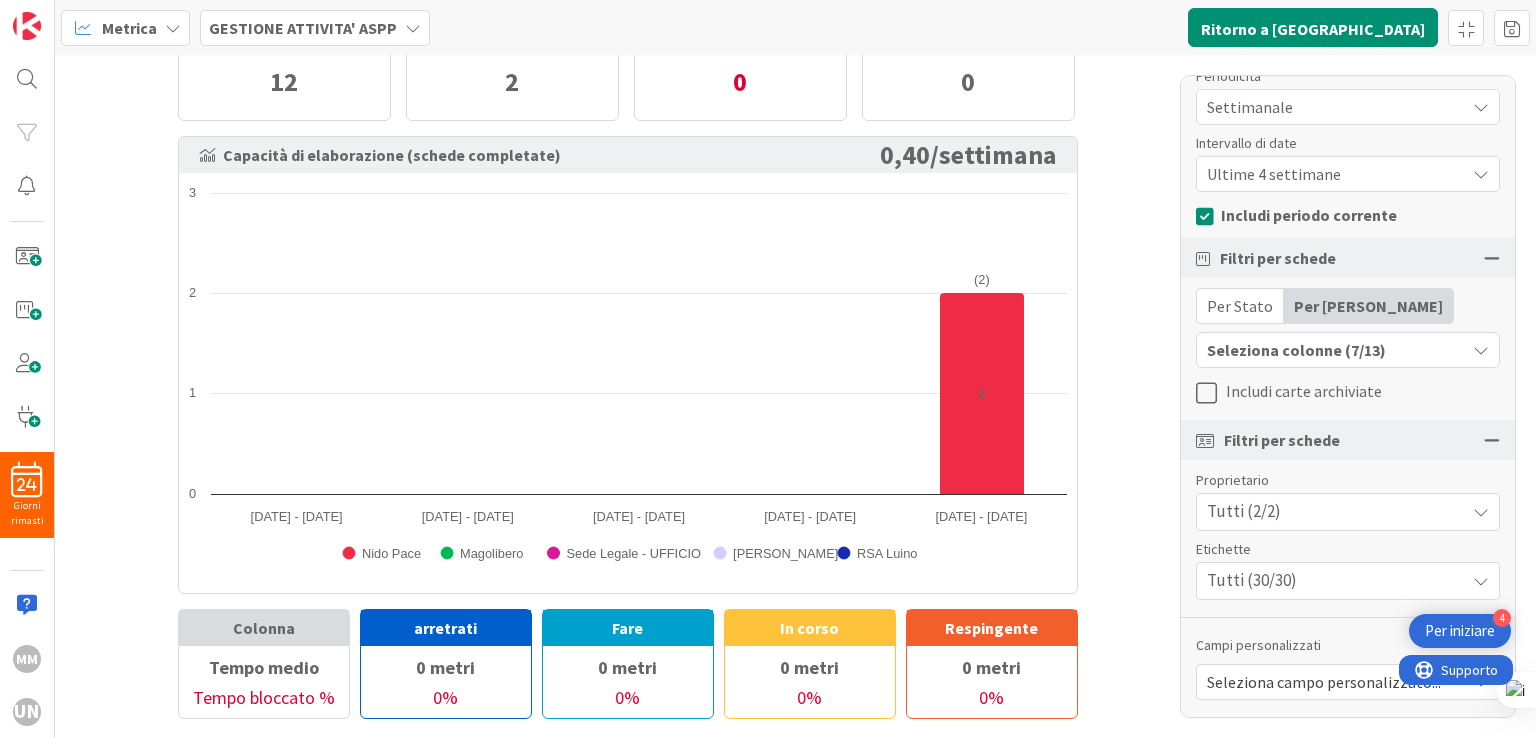 click on "Seleziona campo personalizzato..." at bounding box center [1324, 682] 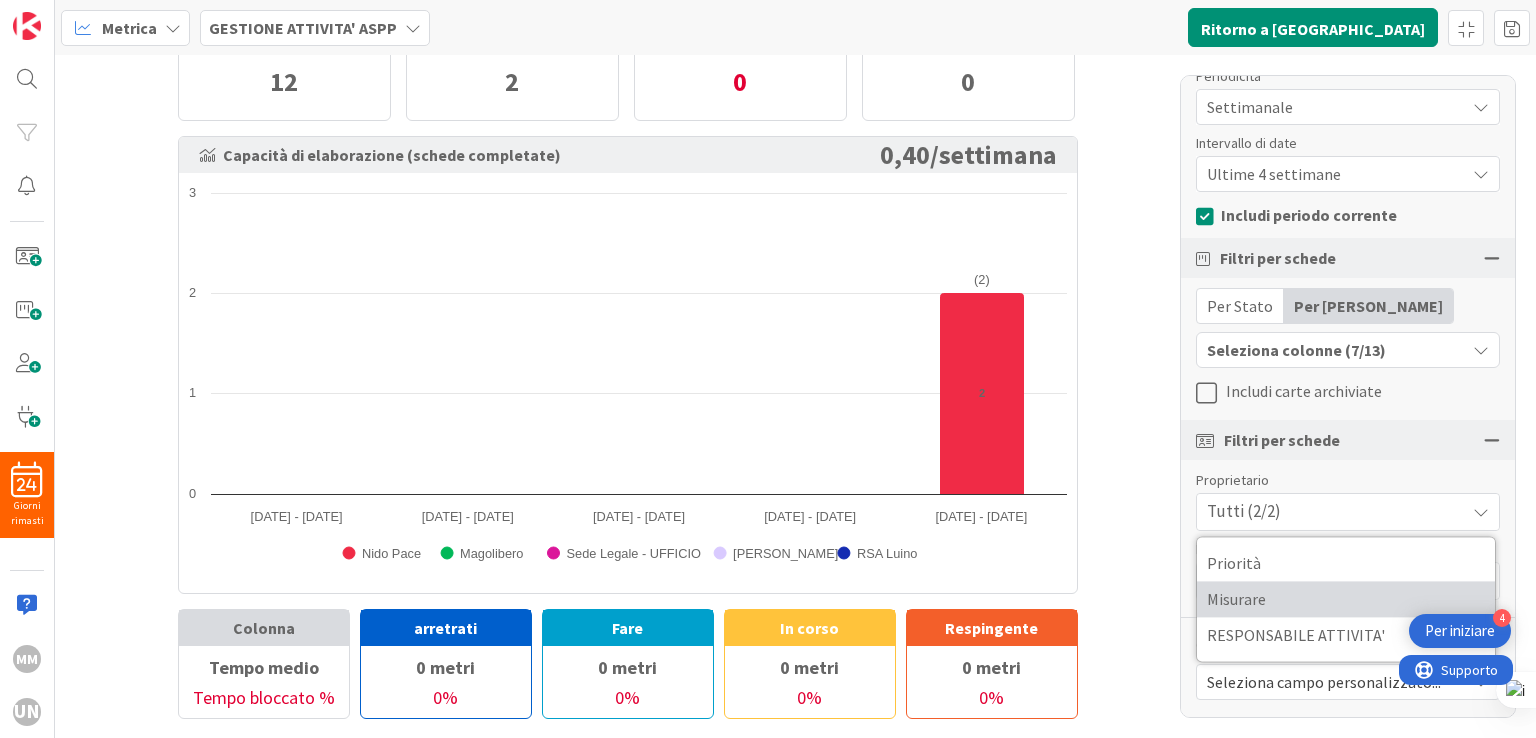 click on "Misurare" at bounding box center (1236, 599) 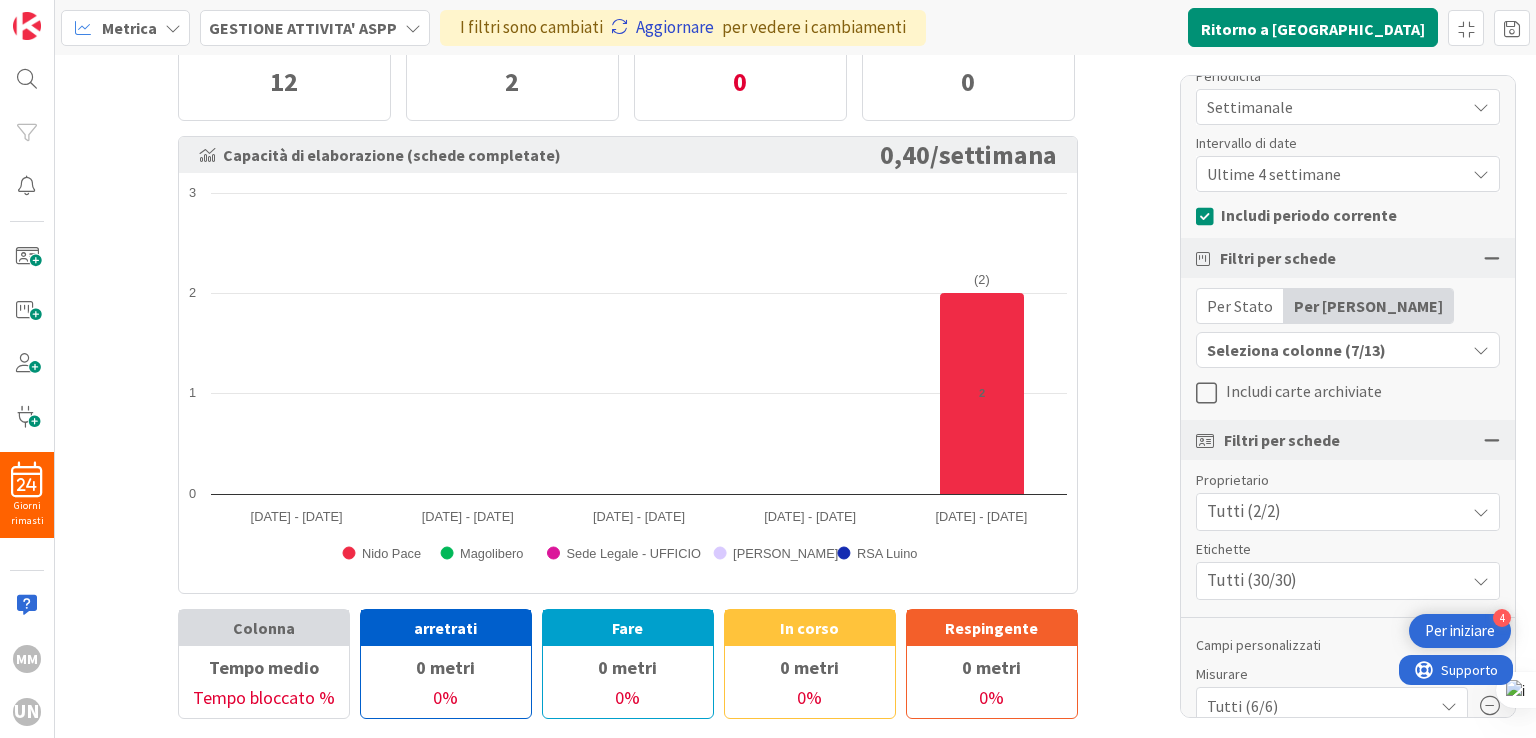 click on "Aggiornare" at bounding box center (675, 27) 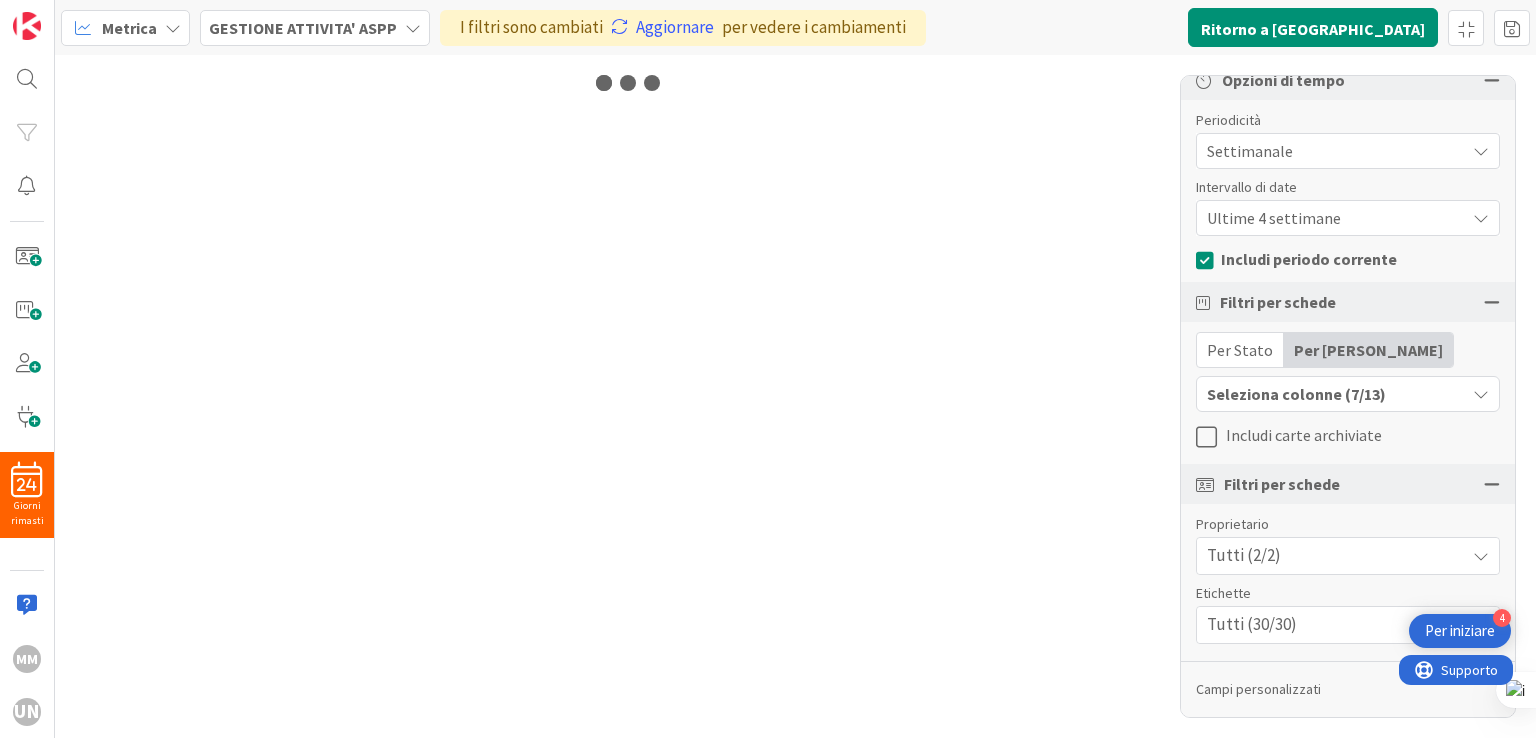 scroll, scrollTop: 137, scrollLeft: 0, axis: vertical 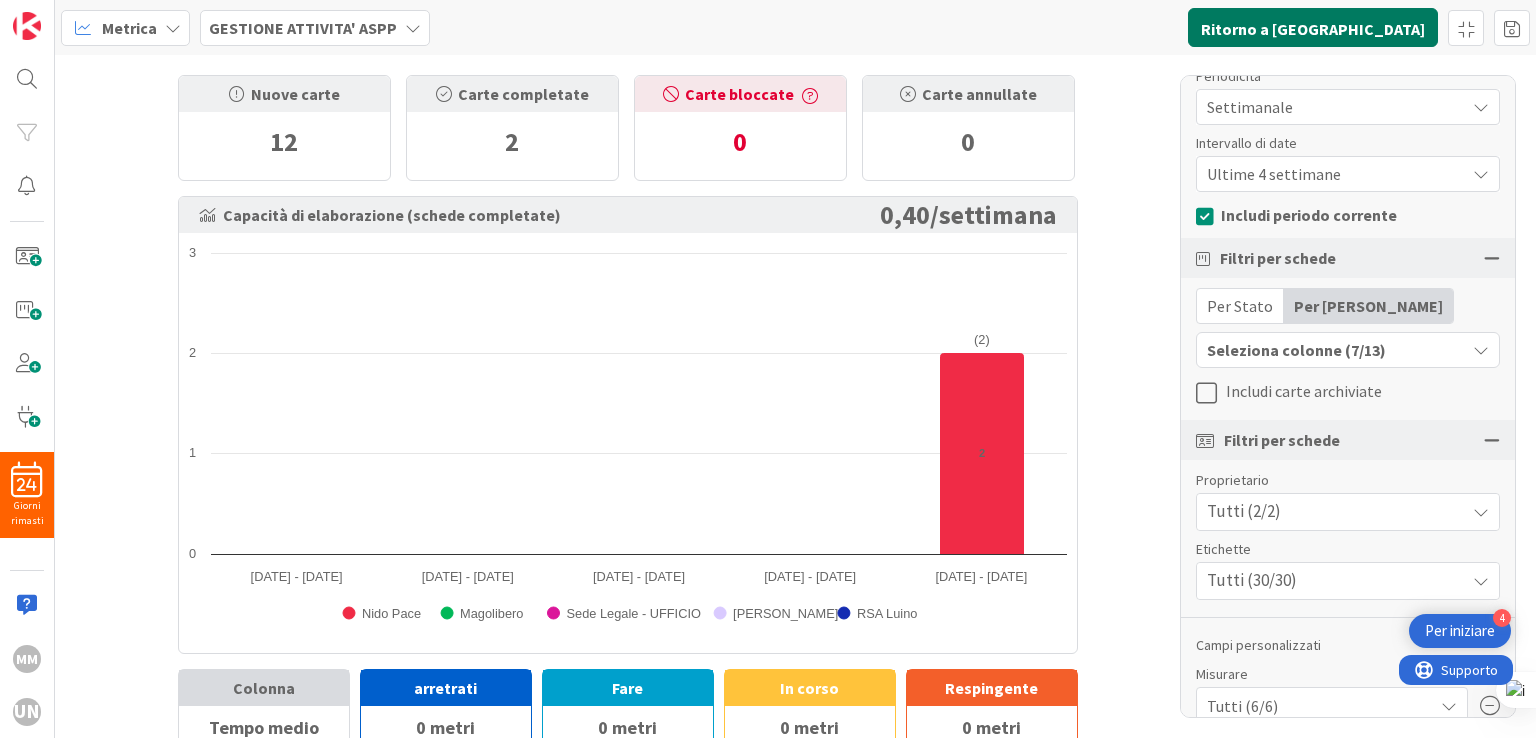 click on "Ritorno a [GEOGRAPHIC_DATA]" at bounding box center (1313, 29) 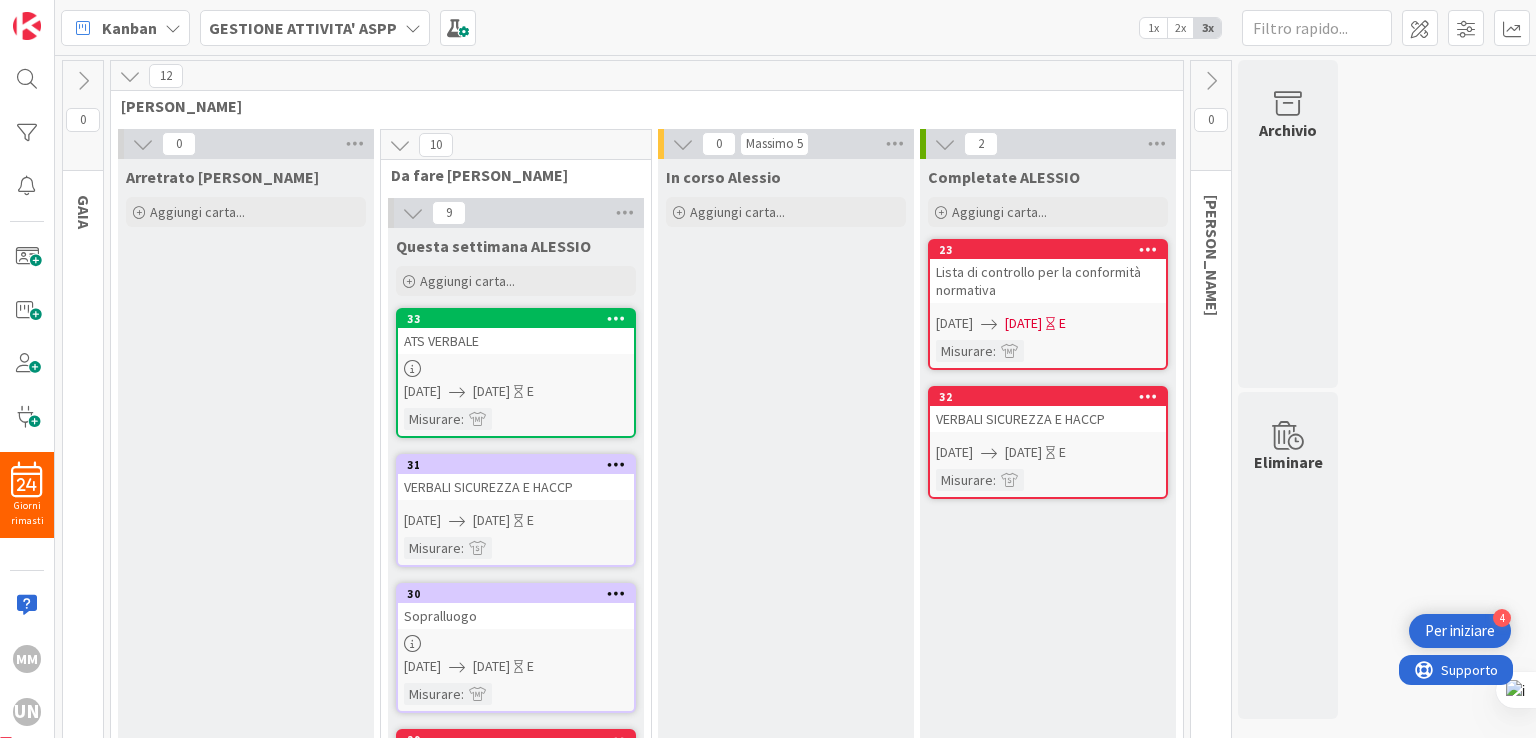 scroll, scrollTop: 0, scrollLeft: 0, axis: both 